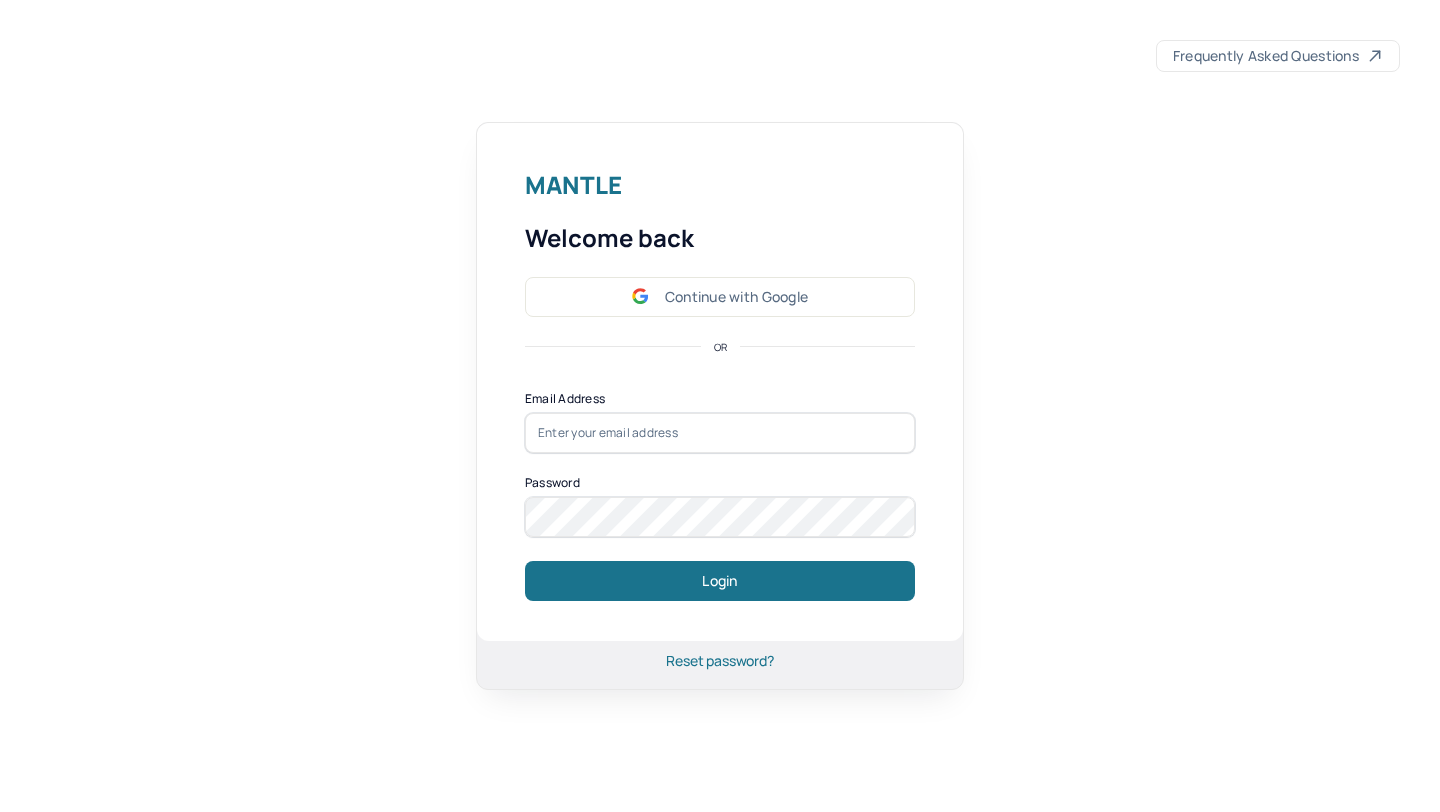 scroll, scrollTop: 0, scrollLeft: 0, axis: both 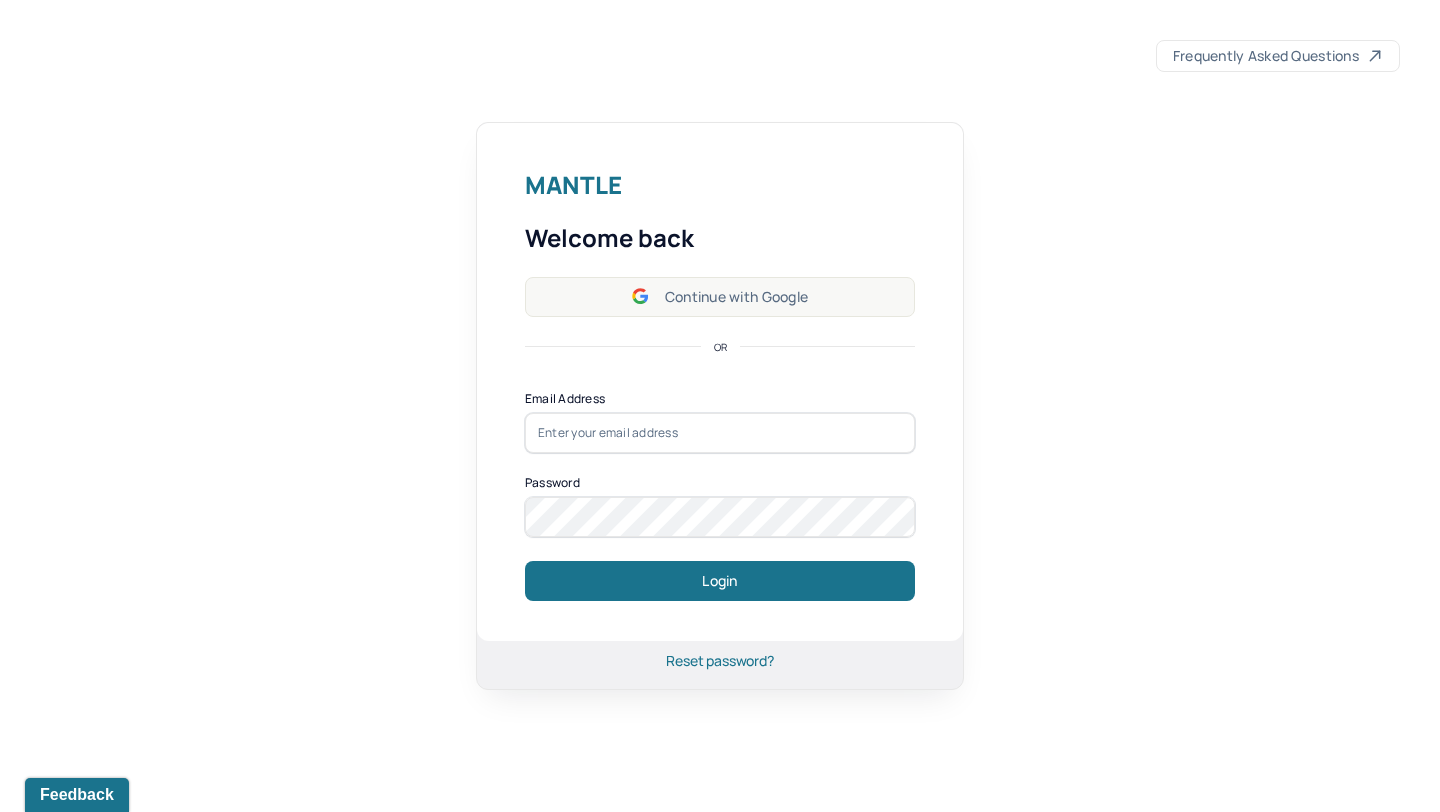 click on "Continue with Google" at bounding box center (720, 297) 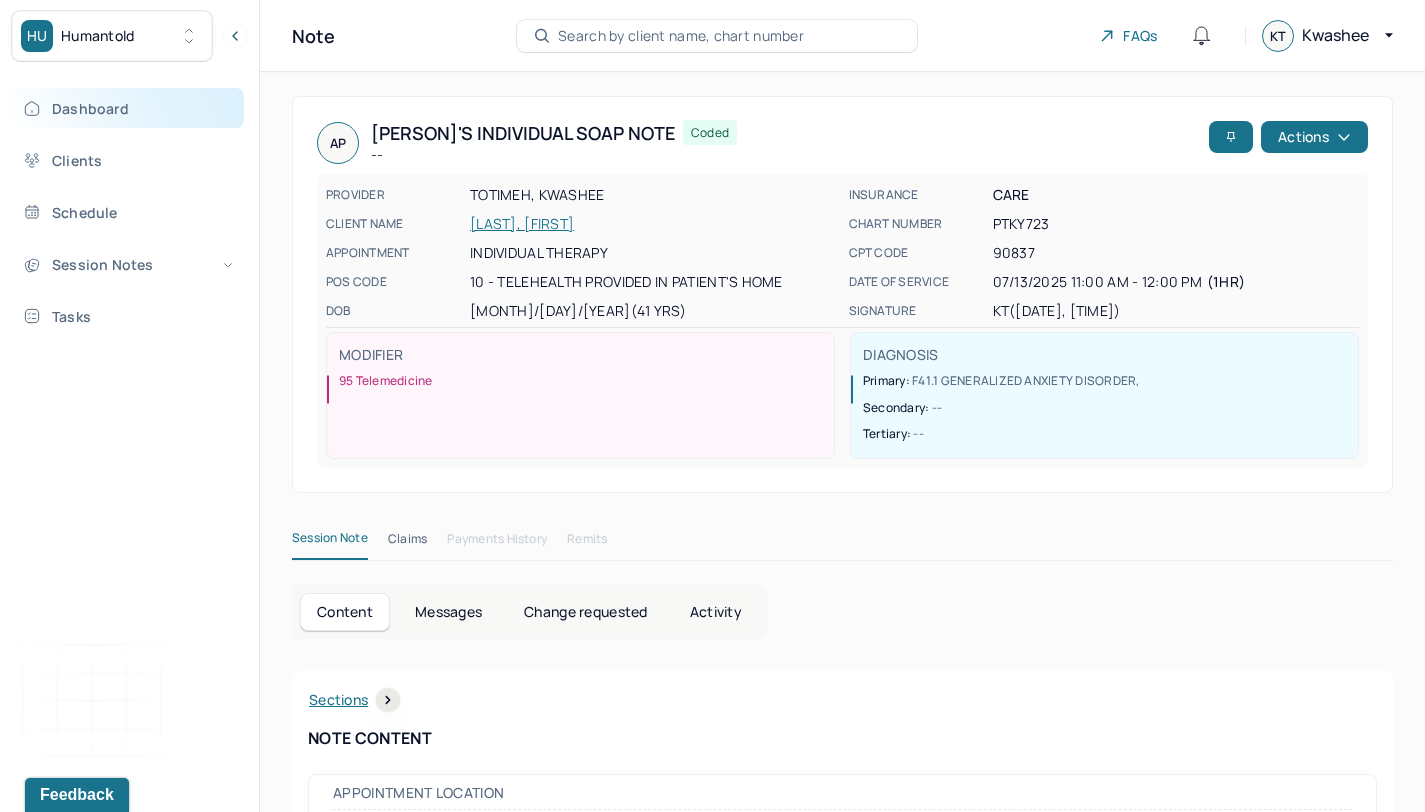 click on "Dashboard" at bounding box center [128, 108] 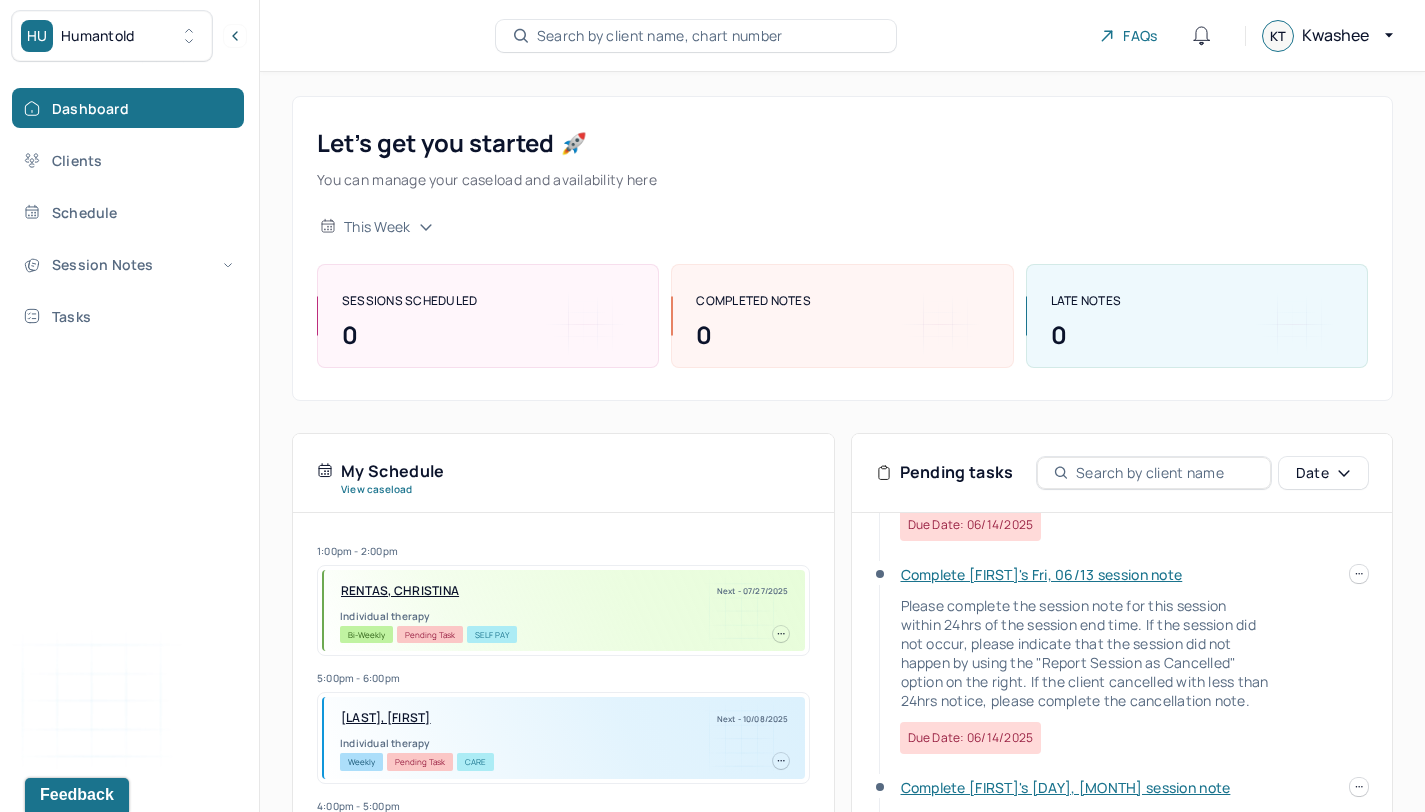 scroll, scrollTop: 863, scrollLeft: 0, axis: vertical 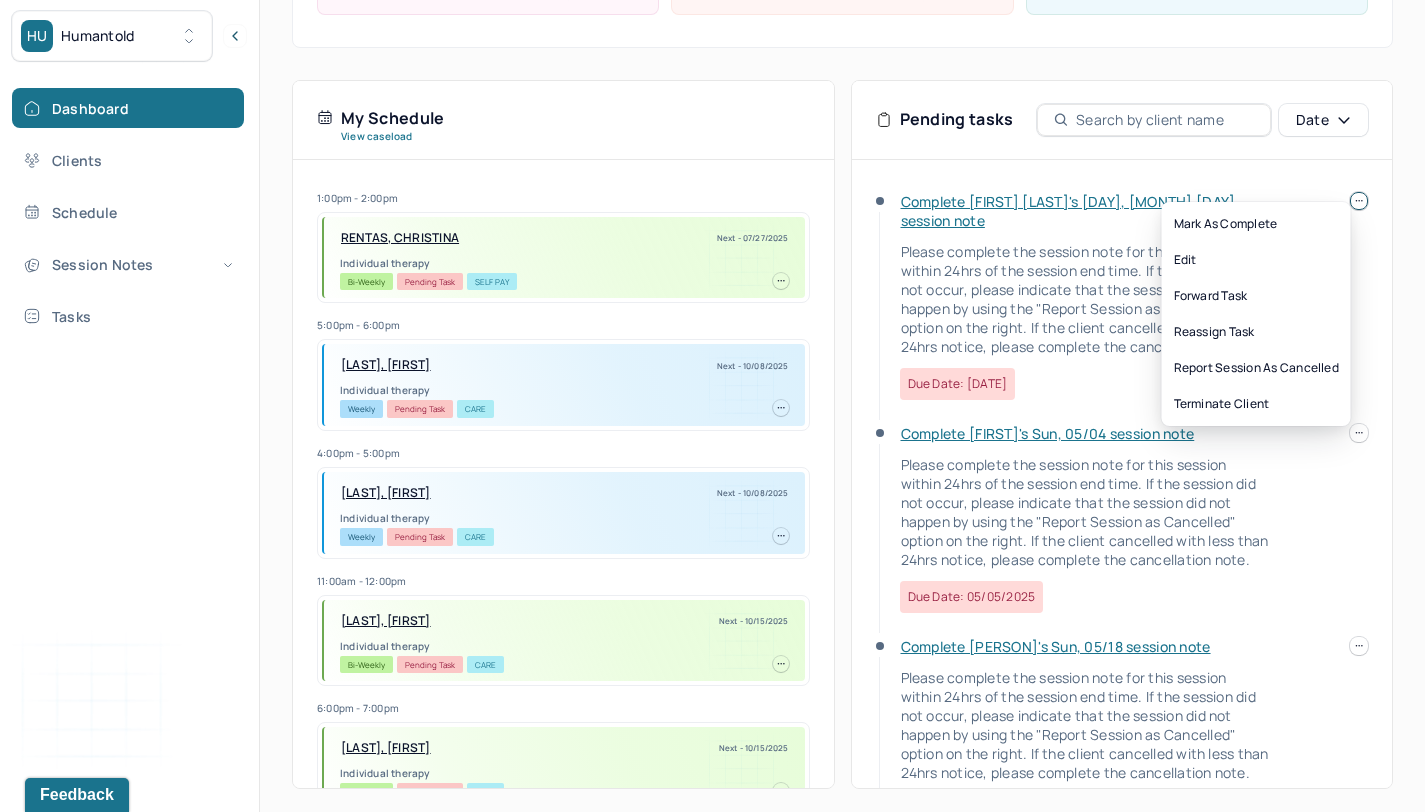click on "HU Humantold       Dashboard Clients Schedule Session Notes Tasks KT Kwashee   Totimeh provider   Logout   Search by client name, chart number     FAQs     KT Kwashee Let’s get you started 🚀 You can manage your caseload and availability here   this week   SESSIONS SCHEDULED 0 COMPLETED NOTES 0 LATE NOTES 0 My Schedule View caseload 1:00pm - 2:00pm   [LAST], [FIRST]   Next - 07/27/2025 Individual therapy Bi-Weekly Pending Task Self Pay     5:00pm - 6:00pm   [LAST], [FIRST]   Next - 10/08/2025 Individual therapy Weekly Pending Task CARE     4:00pm - 5:00pm   [LAST], [FIRST]   Next - 10/08/2025 Individual therapy Weekly Pending Task CARE     11:00am - 12:00pm   [LAST], [FIRST]   Next - 10/15/2025 Individual therapy Bi-Weekly Pending Task CARE     6:00pm - 7:00pm   [LAST], [FIRST]   Next - 10/15/2025 Individual therapy Bi-Weekly Pending Task CARE     Pending tasks    Date   Complete [FIRST]'s Thu, 05/01 session note Due date: 05/02/2025     Complete [FIRST]'s Sun, 05/04 session note" at bounding box center [712, 230] 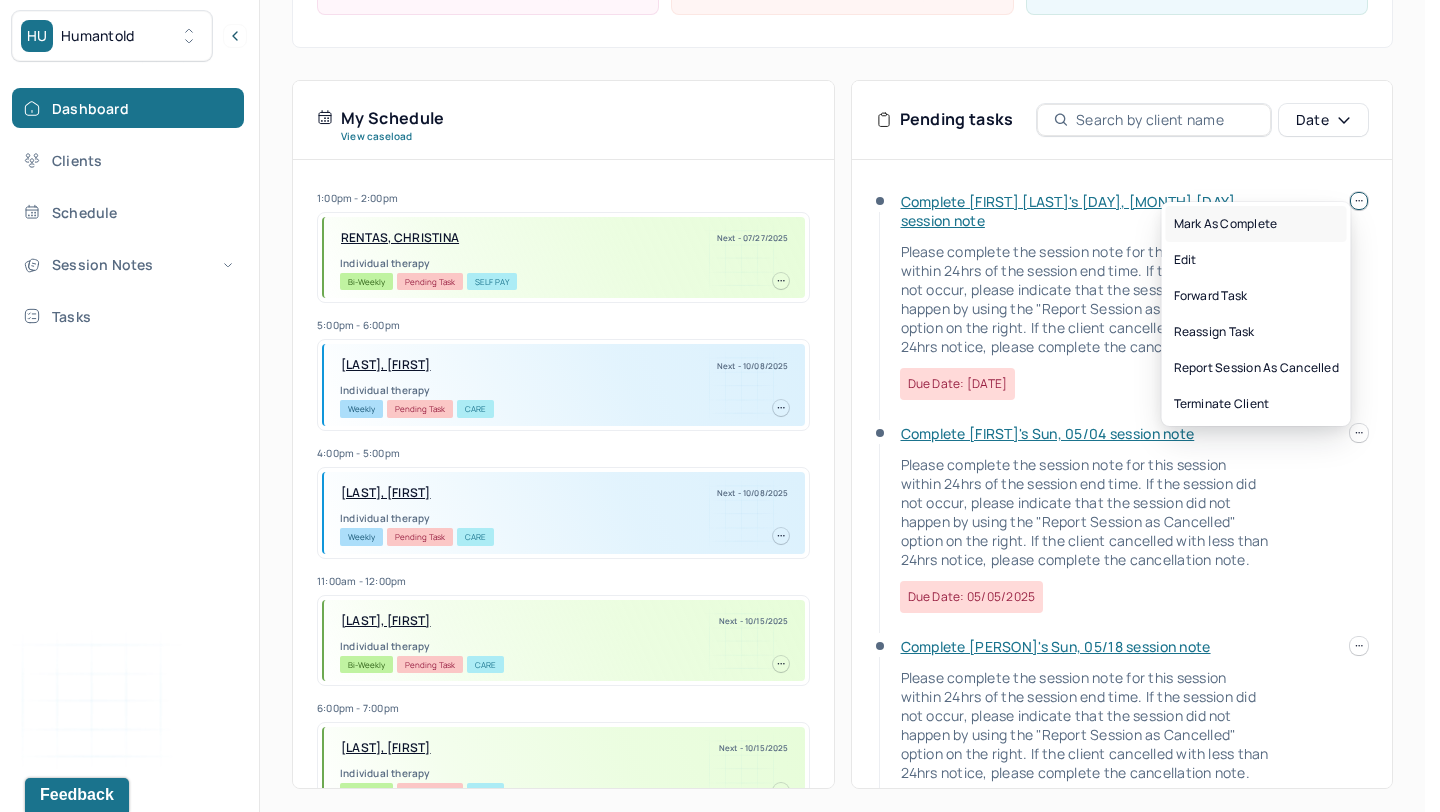 click on "Mark as complete" at bounding box center (1256, 224) 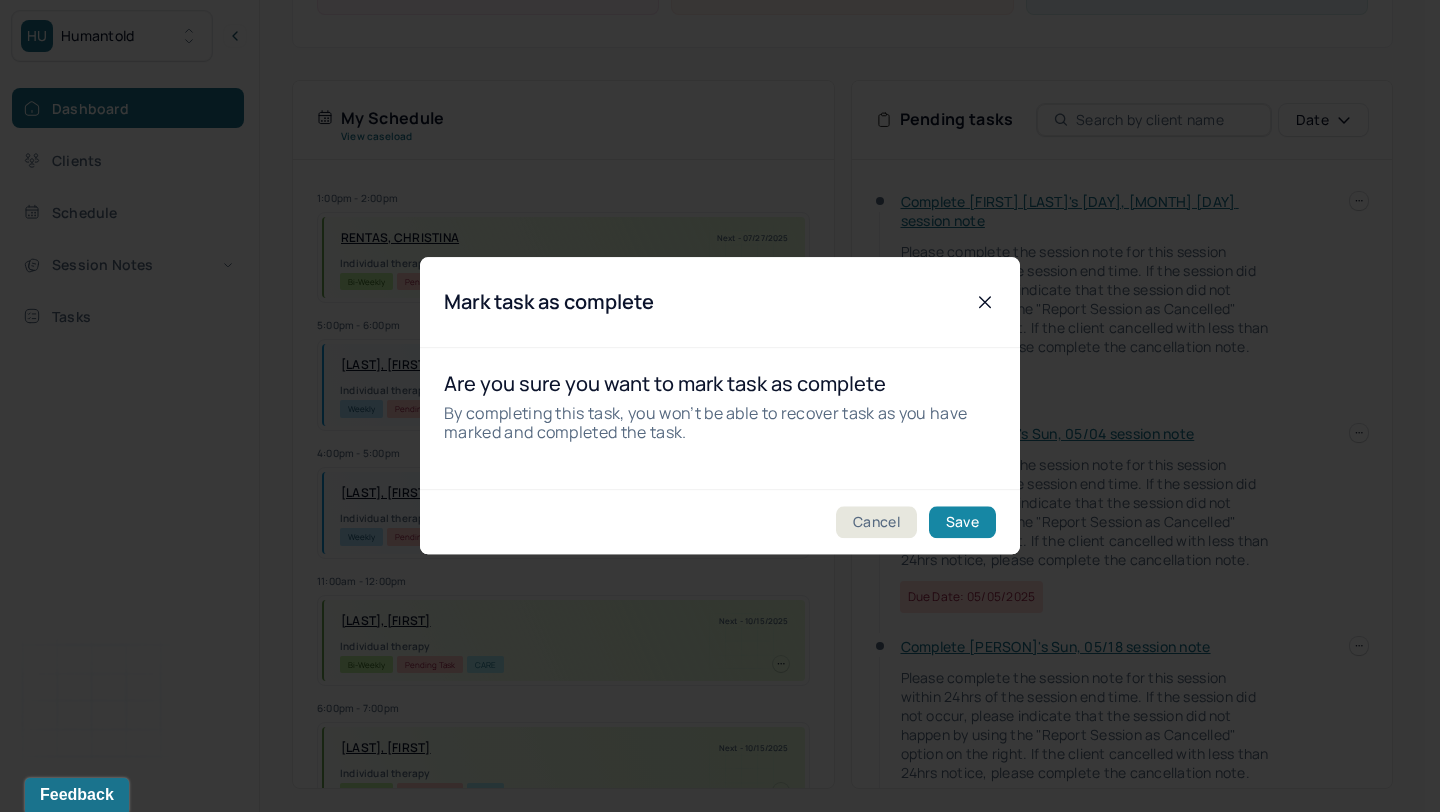 click on "Save" at bounding box center [962, 523] 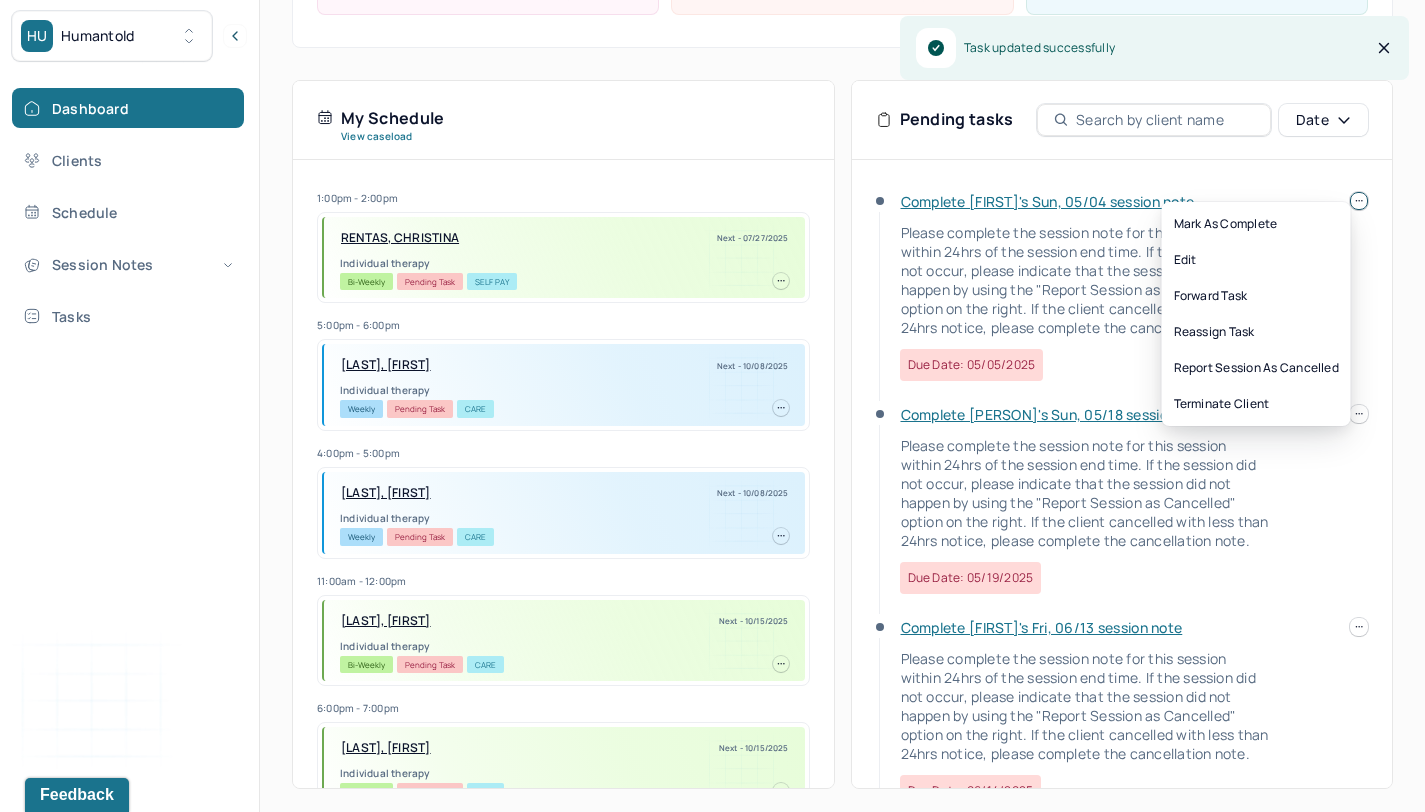 click on "HU Humantold       Dashboard Clients Schedule Session Notes Tasks KT Kwashee   Totimeh provider   Logout   Search by client name, chart number     FAQs     KT Kwashee Let’s get you started 🚀 You can manage your caseload and availability here   this week   SESSIONS SCHEDULED 0 COMPLETED NOTES 0 LATE NOTES 0 My Schedule View caseload 1:00pm - 2:00pm   [LAST], [FIRST]   Next - 07/27/2025 Individual therapy Bi-Weekly Pending Task Self Pay     5:00pm - 6:00pm   [LAST], [FIRST]   Next - 10/08/2025 Individual therapy Weekly Pending Task CARE     4:00pm - 5:00pm   [LAST], [FIRST]   Next - 10/08/2025 Individual therapy Weekly Pending Task CARE     11:00am - 12:00pm   [LAST], [FIRST]   Next - 10/15/2025 Individual therapy Bi-Weekly Pending Task CARE     6:00pm - 7:00pm   [LAST], [FIRST]   Next - 10/15/2025 Individual therapy Bi-Weekly Pending Task CARE     Pending tasks    Date   Complete [FIRST]'s Sun, 05/04 session note Due date: 05/05/2025     Complete [FIRST]'s Sun, 05/18 session note" at bounding box center [712, 230] 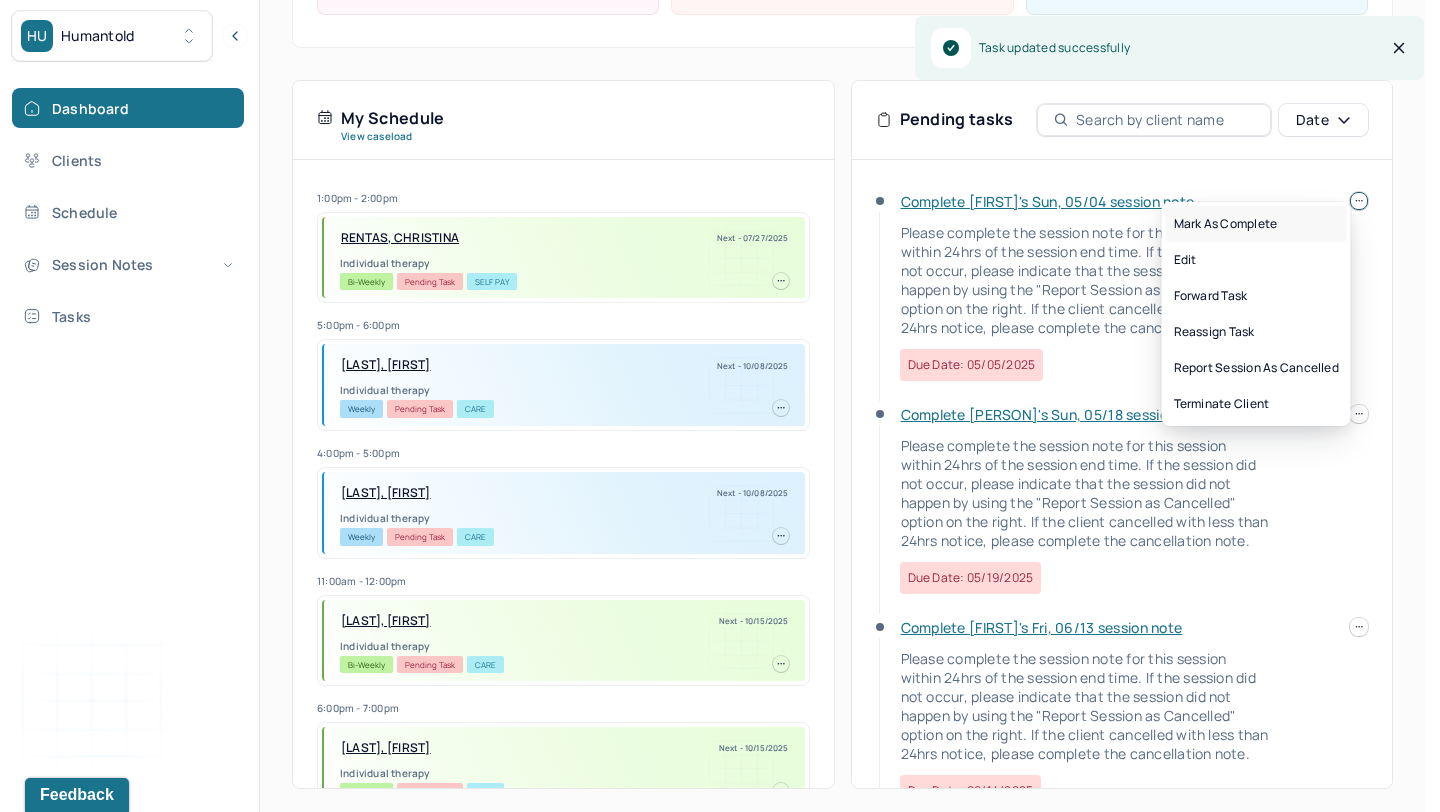 click on "Mark as complete" at bounding box center [1256, 224] 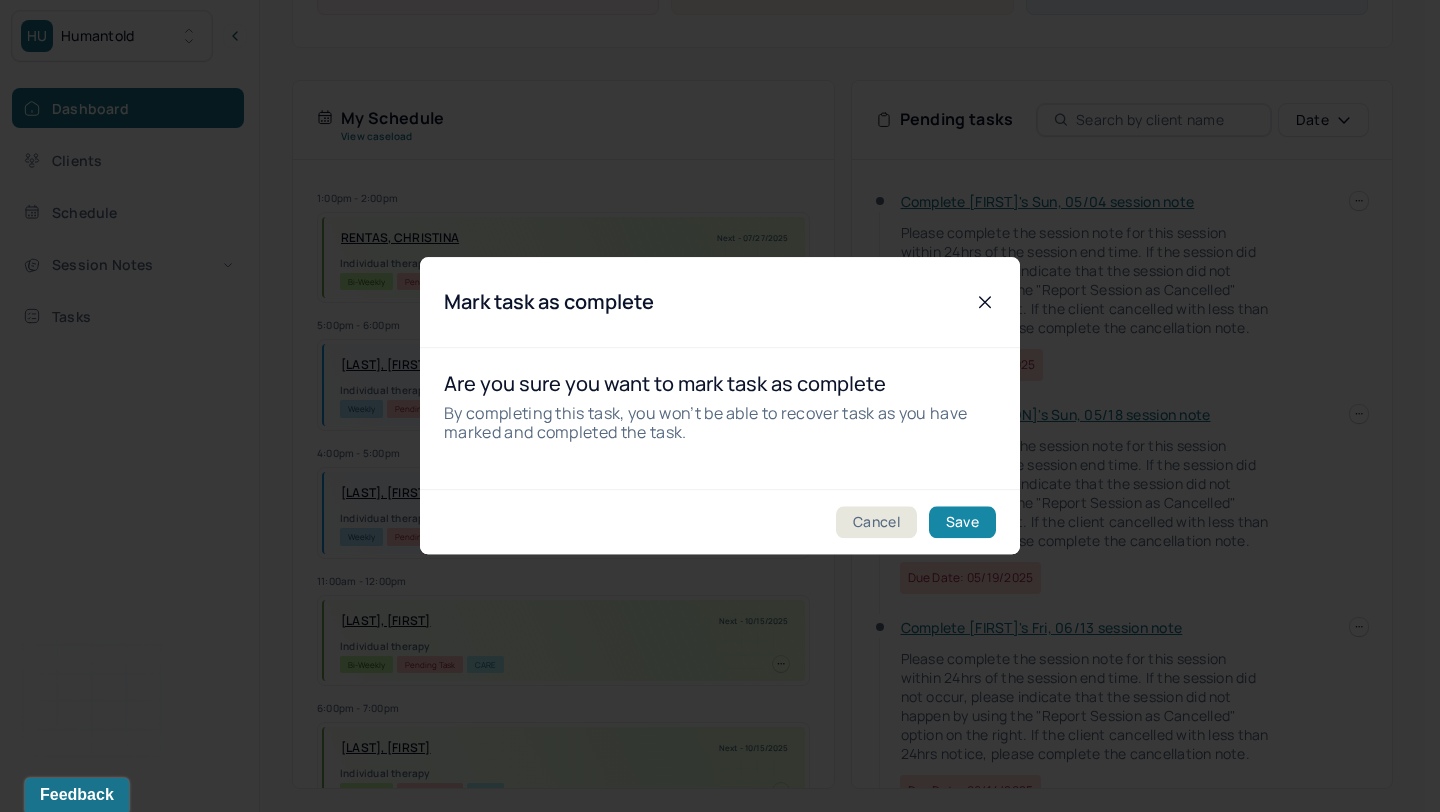 click on "Save" at bounding box center (962, 523) 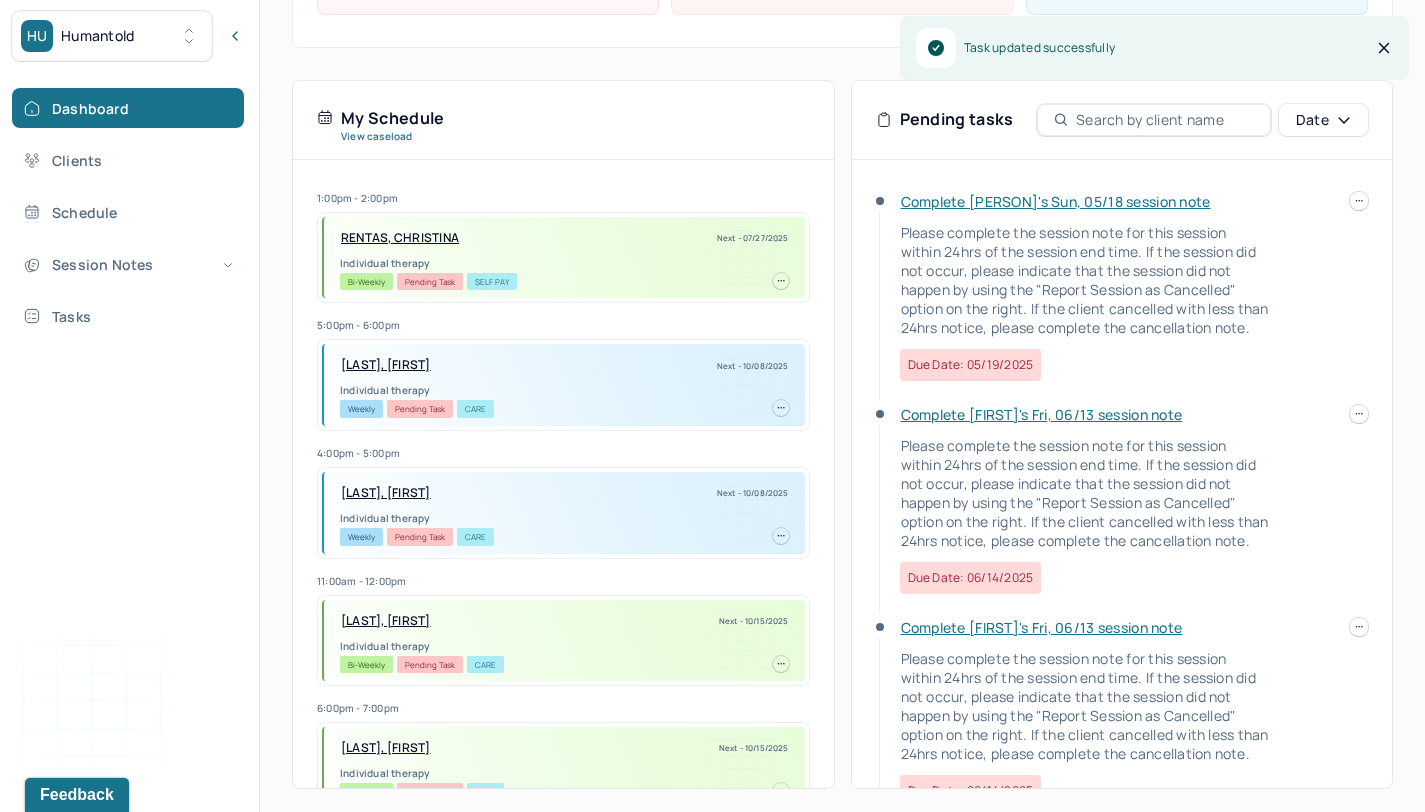 click at bounding box center [1359, 201] 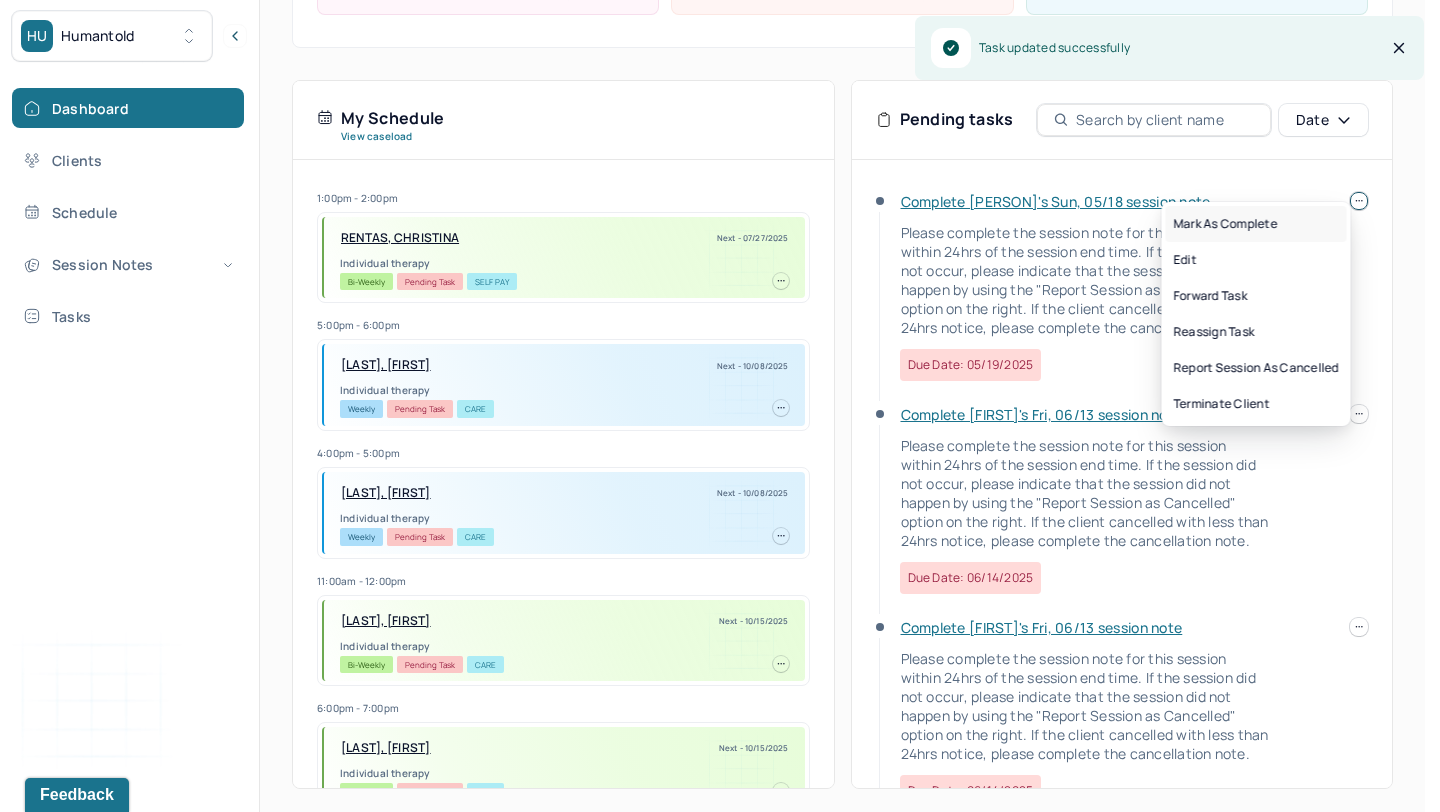 click on "Mark as complete" at bounding box center (1256, 224) 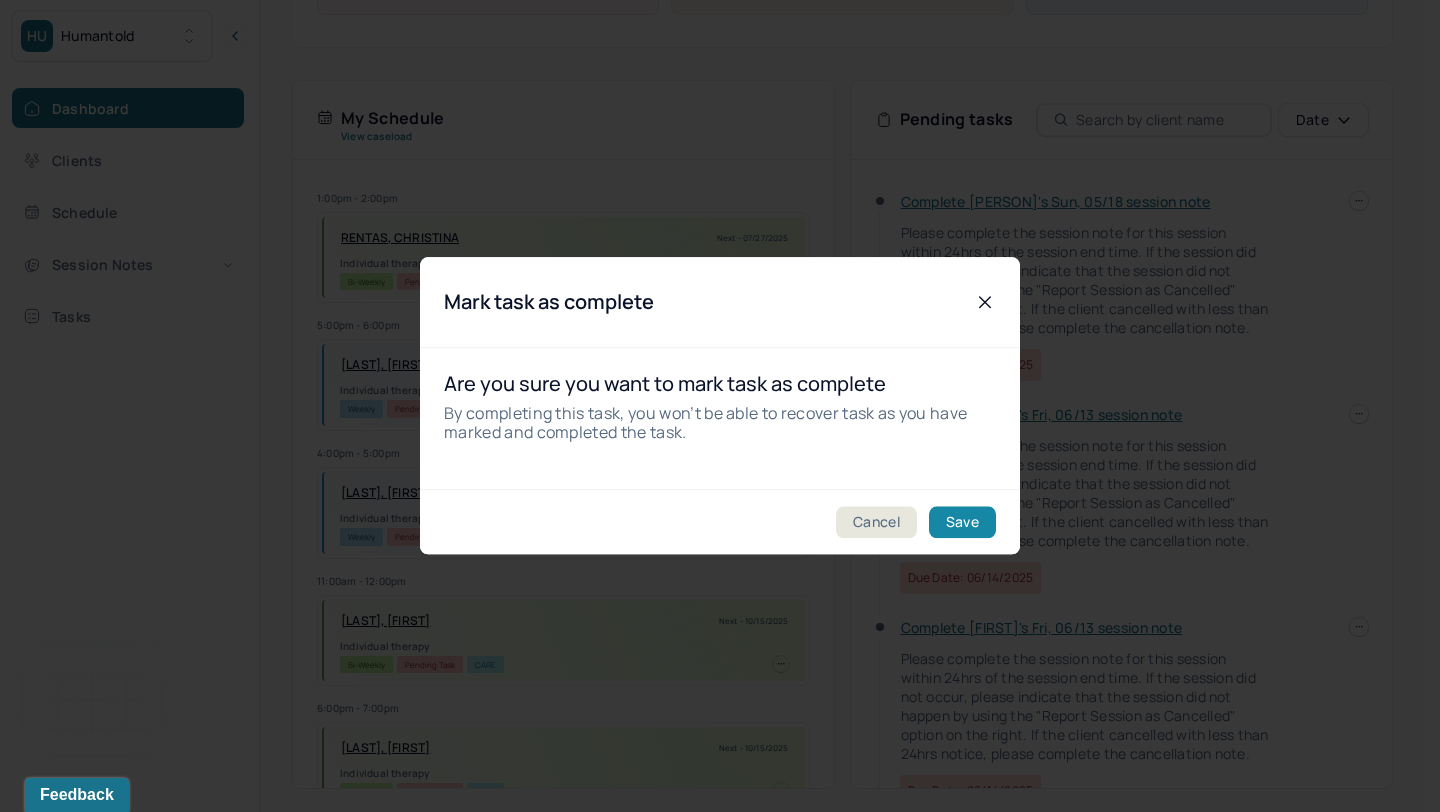 click on "Save" at bounding box center [962, 523] 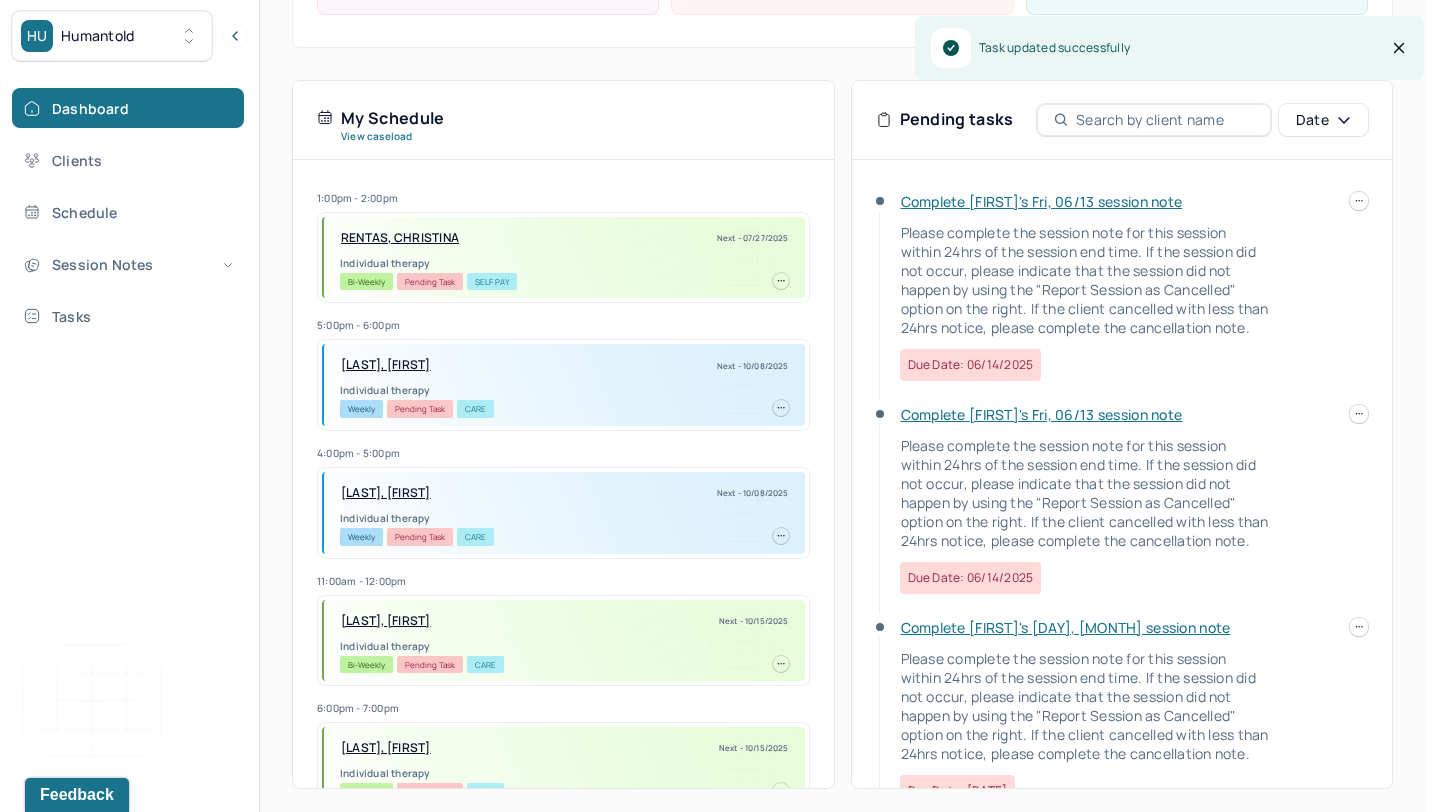 click 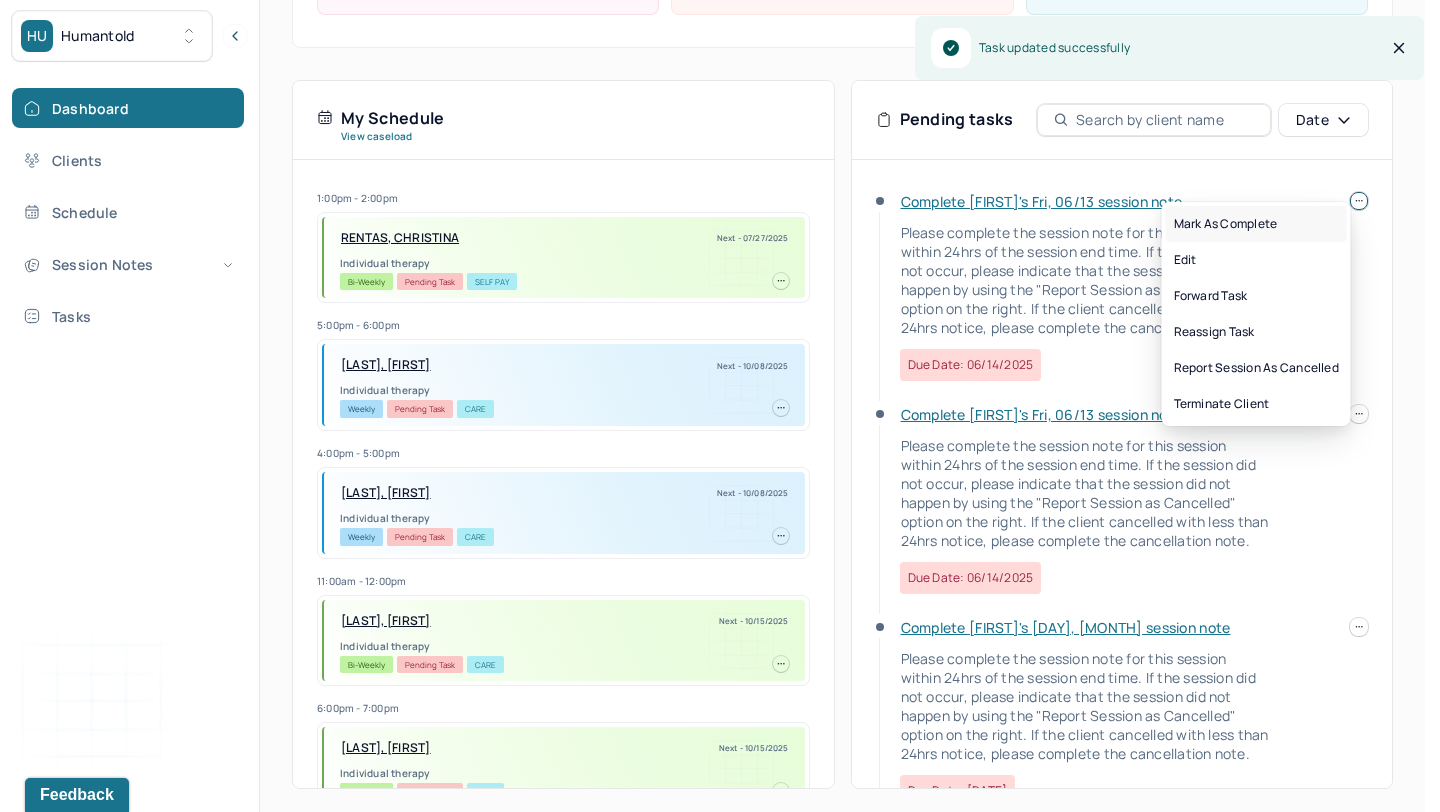 click on "Mark as complete" at bounding box center [1256, 224] 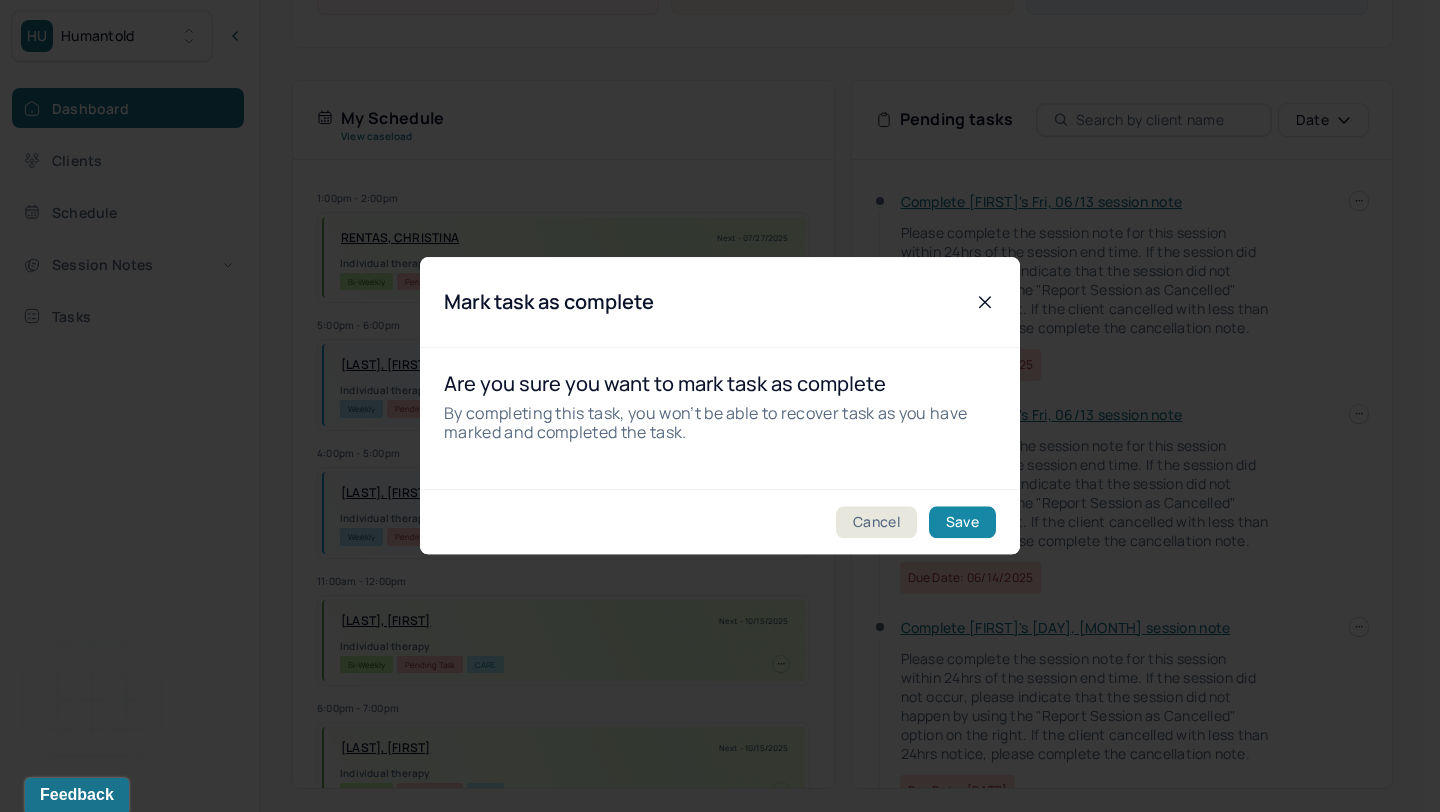 click on "Save" at bounding box center (962, 523) 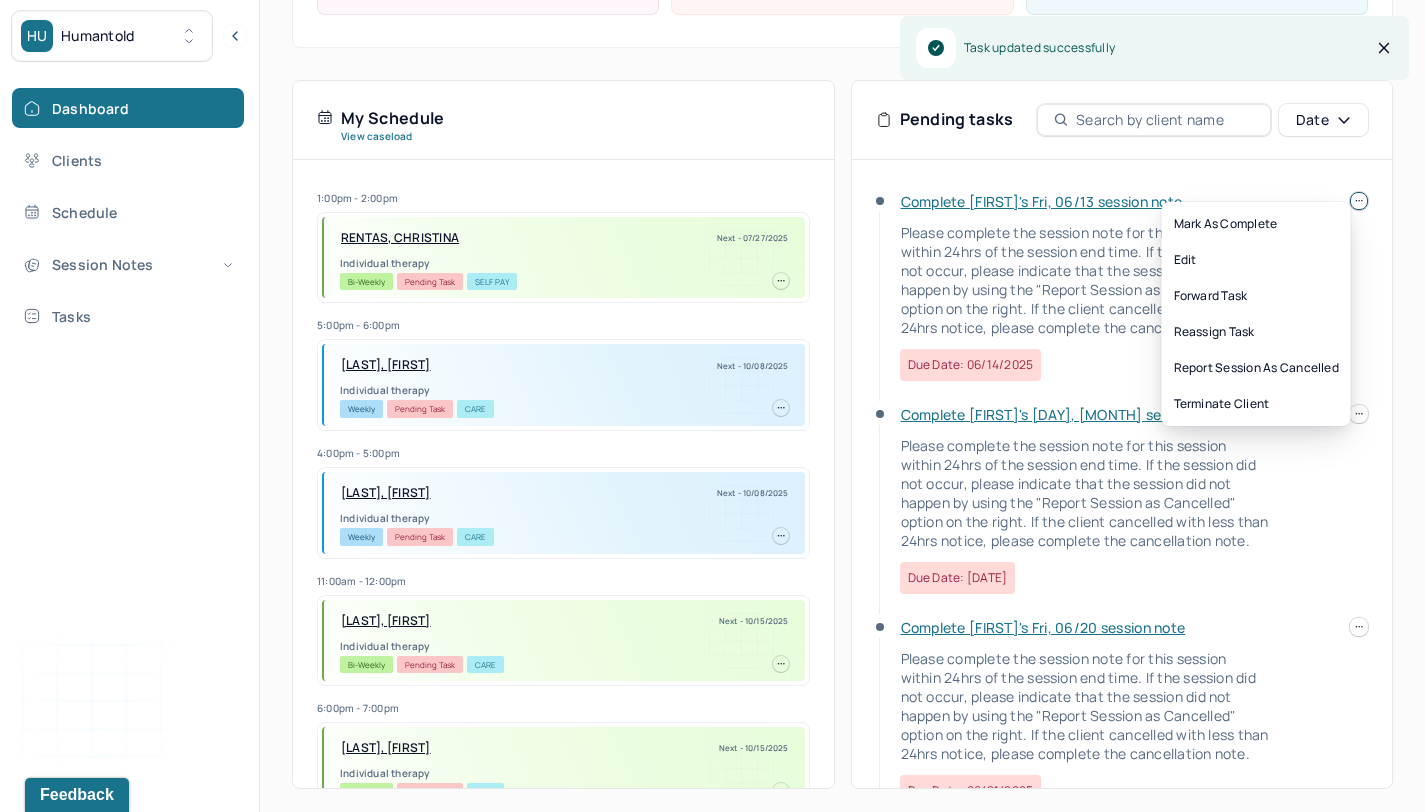 click at bounding box center (1359, 201) 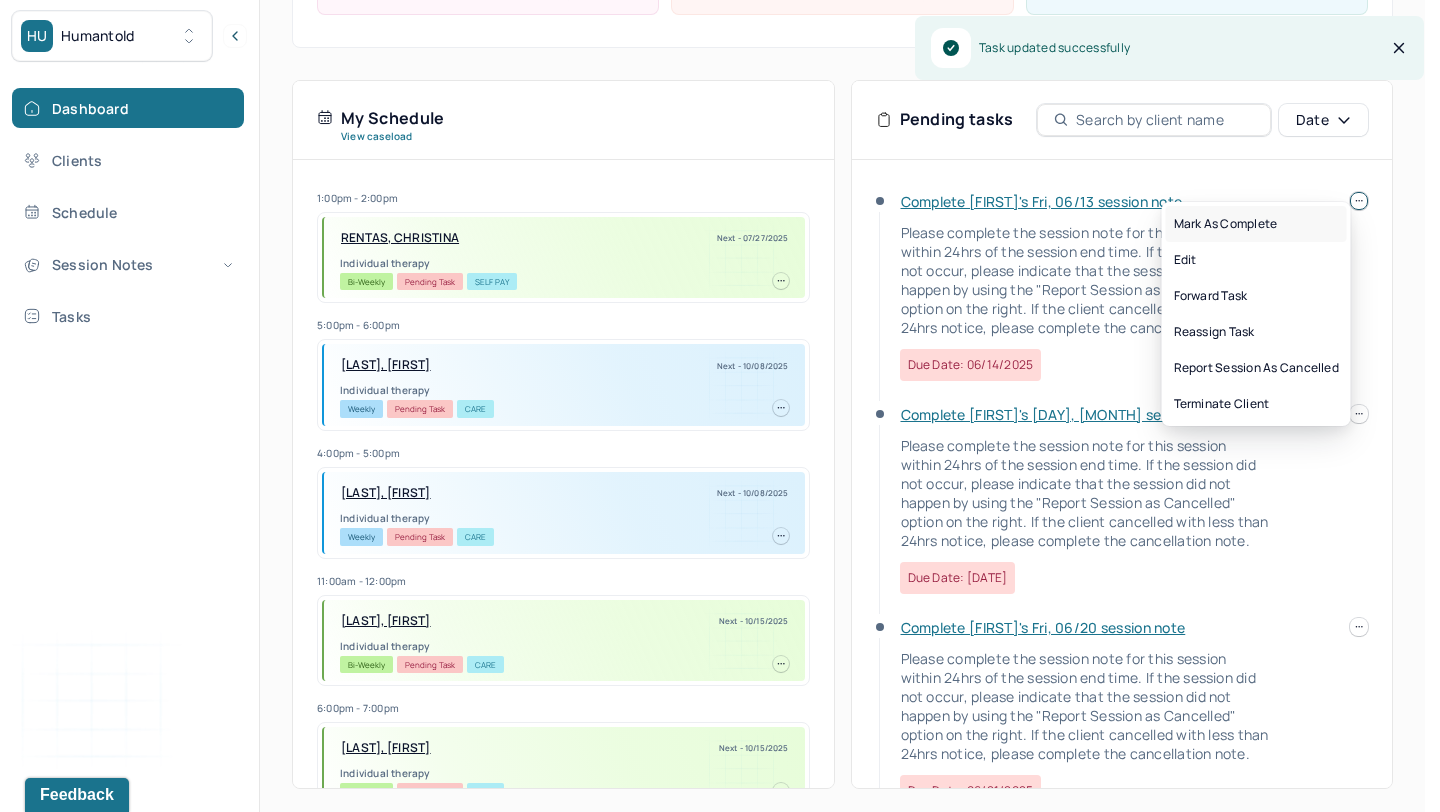click on "Mark as complete" at bounding box center (1256, 224) 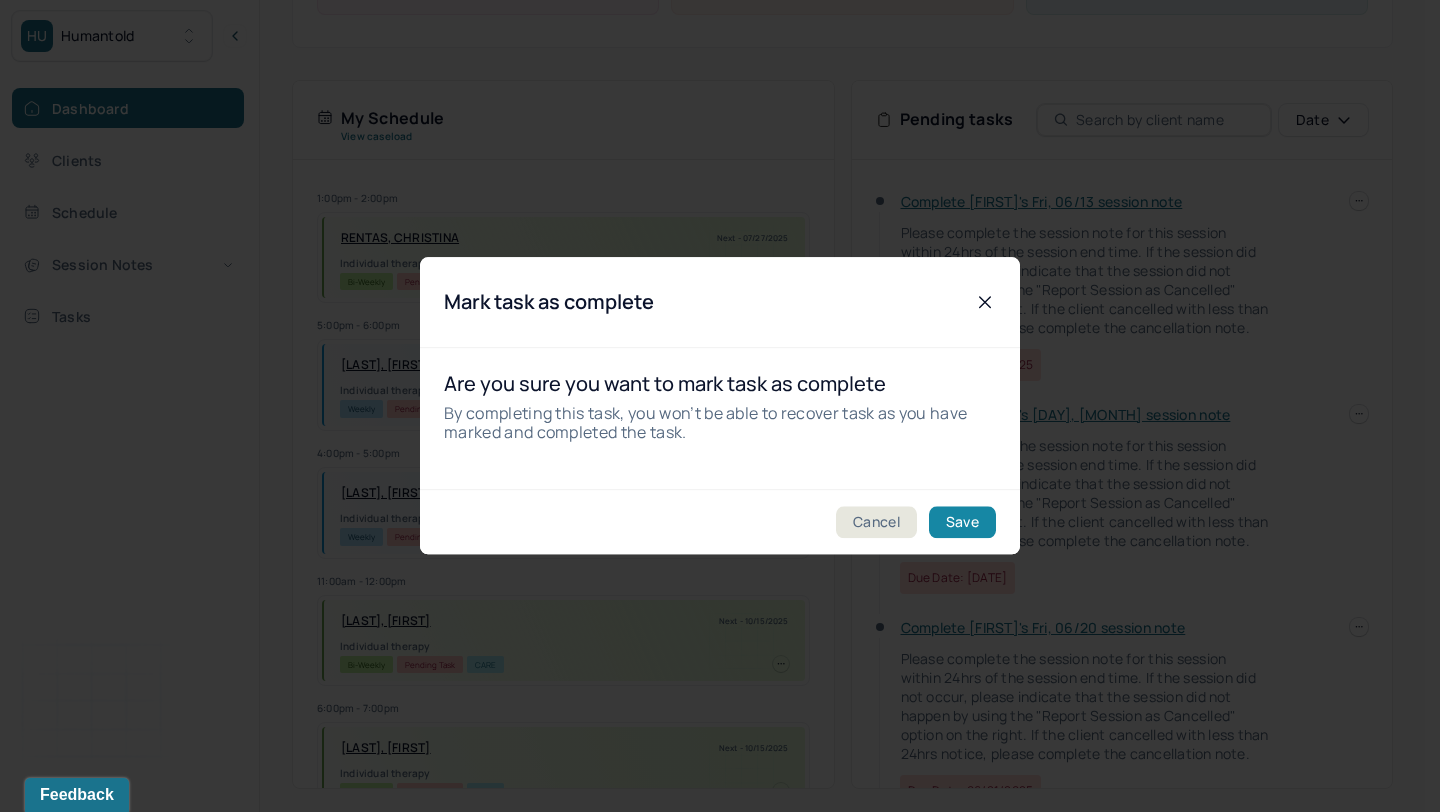 click on "Save" at bounding box center (962, 523) 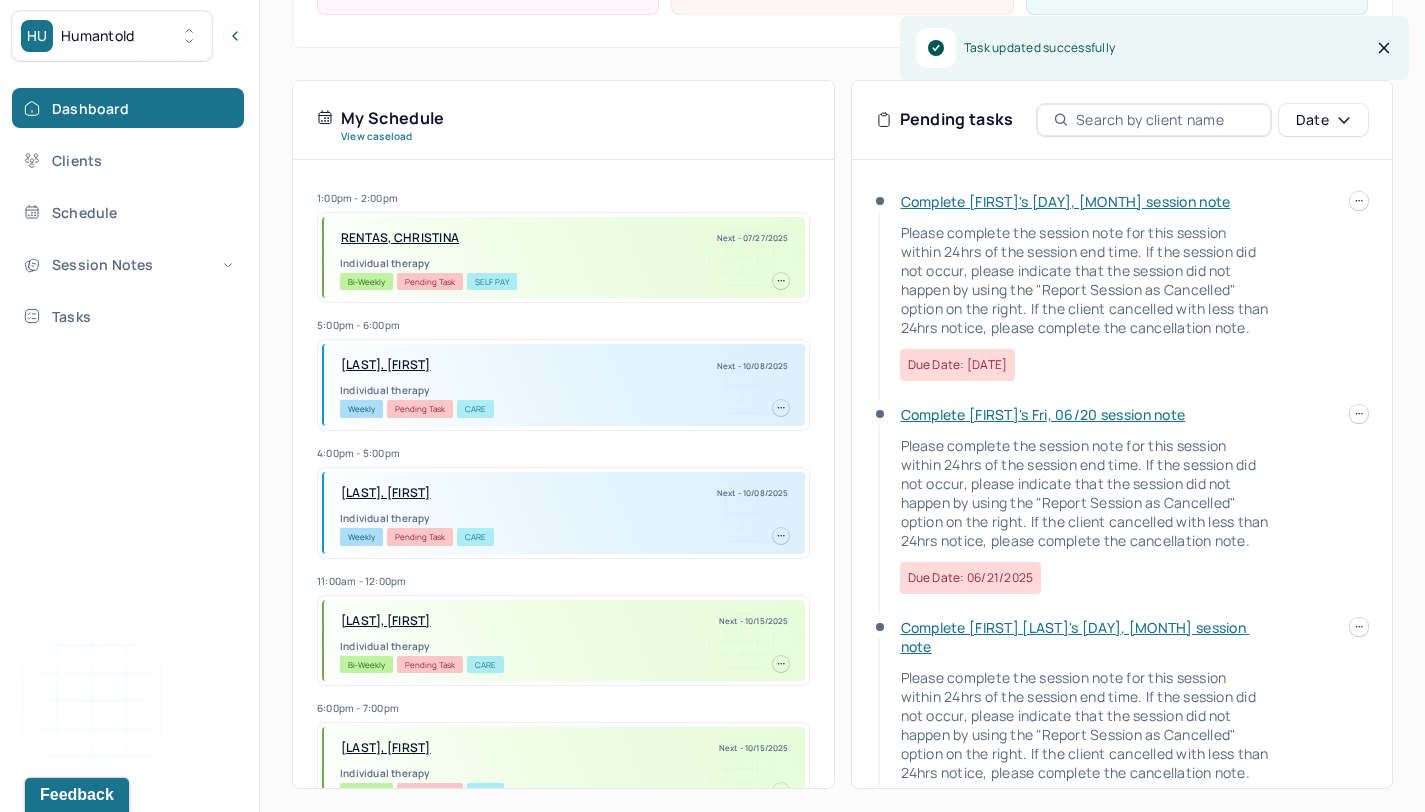 click on "Complete [PERSON]'s Sun, 06/15 session note Please complete the session note for this session within 24hrs of the session end time. If the session did not occur, please indicate that the session did not happen by using the "Report Session as Cancelled" option on the right. If the client cancelled with less than 24hrs notice, please complete the cancellation note. Due date: 06/16/2025" at bounding box center [1122, 298] 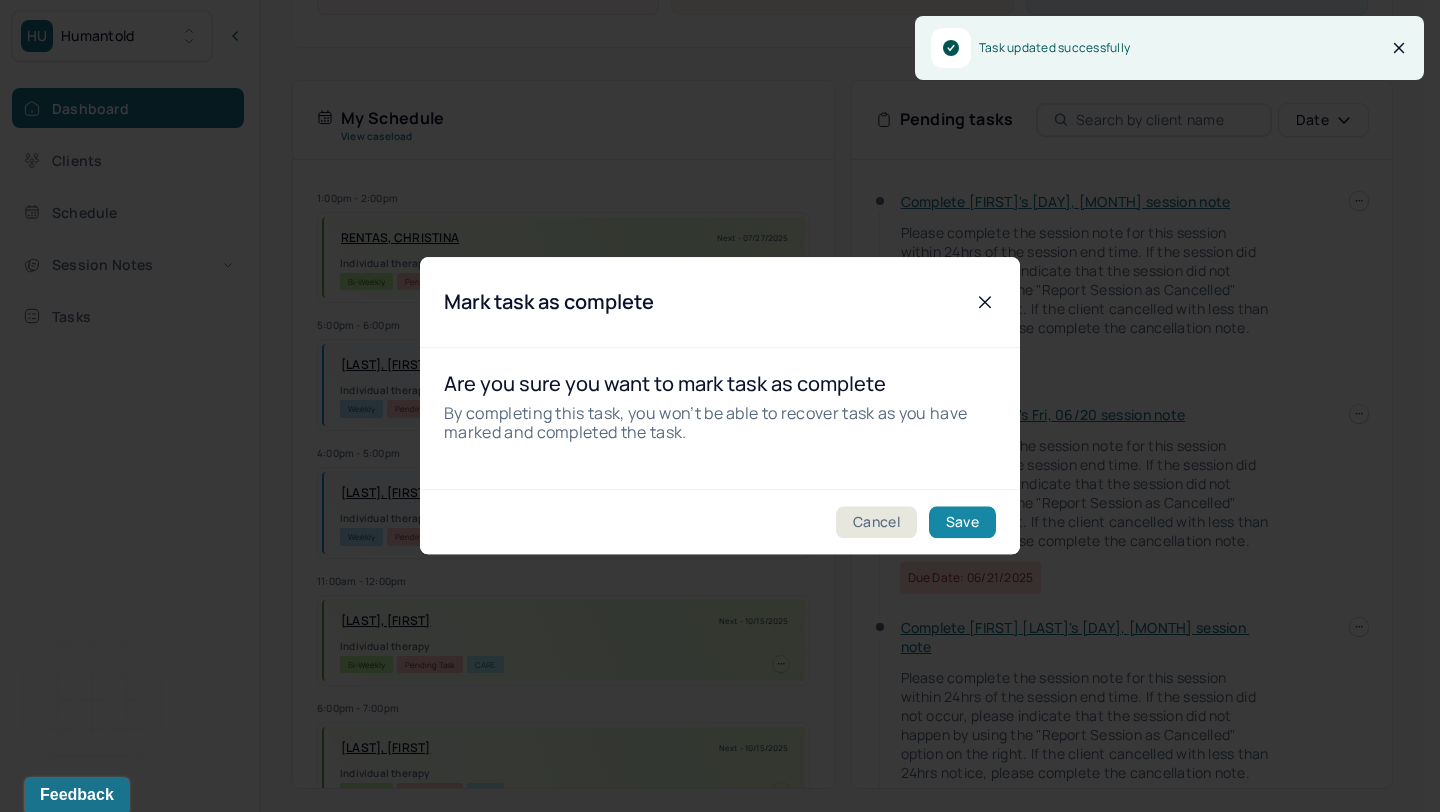 click on "Save" at bounding box center [962, 523] 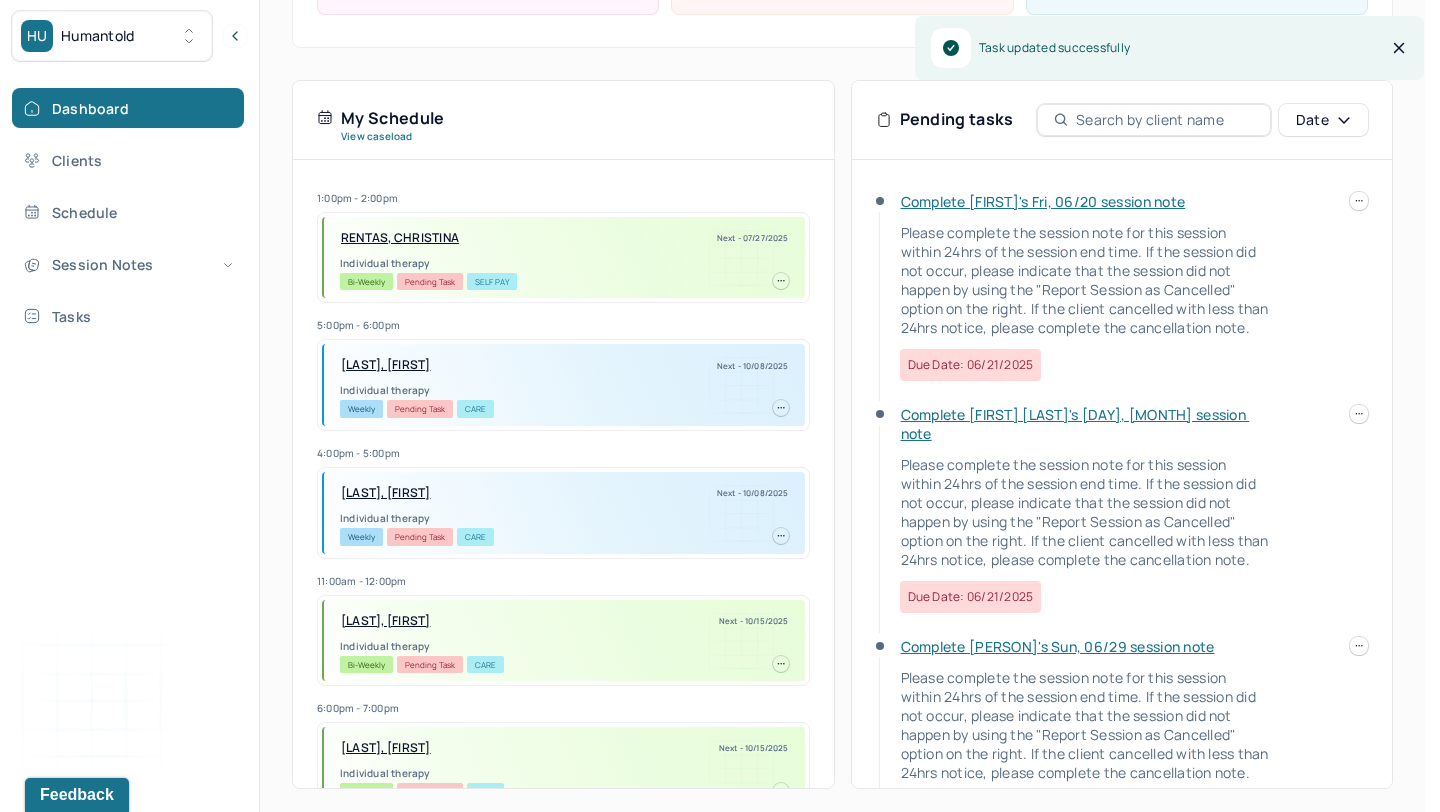 click at bounding box center [1359, 201] 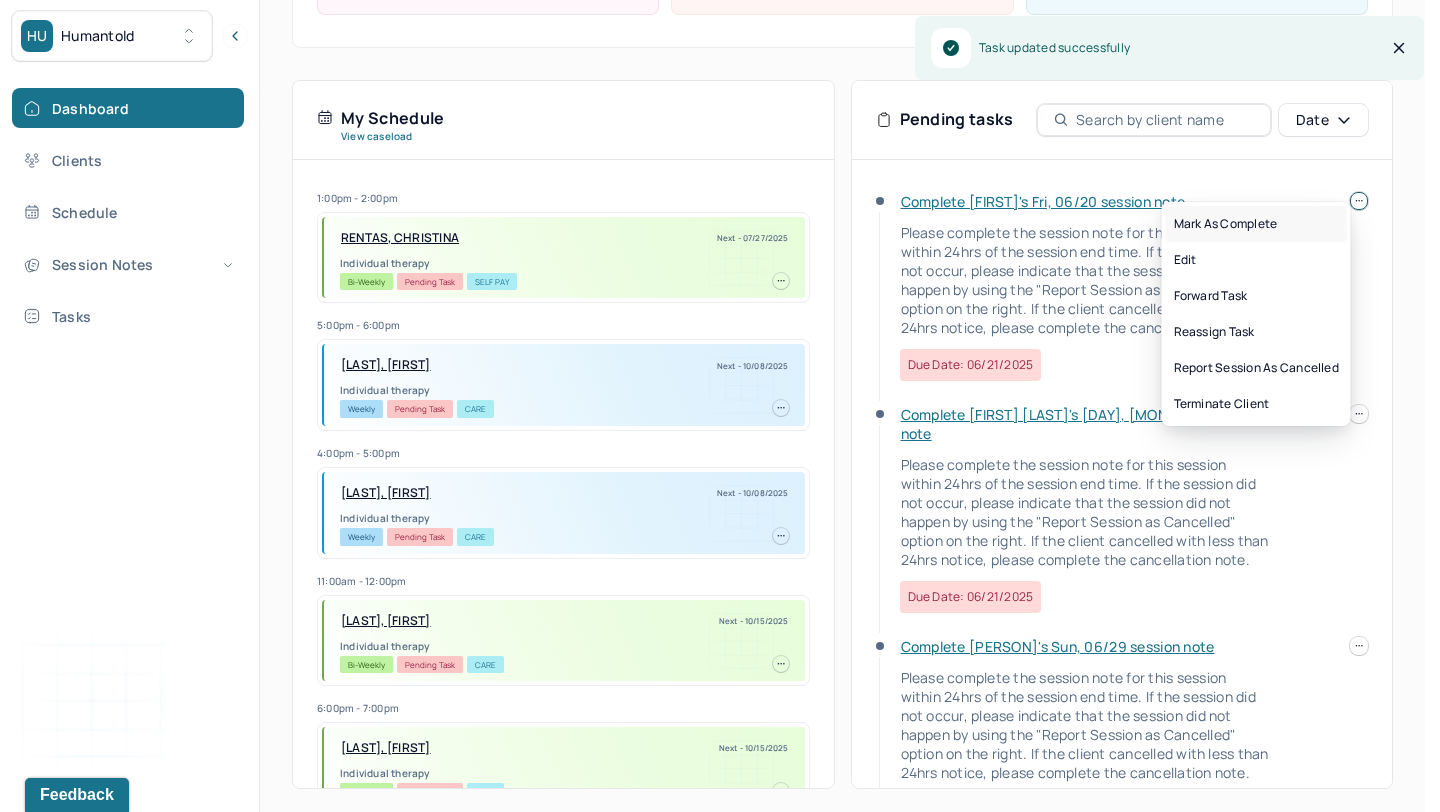 click on "Mark as complete" at bounding box center [1256, 224] 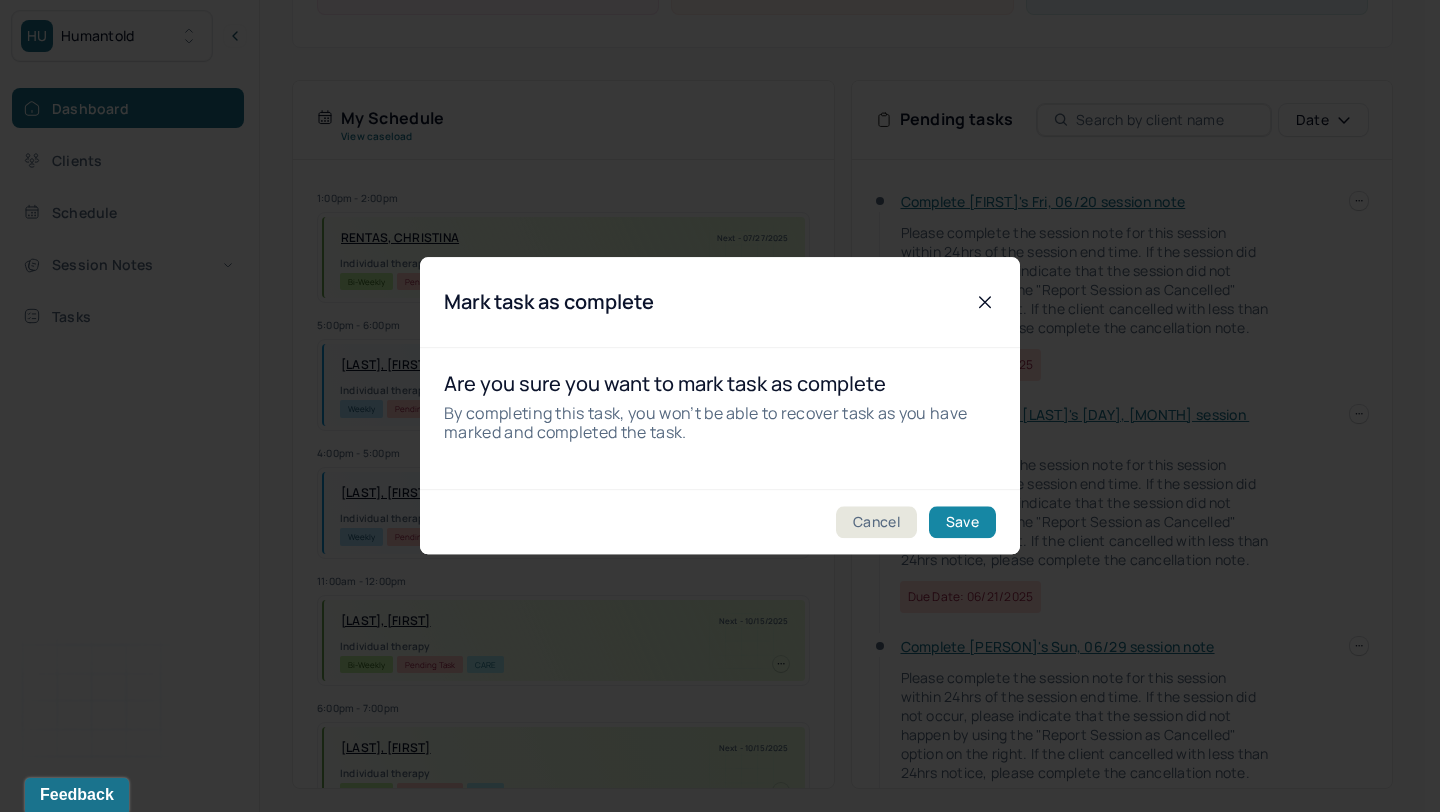 click on "Save" at bounding box center [962, 523] 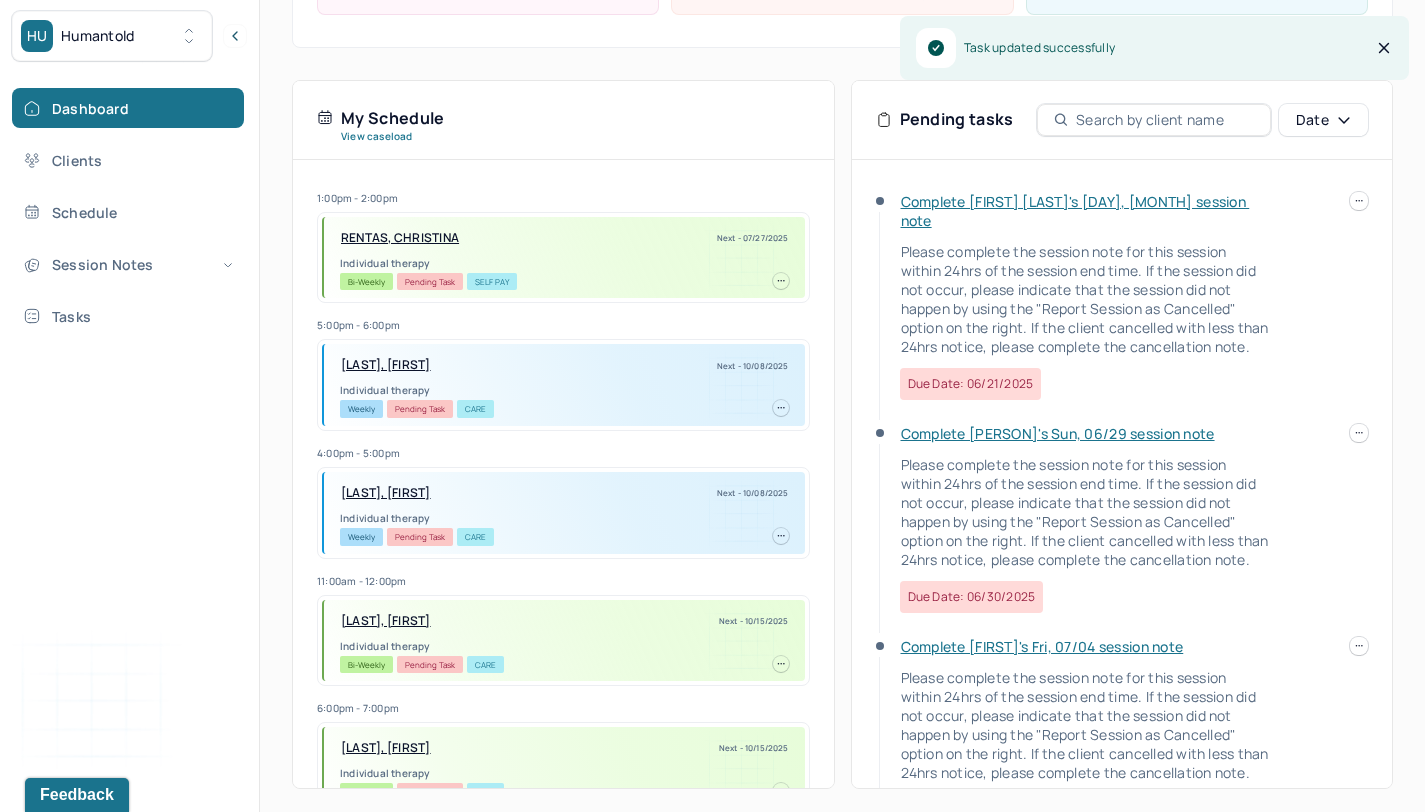 click on "HU Humantold       Dashboard Clients Schedule Session Notes Tasks KT Kwashee   Totimeh provider   Logout   Search by client name, chart number     FAQs     KT Kwashee Let’s get you started 🚀 You can manage your caseload and availability here   this week   SESSIONS SCHEDULED 0 COMPLETED NOTES 0 LATE NOTES 0 My Schedule View caseload 1:00pm - 2:00pm   [LAST], [FIRST]   Next - 07/27/2025 Individual therapy Bi-Weekly Pending Task Self Pay     5:00pm - 6:00pm   [LAST], [FIRST]   Next - 10/08/2025 Individual therapy Weekly Pending Task CARE     4:00pm - 5:00pm   [LAST], [FIRST]   Next - 10/08/2025 Individual therapy Weekly Pending Task CARE     11:00am - 12:00pm   [LAST], [FIRST]   Next - 10/15/2025 Individual therapy Bi-Weekly Pending Task CARE     6:00pm - 7:00pm   [LAST], [FIRST]   Next - 10/15/2025 Individual therapy Bi-Weekly Pending Task CARE     Pending tasks    Date   Complete [LAST]'s [DAY], [MONTH] session note Due date: 06/21/2025     Complete [FIRST]'s [DAY], [MONTH] session note" at bounding box center (712, 230) 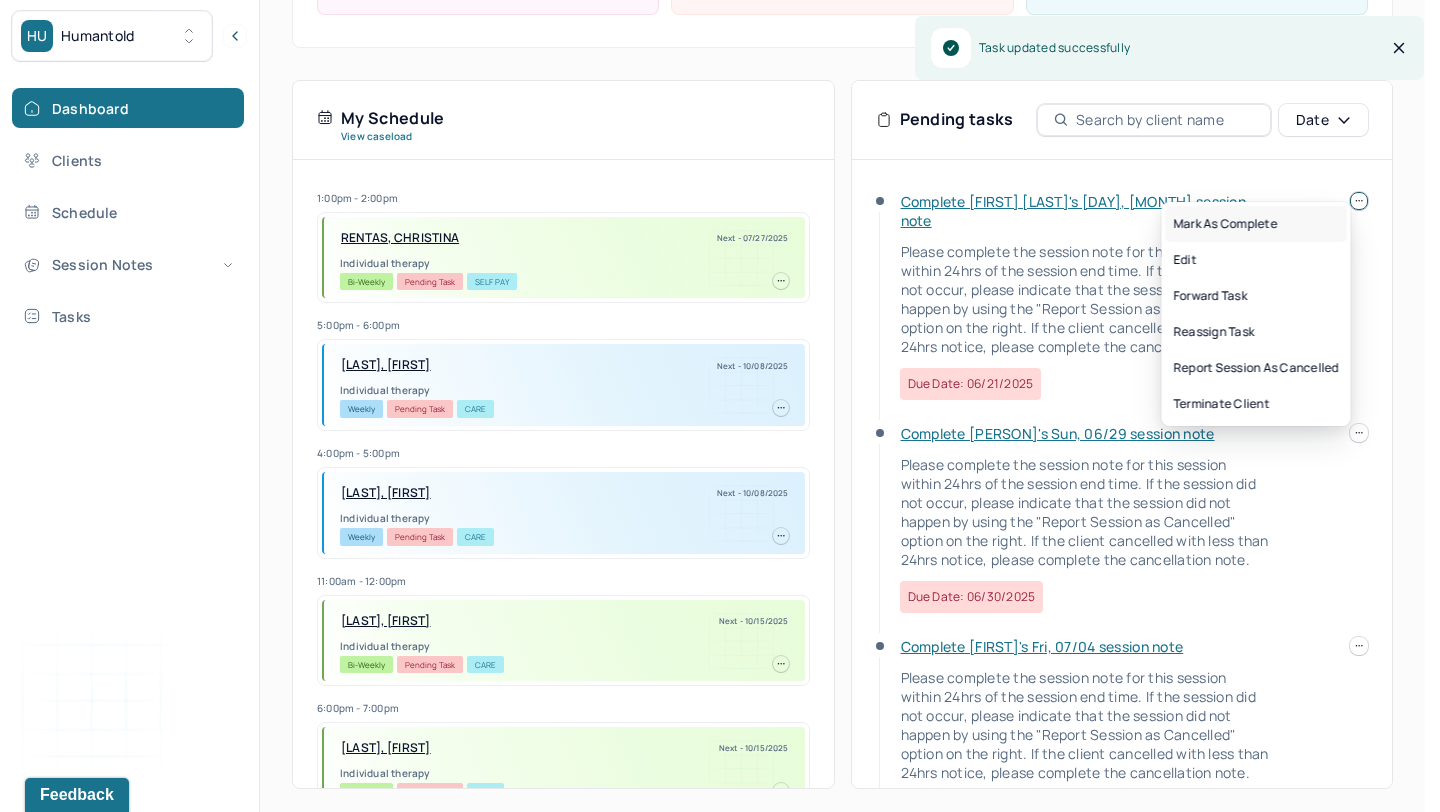 click on "Mark as complete" at bounding box center [1256, 224] 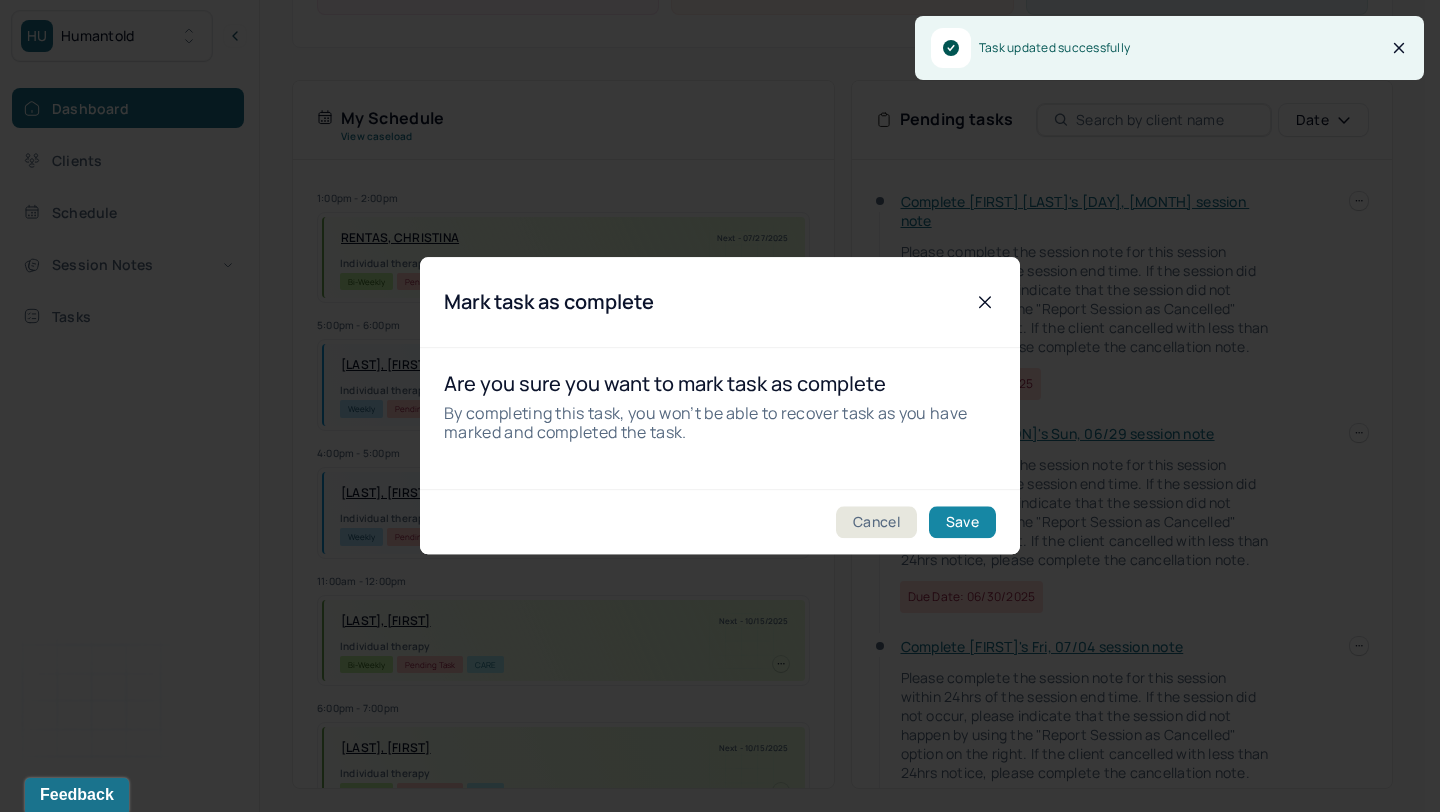 click on "Save" at bounding box center [962, 523] 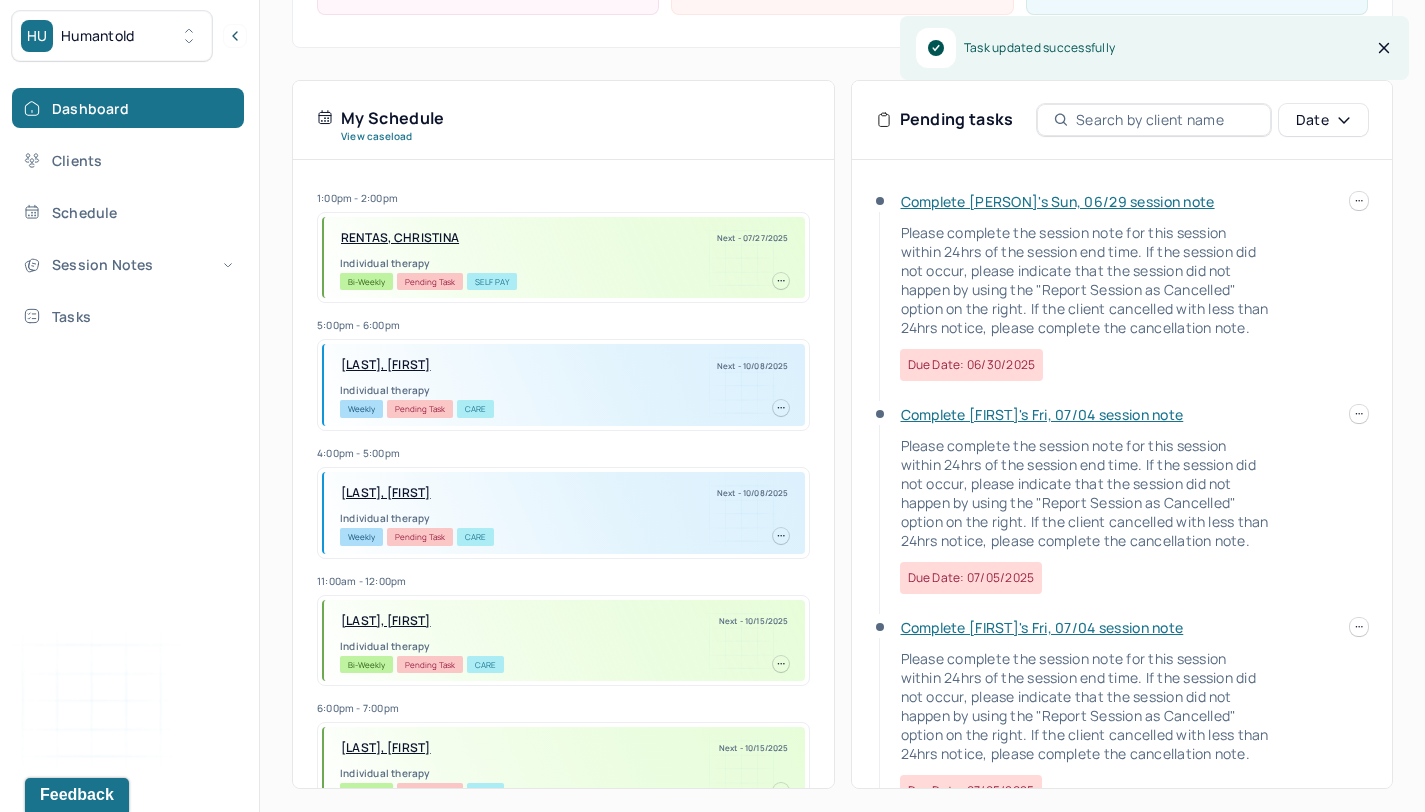click at bounding box center (1359, 201) 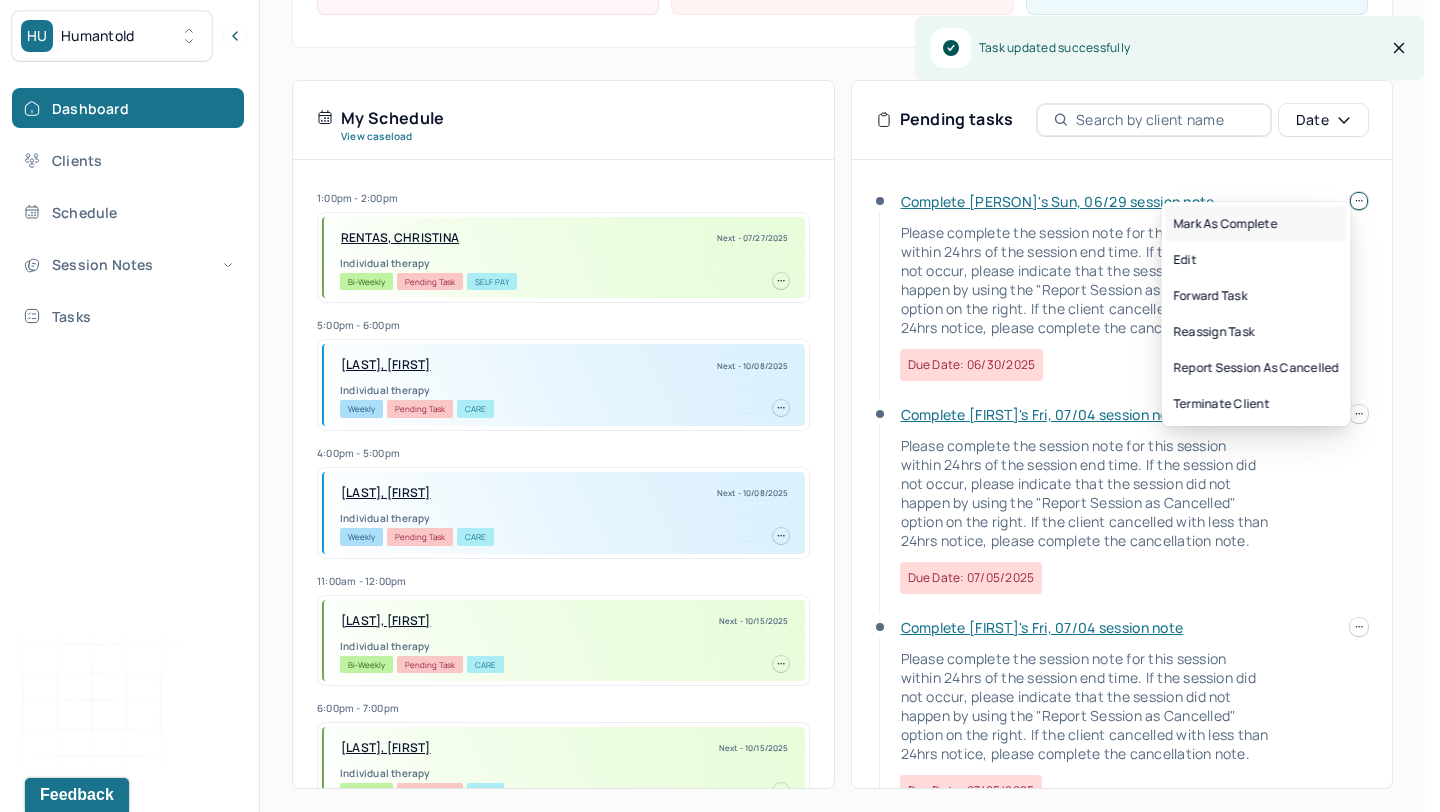click on "Mark as complete" at bounding box center [1256, 224] 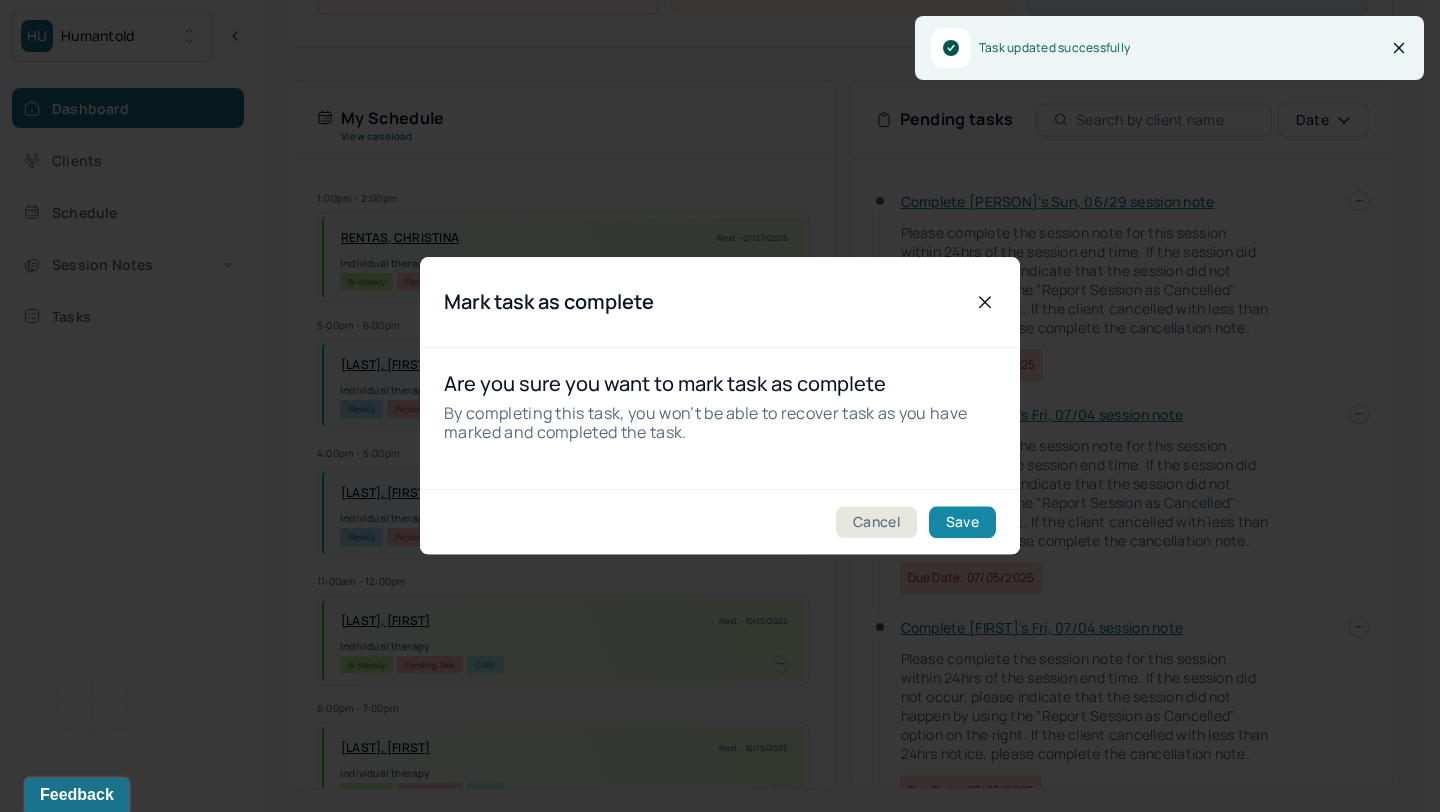click on "Save" at bounding box center (962, 523) 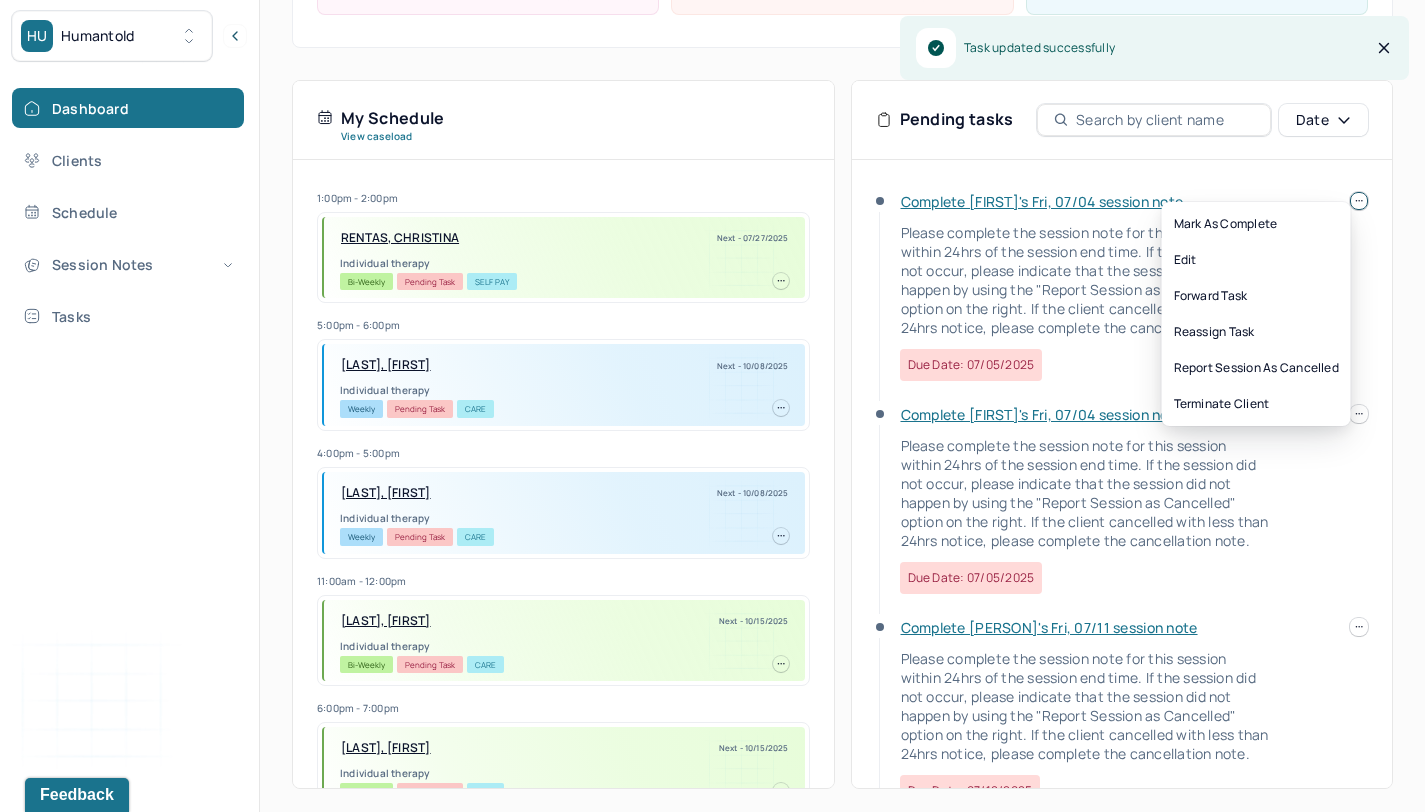 click on "HU Humantold       Dashboard Clients Schedule Session Notes Tasks KT Kwashee   Totimeh provider   Logout   Search by client name, chart number     FAQs     KT Kwashee Let’s get you started 🚀 You can manage your caseload and availability here   this week   SESSIONS SCHEDULED 0 COMPLETED NOTES 0 LATE NOTES 0 My Schedule View caseload 1:00pm - 2:00pm   [LAST], [FIRST]   Next - 07/27/2025 Individual therapy Bi-Weekly Pending Task Self Pay     5:00pm - 6:00pm   [LAST], [FIRST]   Next - 10/08/2025 Individual therapy Weekly Pending Task CARE     4:00pm - 5:00pm   [LAST], [FIRST]   Next - 10/08/2025 Individual therapy Weekly Pending Task CARE     11:00am - 12:00pm   [LAST], [FIRST]   Next - 10/15/2025 Individual therapy Bi-Weekly Pending Task CARE     6:00pm - 7:00pm   [LAST], [FIRST]   Next - 10/15/2025 Individual therapy Bi-Weekly Pending Task CARE     Pending tasks    Date   Complete [FIRST]'s Fri, 07/04 session note Due date: 07/05/2025     Complete [FIRST]'s Fri, 07/04 session note" at bounding box center [712, 230] 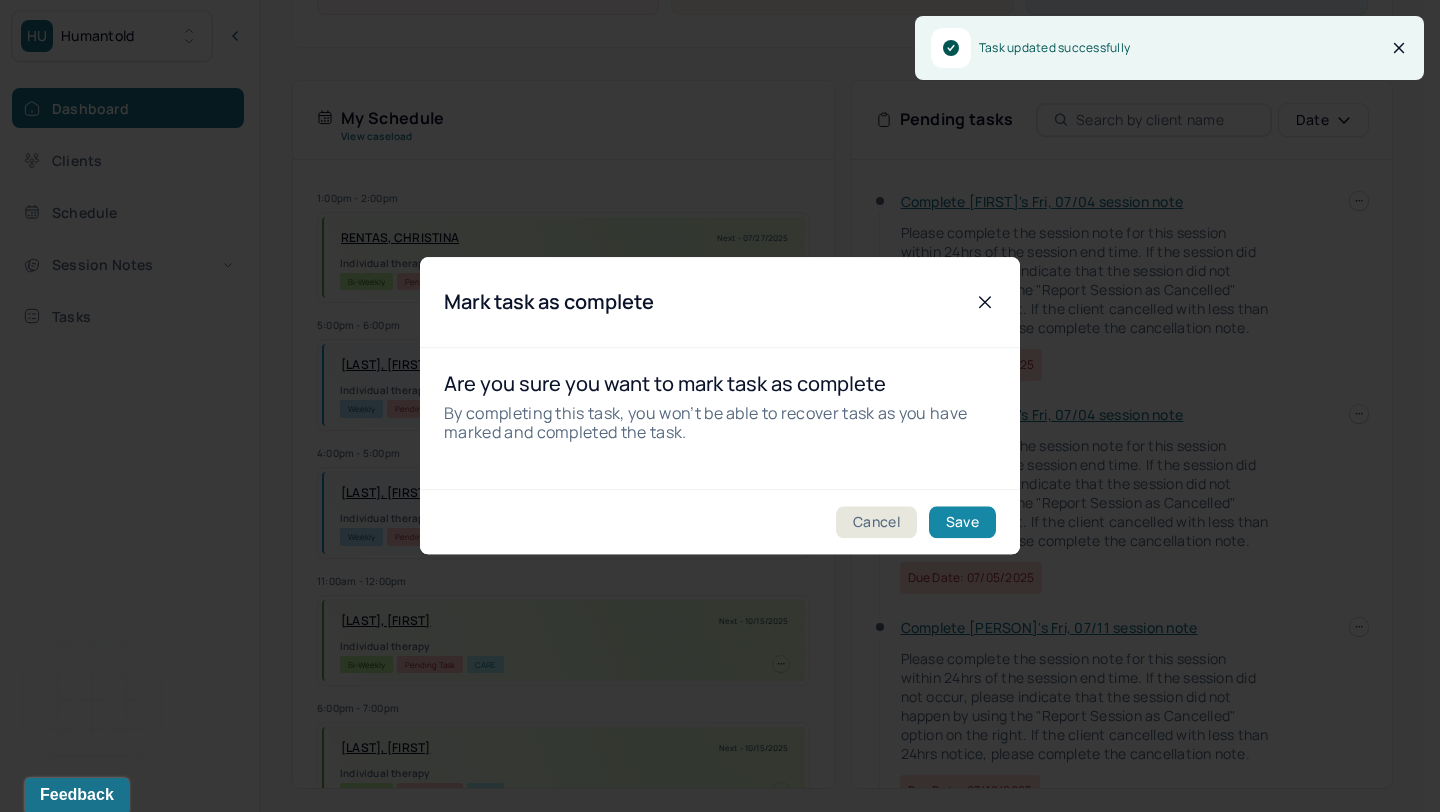 click on "Save" at bounding box center [962, 523] 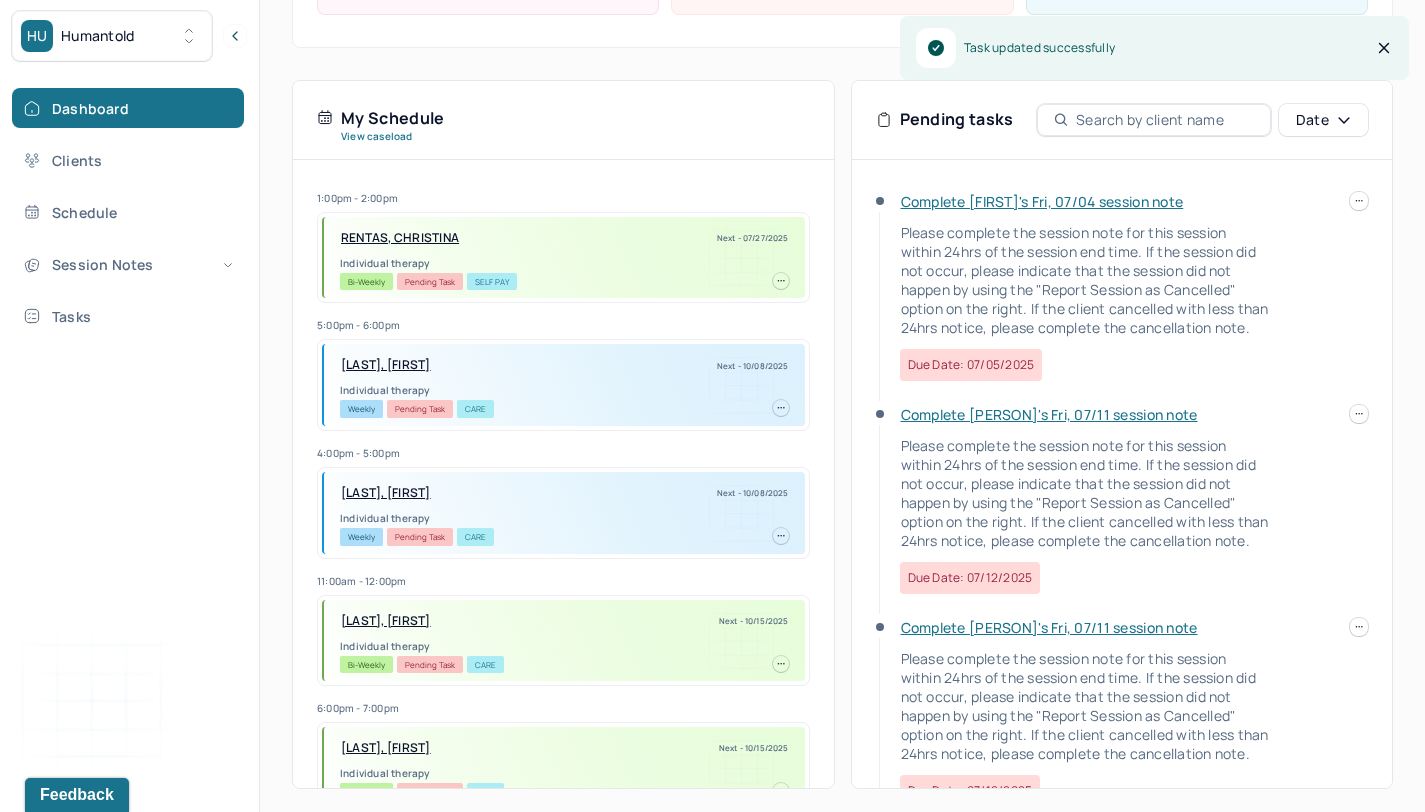click at bounding box center [1359, 201] 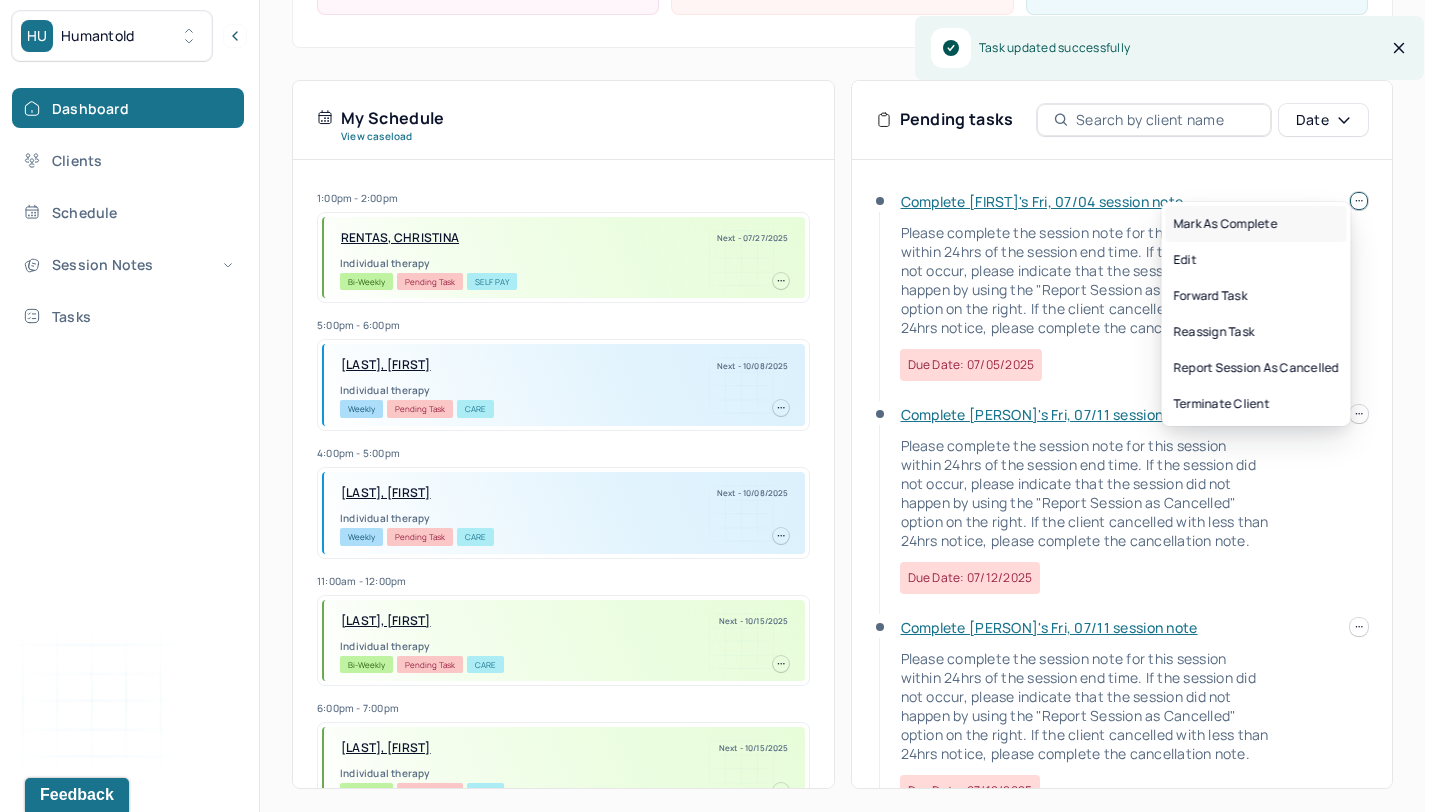 click on "Mark as complete" at bounding box center [1256, 224] 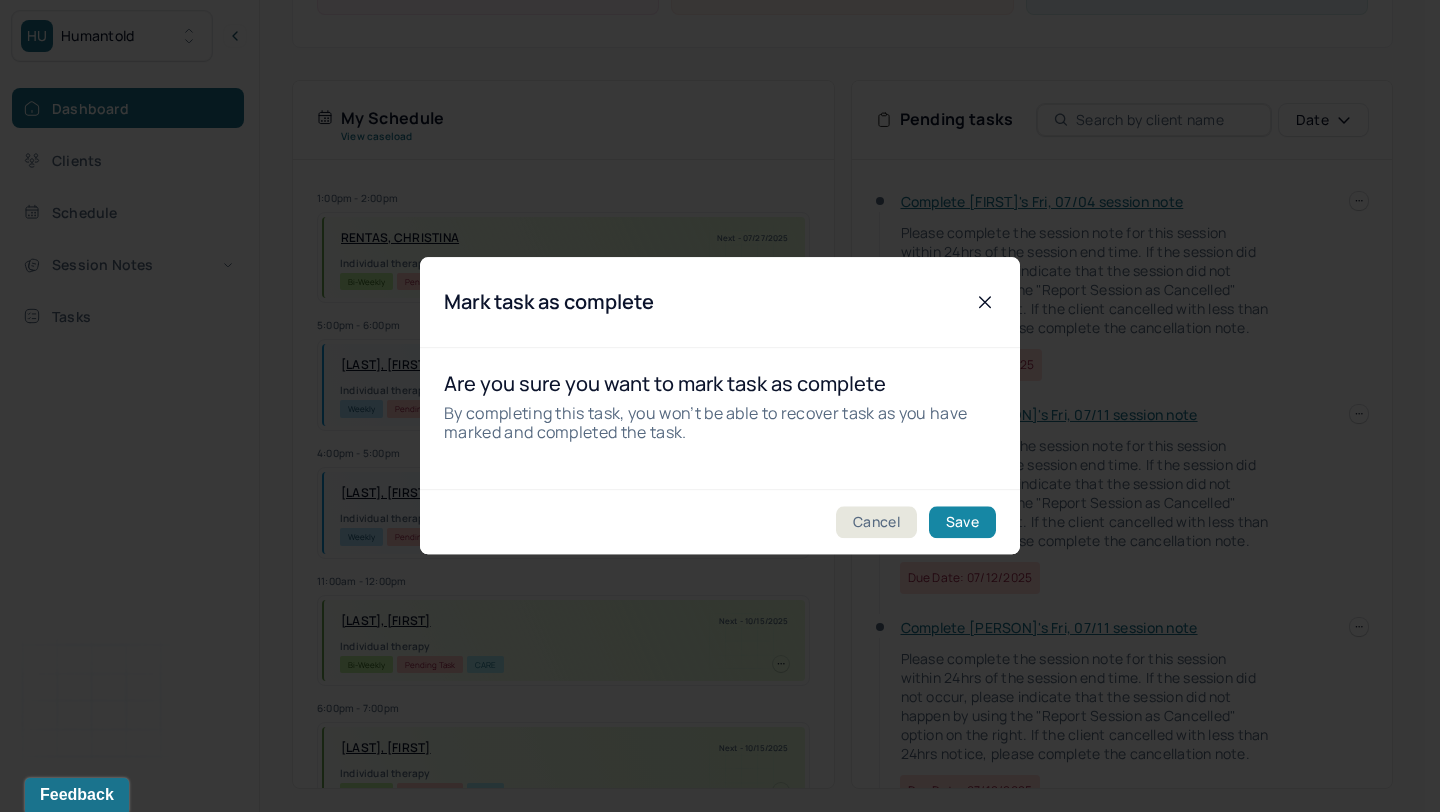 click on "Save" at bounding box center (962, 523) 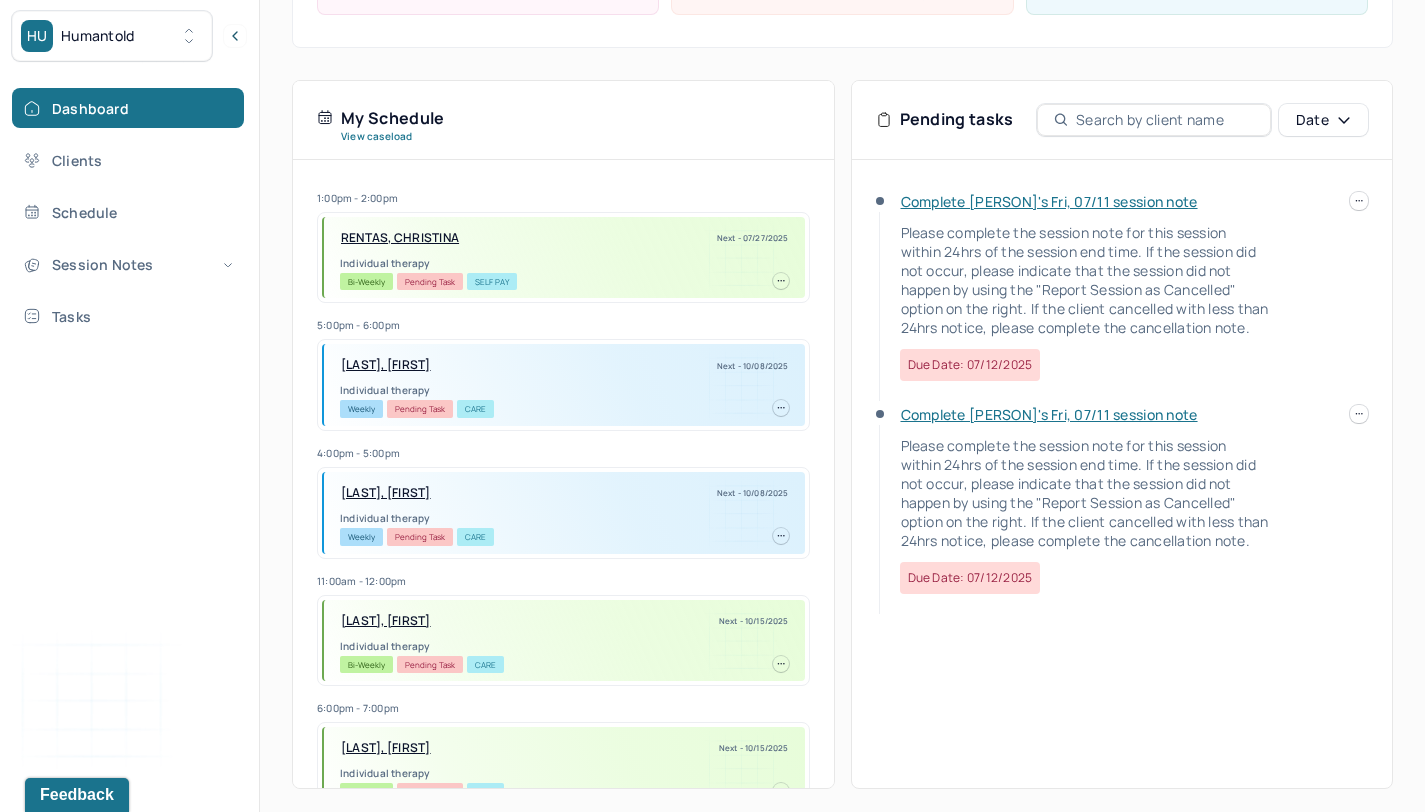 click 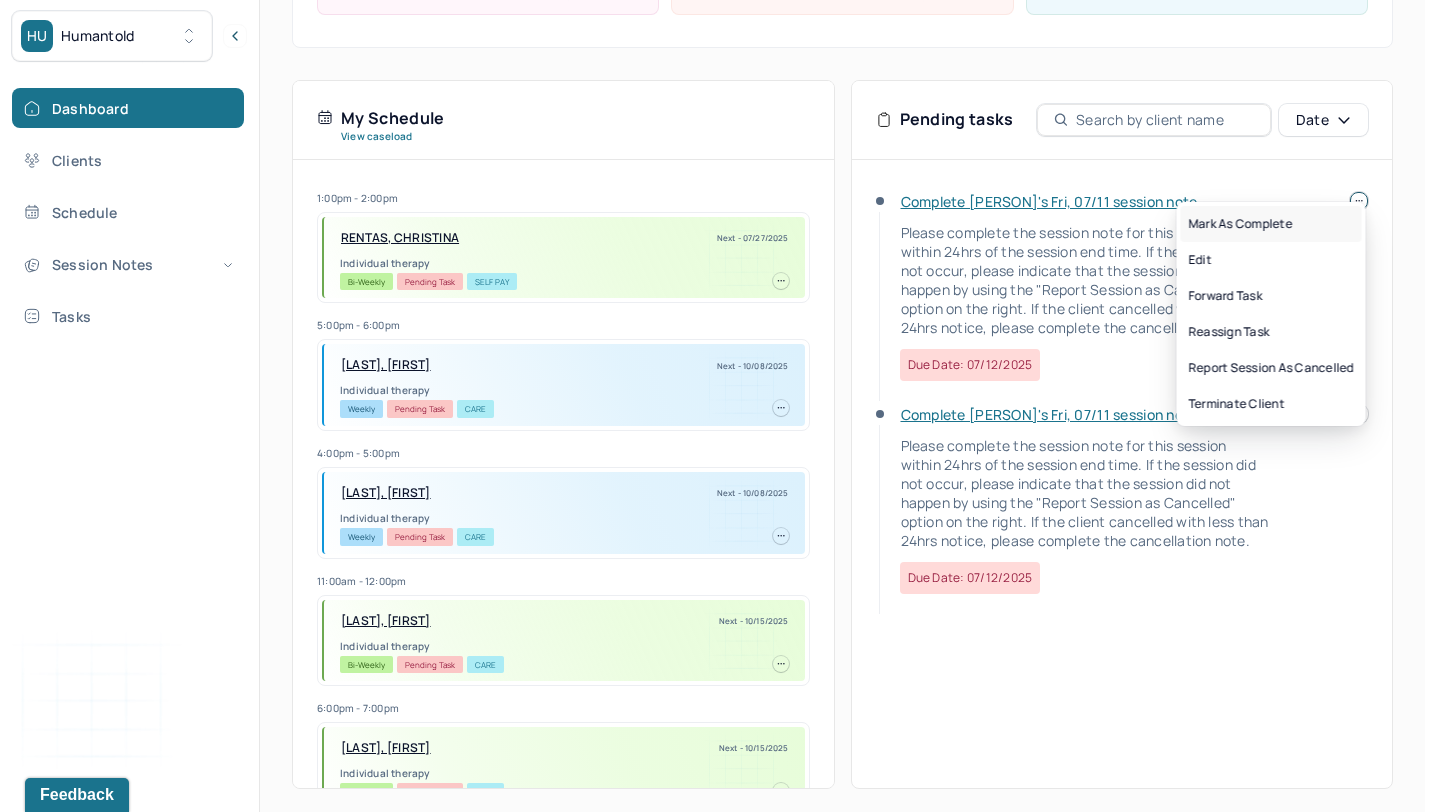 click on "Mark as complete" at bounding box center (1271, 224) 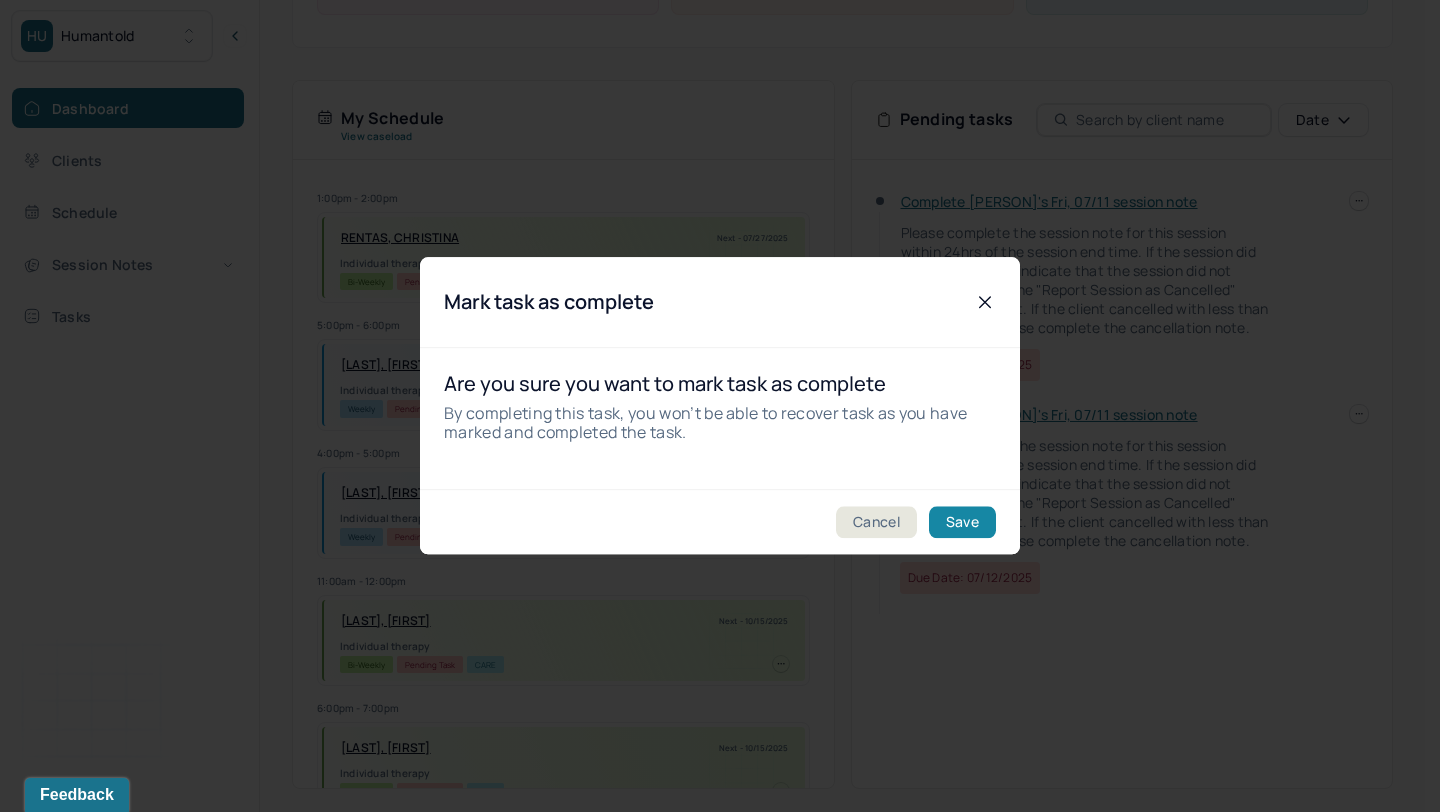 click on "Save" at bounding box center (962, 523) 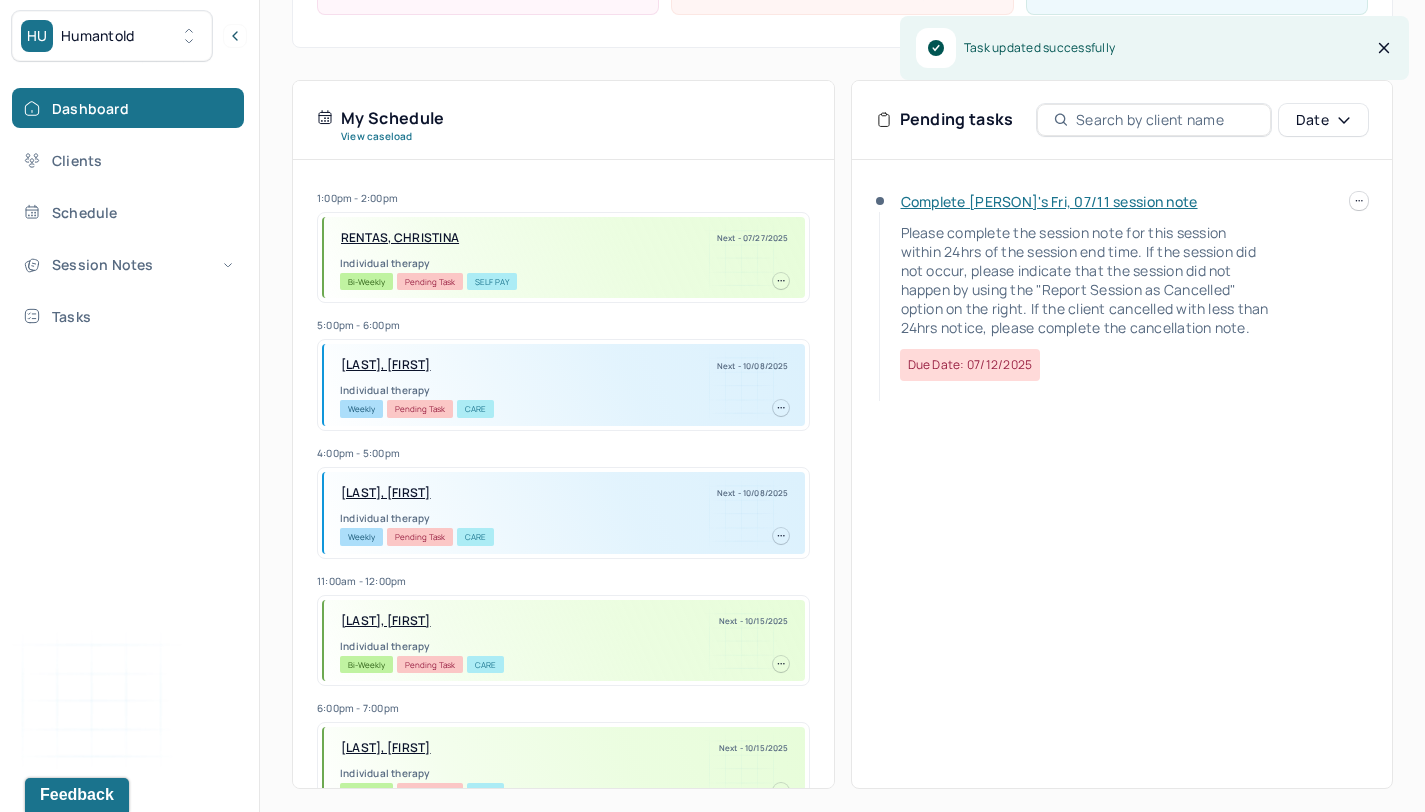click 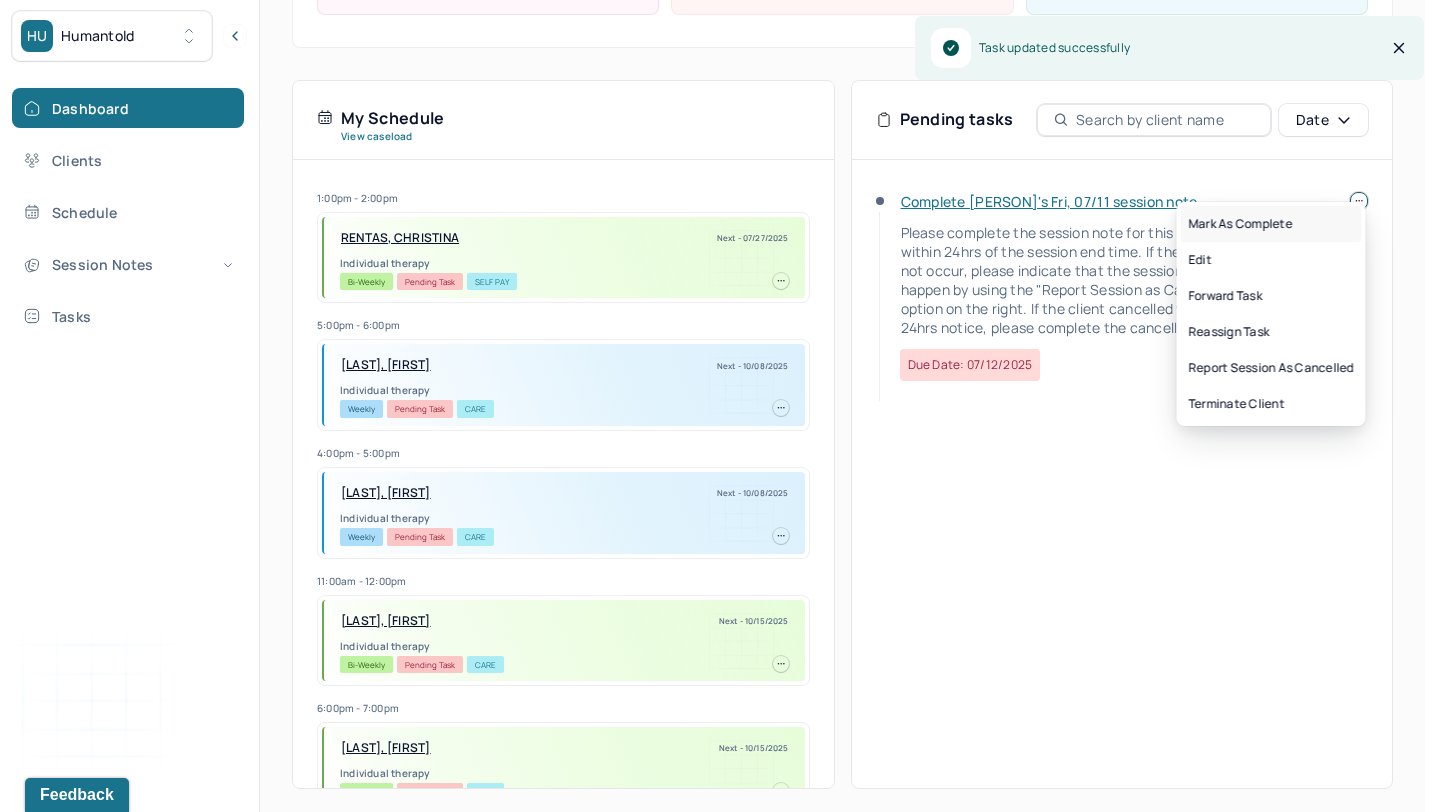 click on "Mark as complete" at bounding box center [1271, 224] 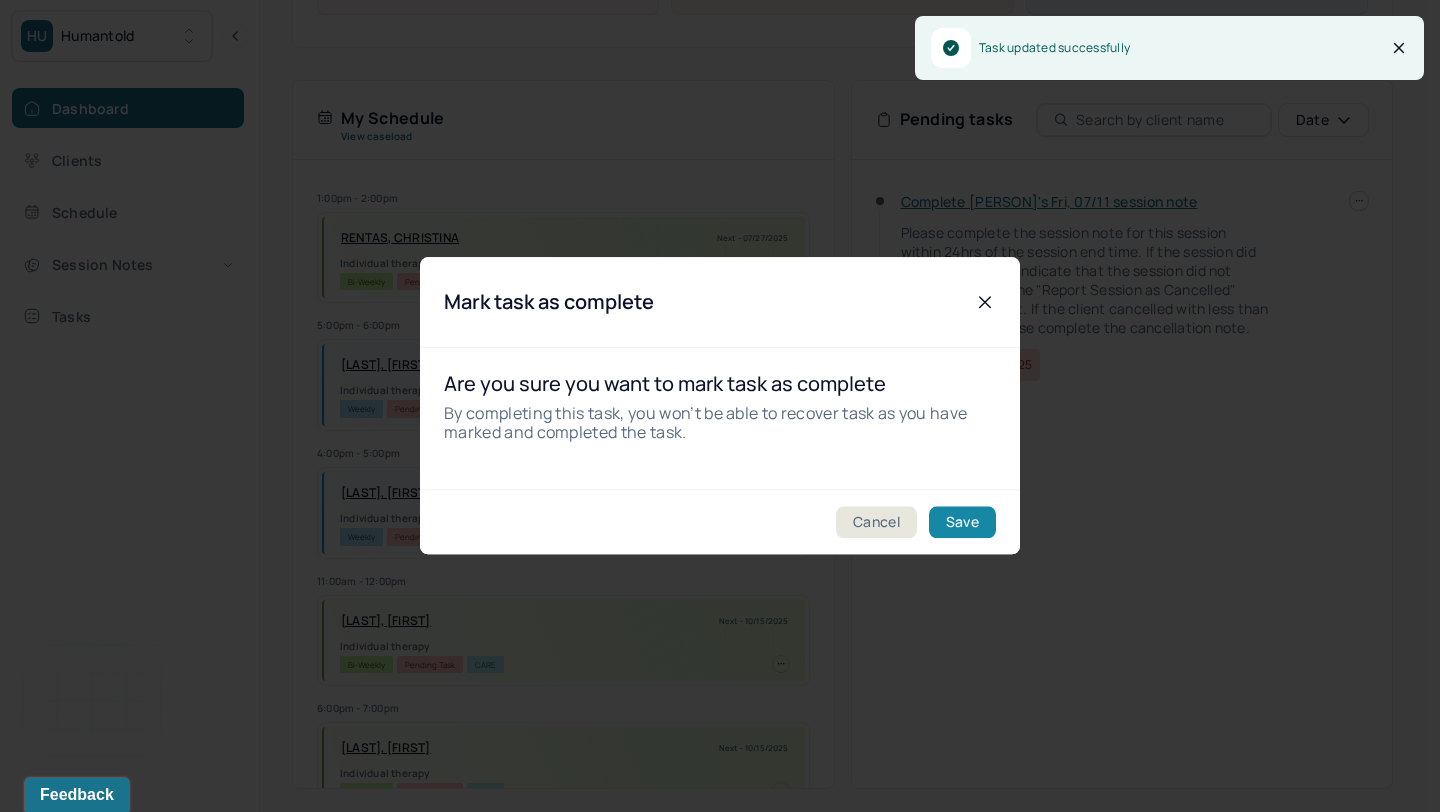 click on "Save" at bounding box center (962, 523) 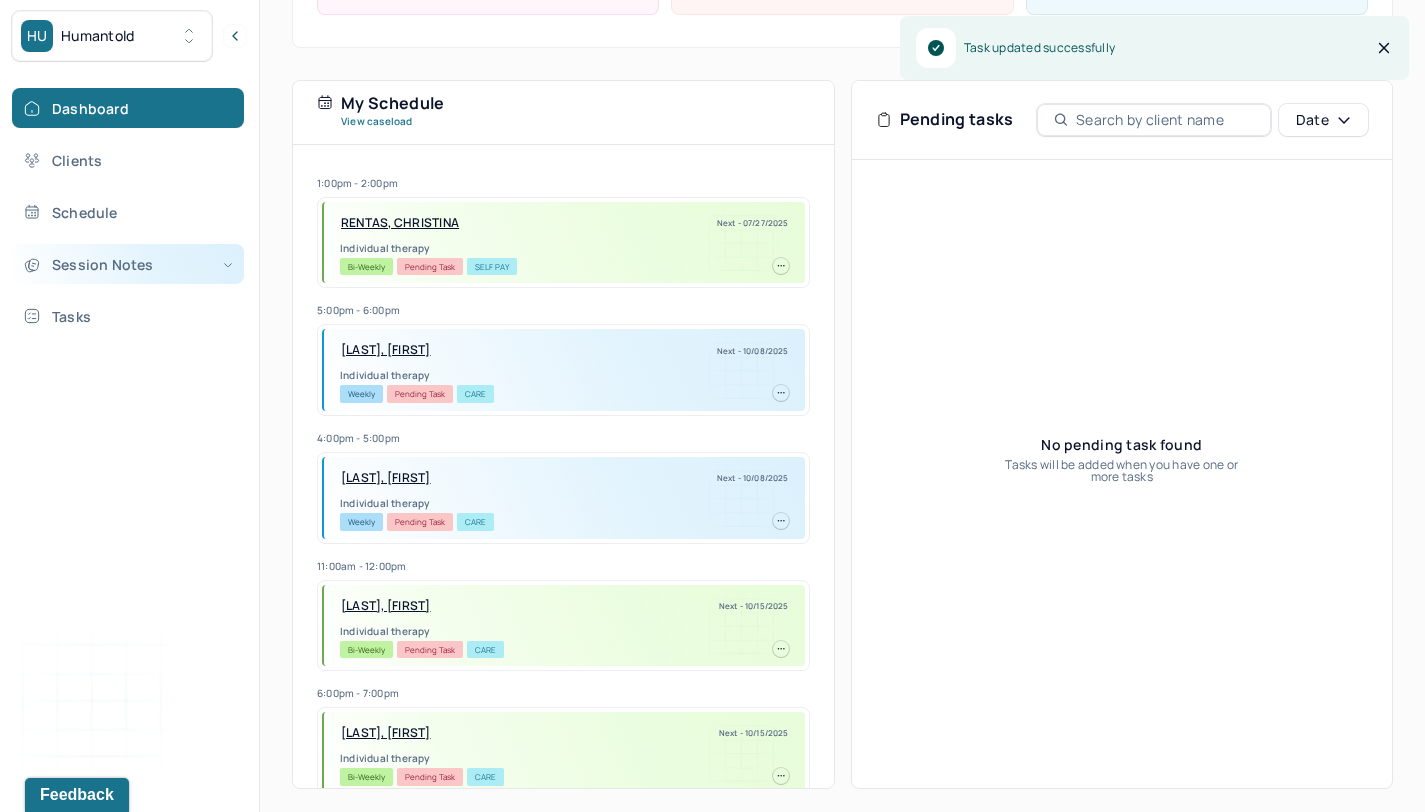 scroll, scrollTop: 0, scrollLeft: 0, axis: both 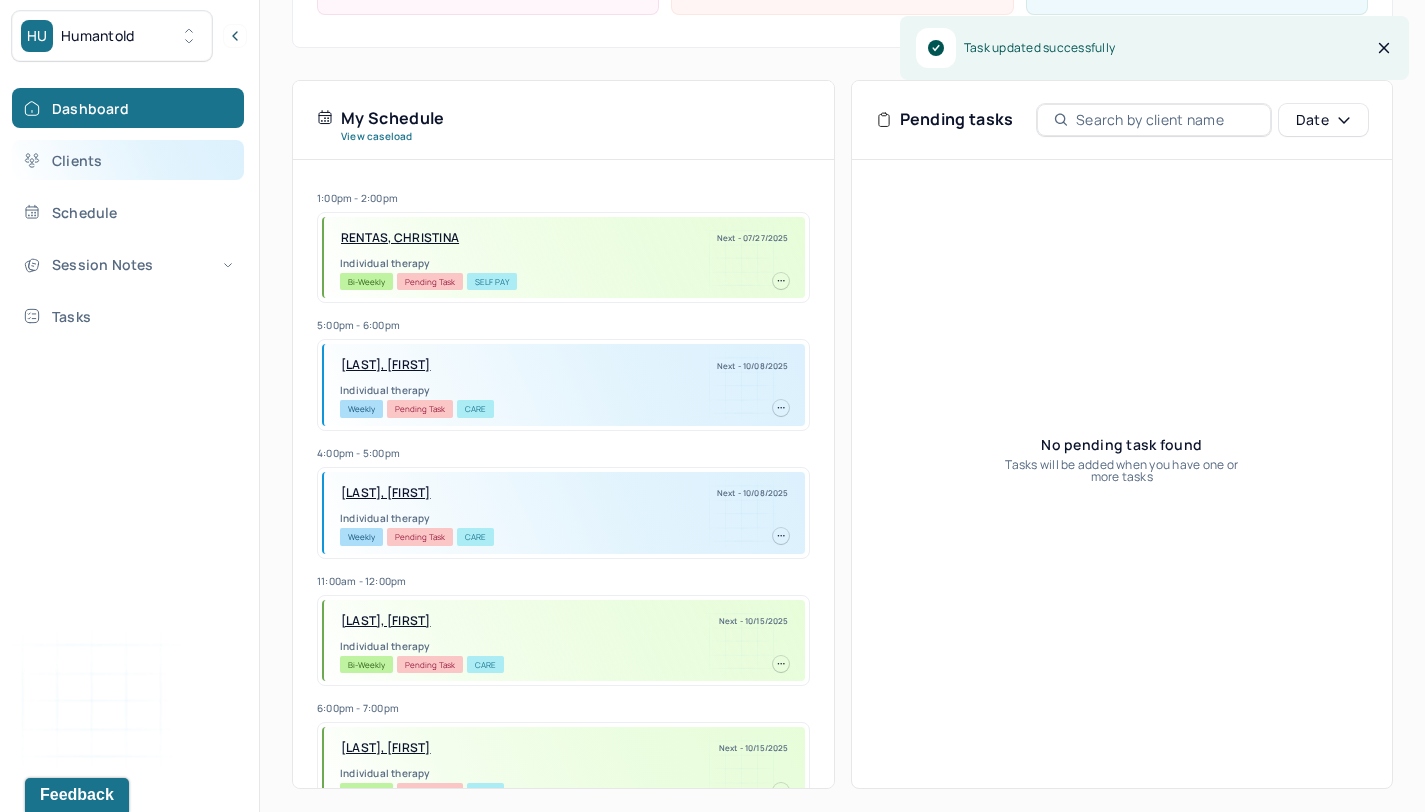click on "Clients" at bounding box center (128, 160) 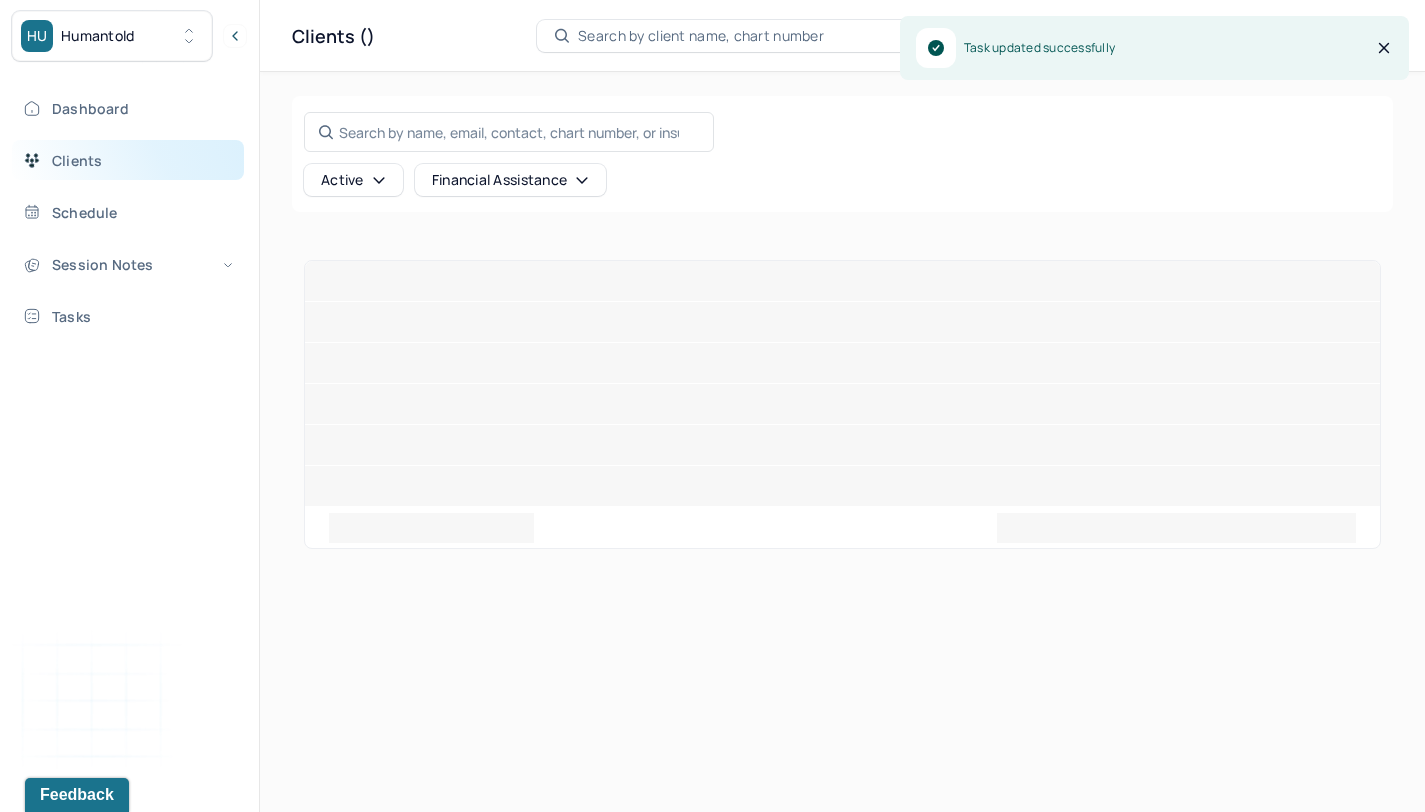 scroll, scrollTop: 0, scrollLeft: 0, axis: both 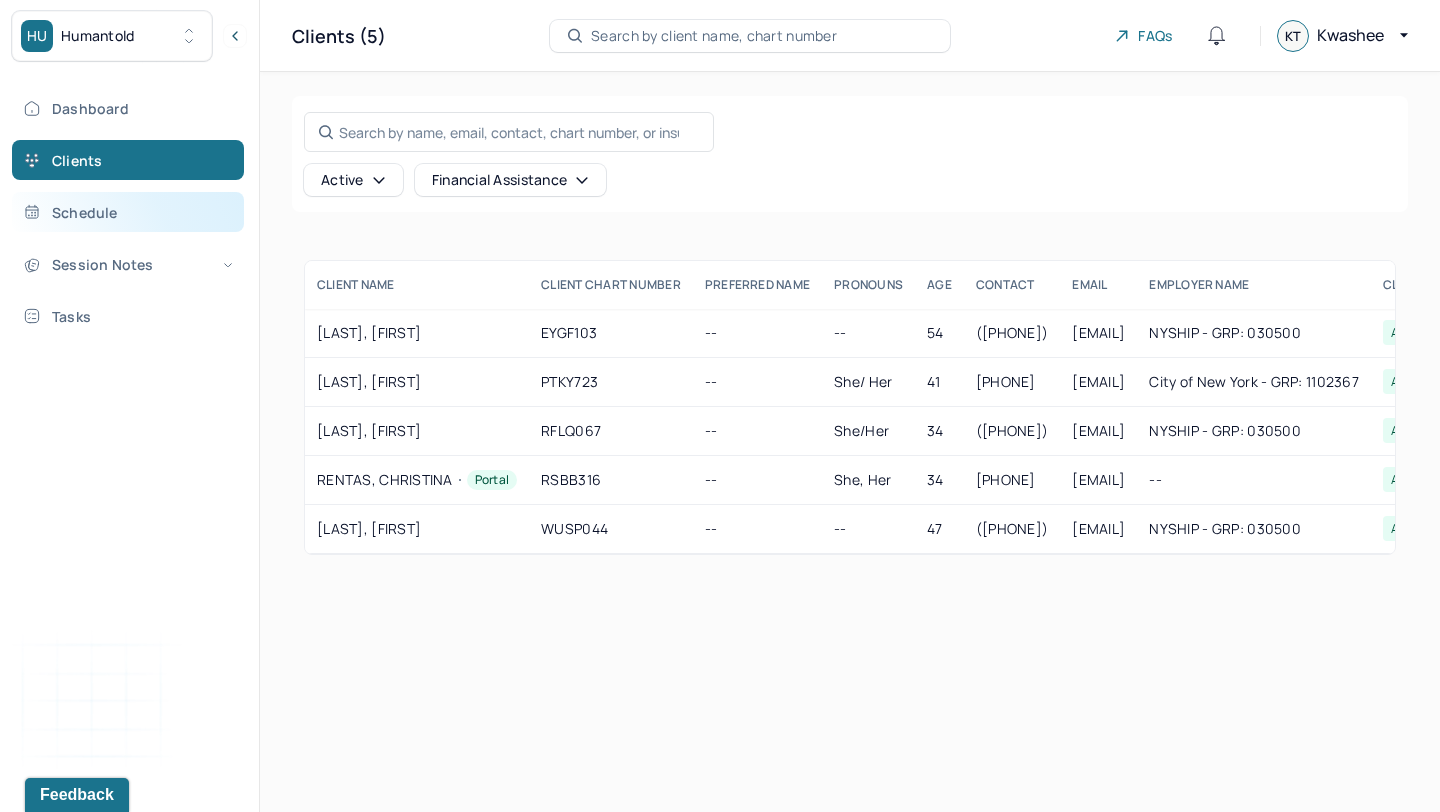 click on "Schedule" at bounding box center (128, 212) 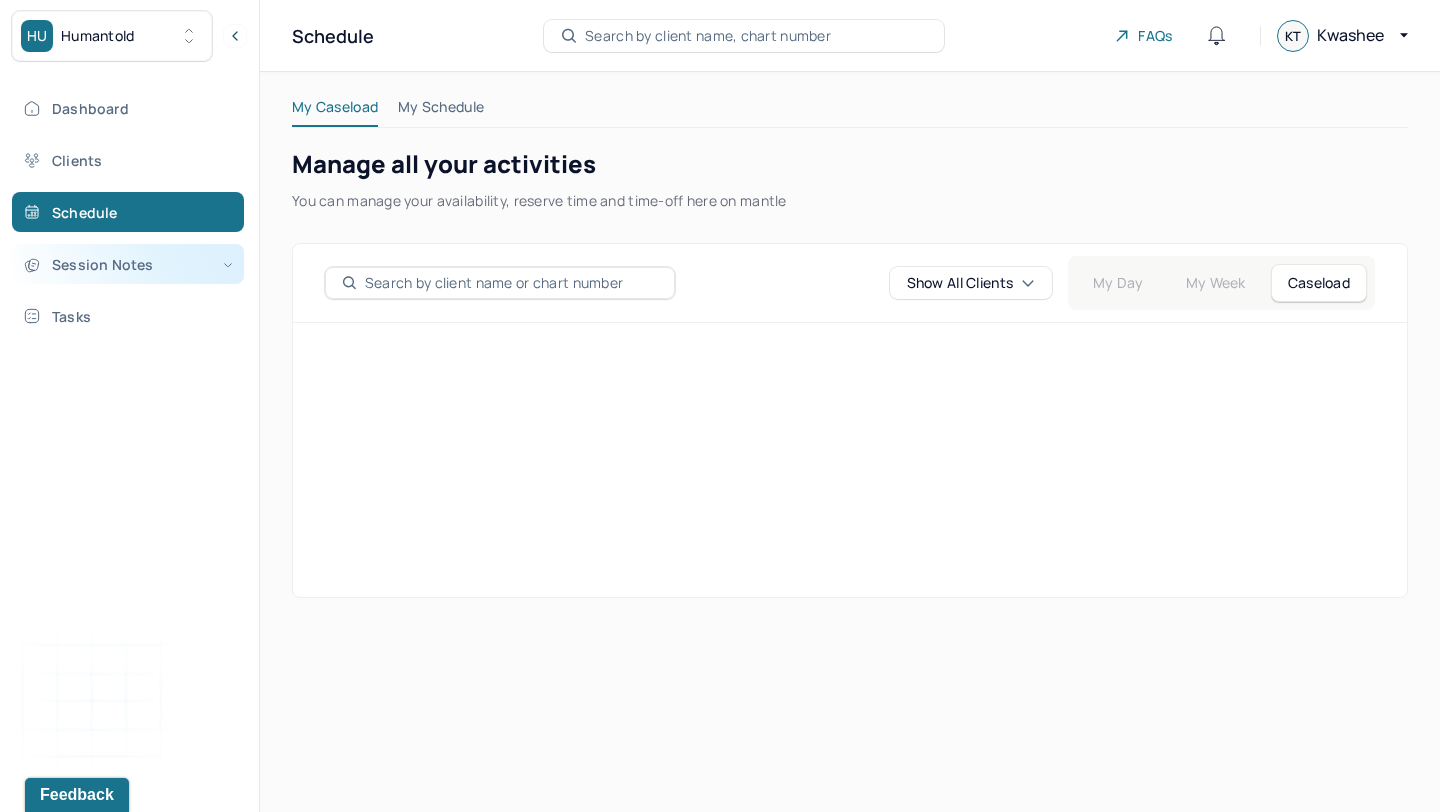 click on "Session Notes" at bounding box center (128, 264) 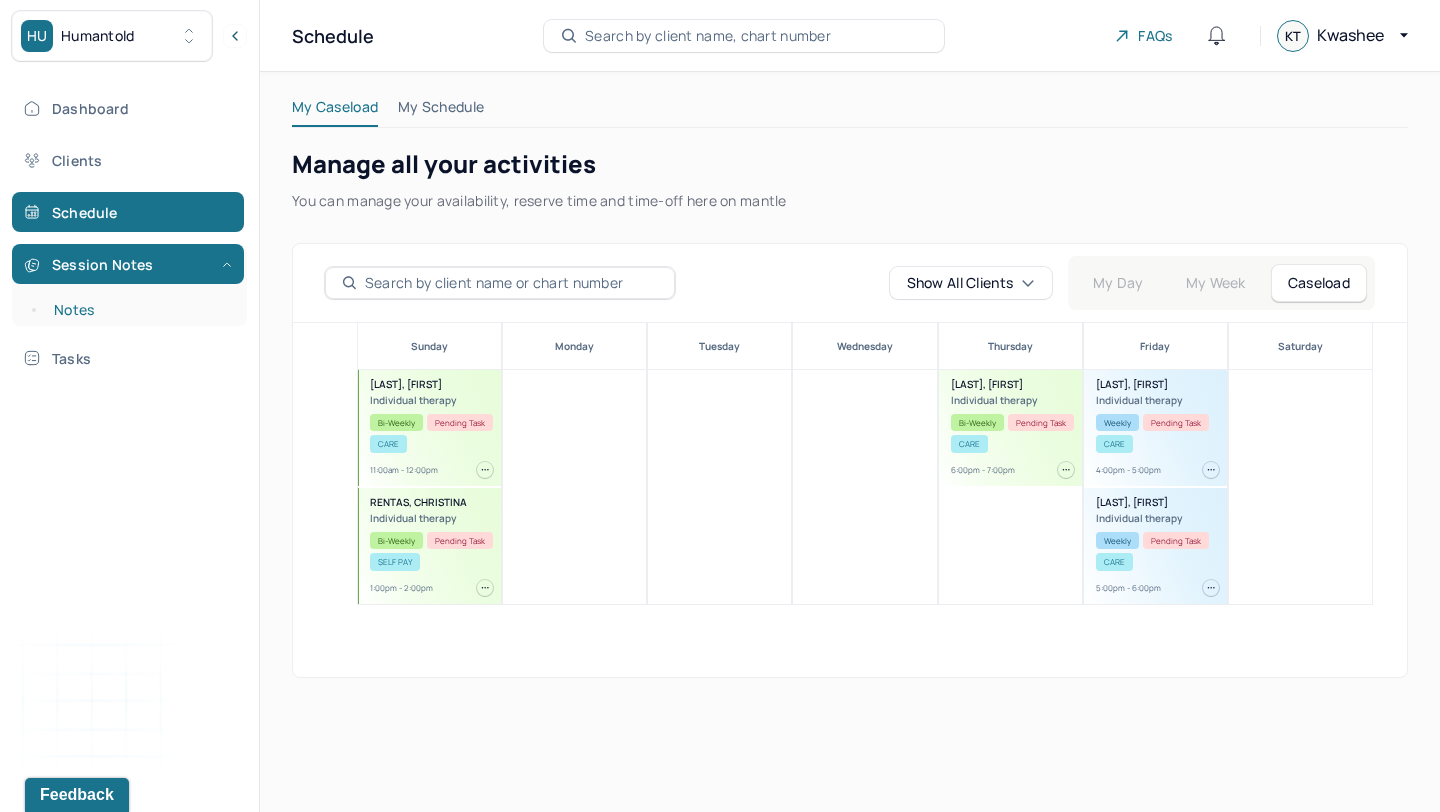 click on "Notes" at bounding box center (139, 310) 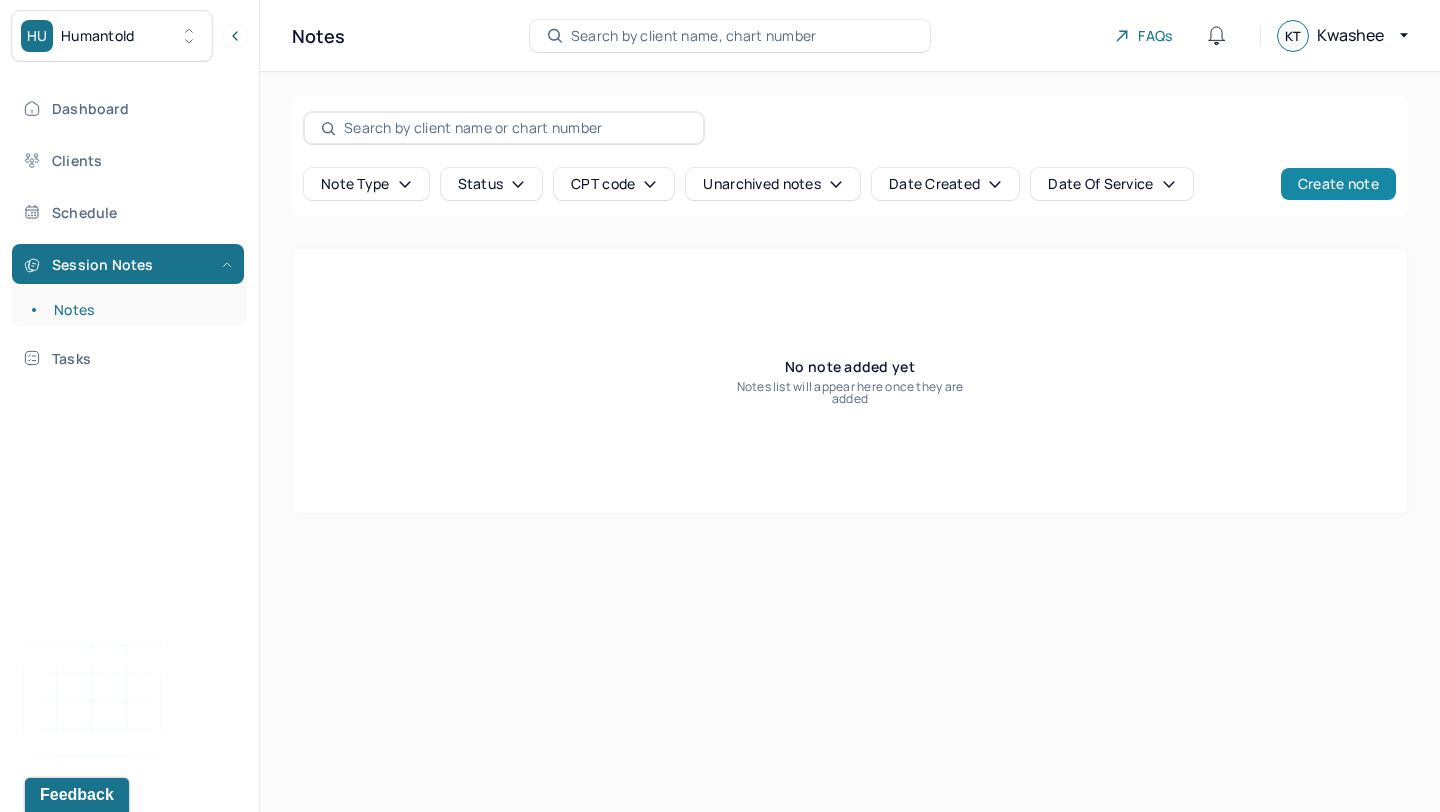 click on "Create note" at bounding box center [1338, 184] 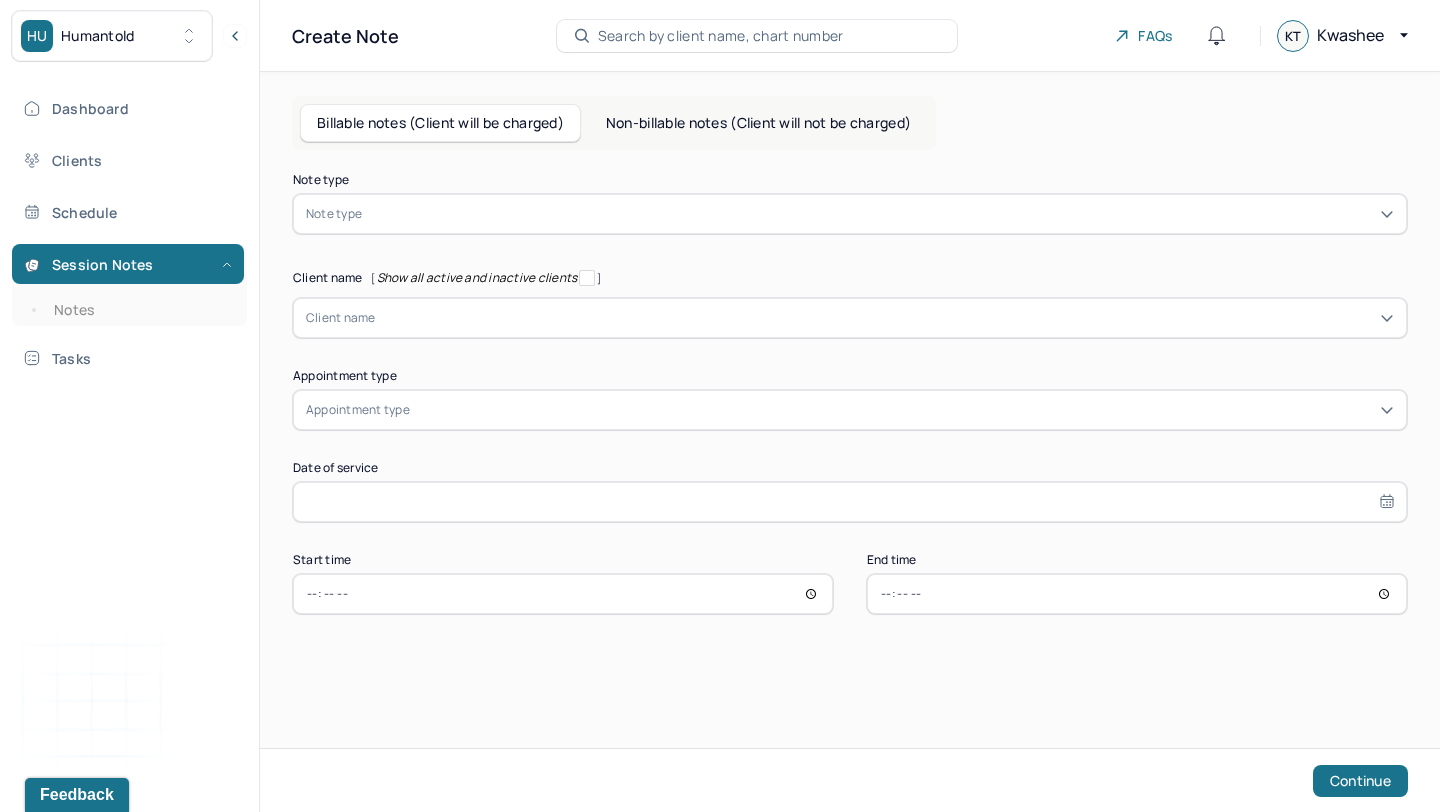 click at bounding box center (880, 214) 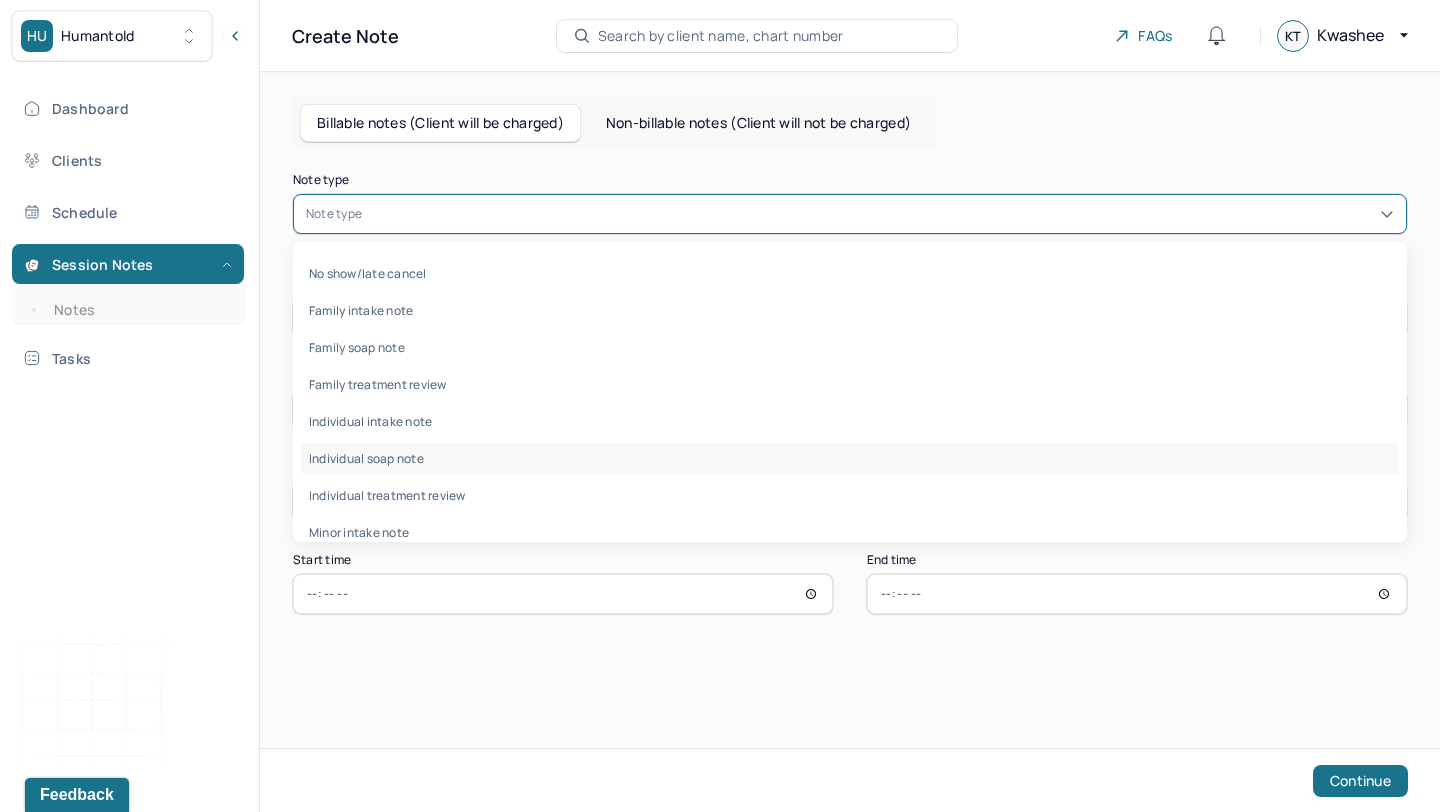 click on "Individual soap note" at bounding box center [850, 458] 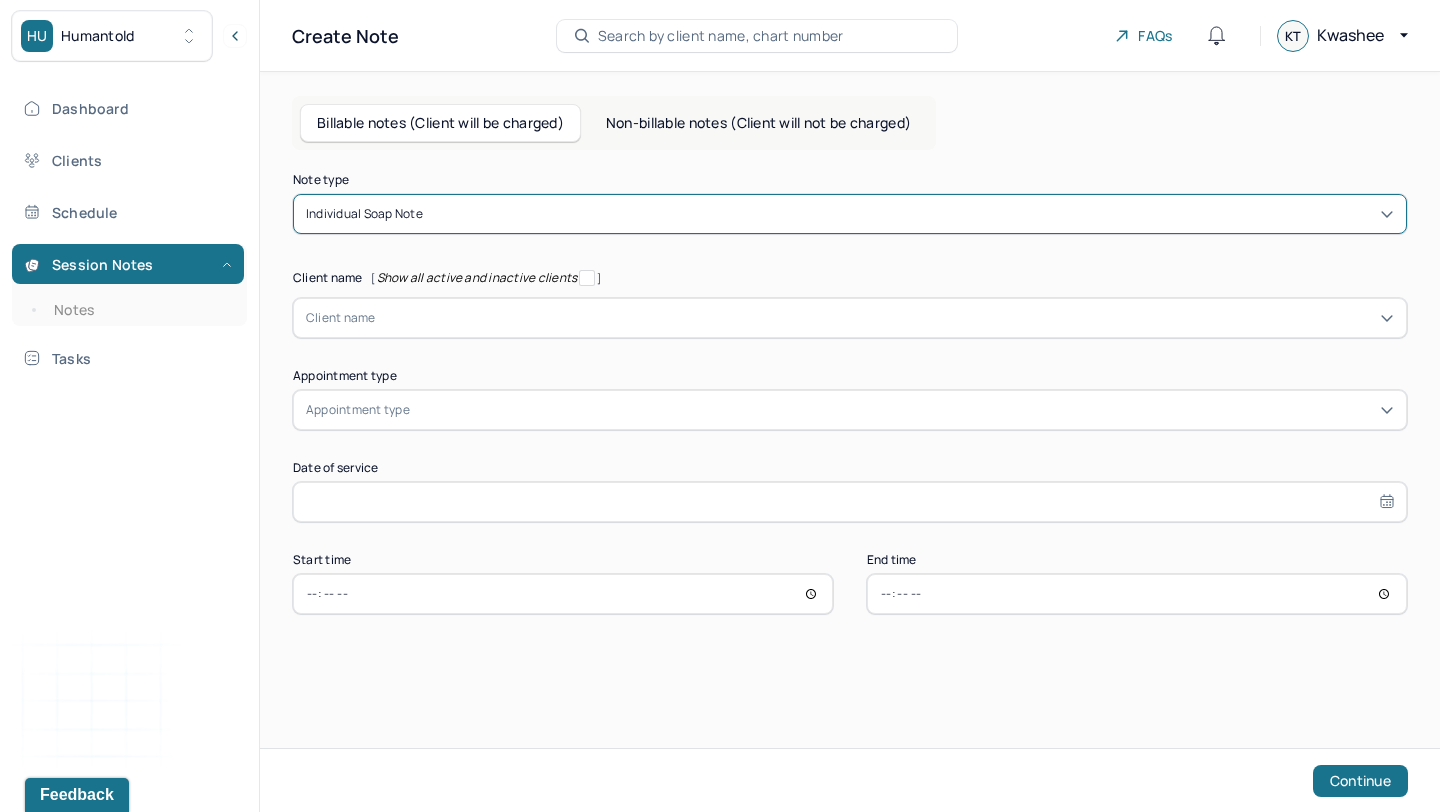 click at bounding box center [885, 318] 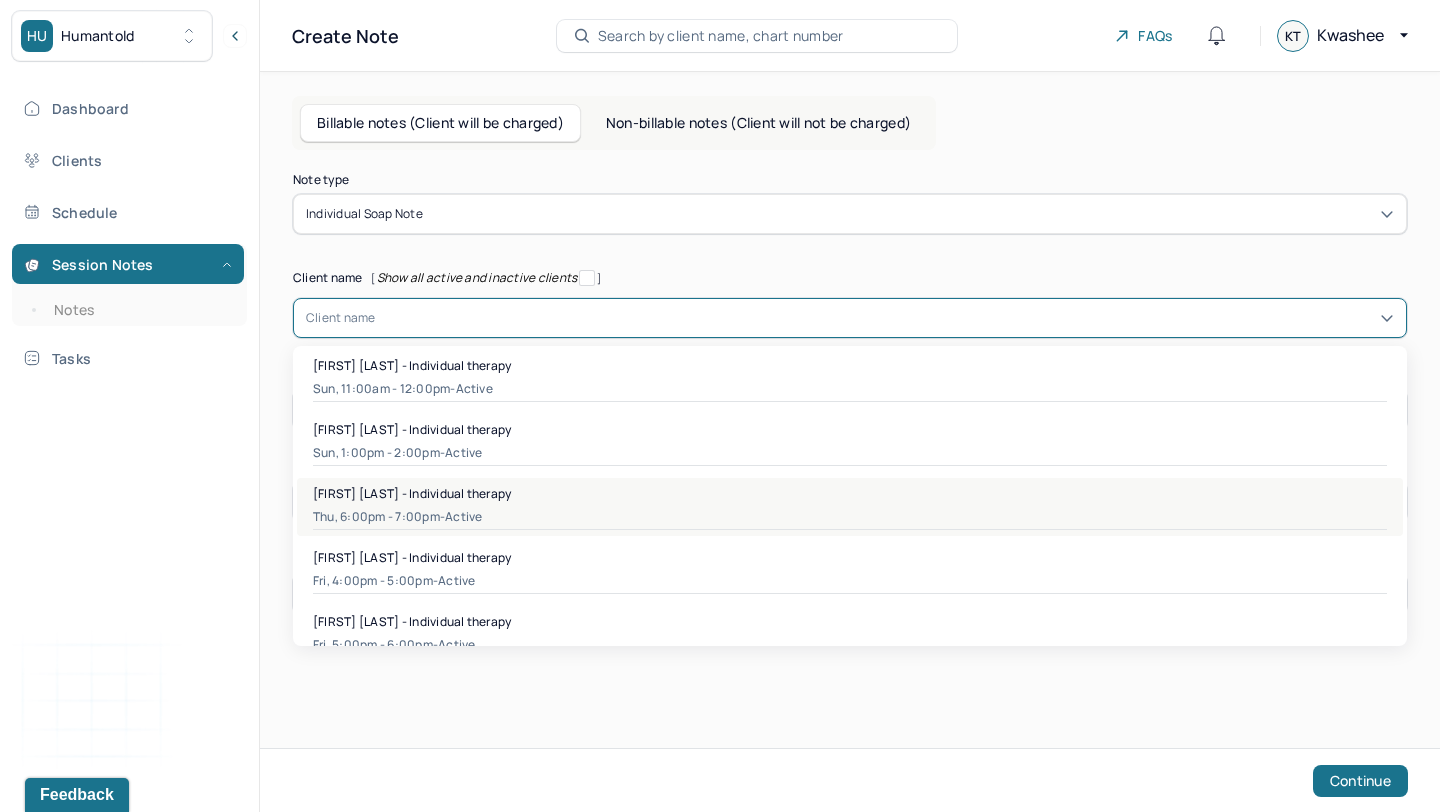 click on "[FIRST] [LAST] - Individual therapy" at bounding box center (412, 493) 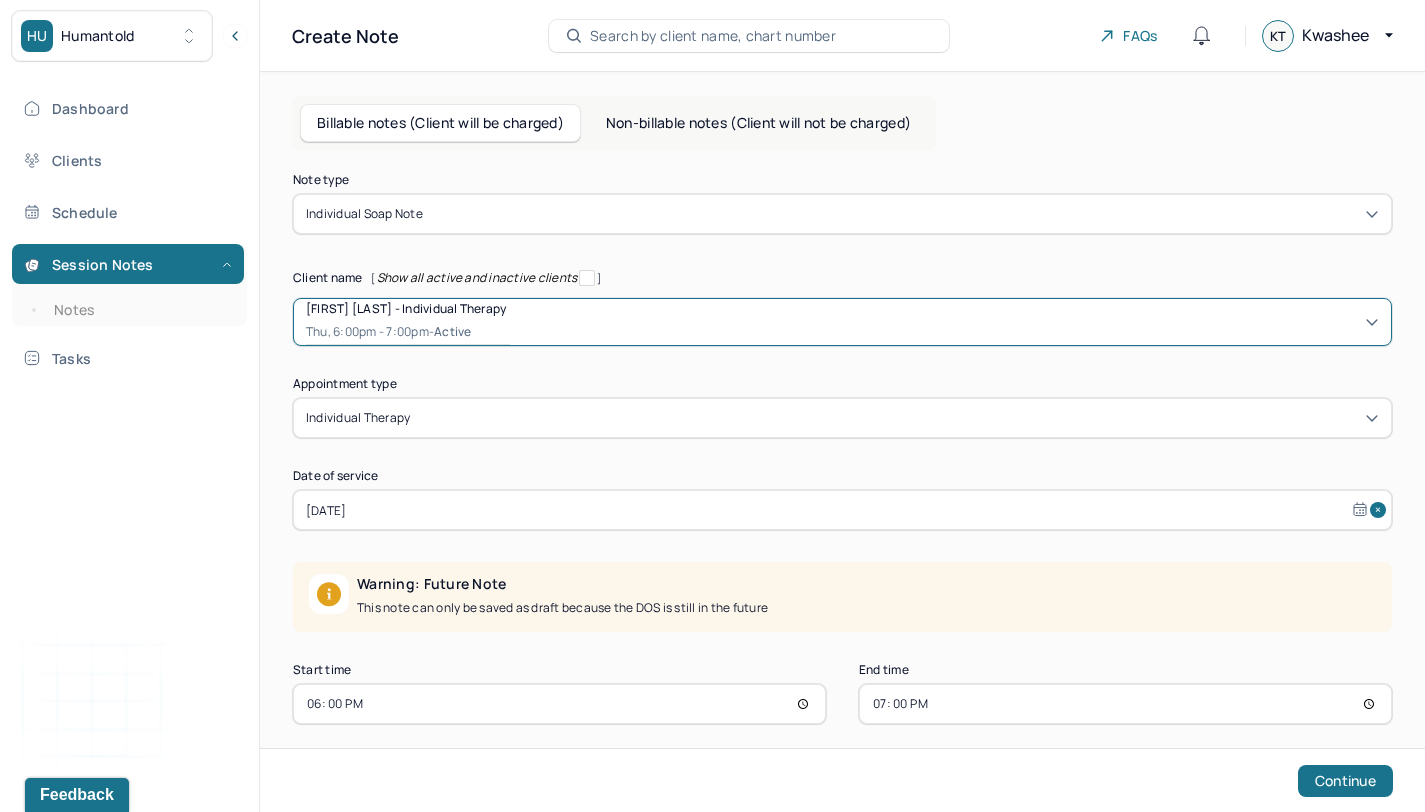 scroll, scrollTop: 17, scrollLeft: 0, axis: vertical 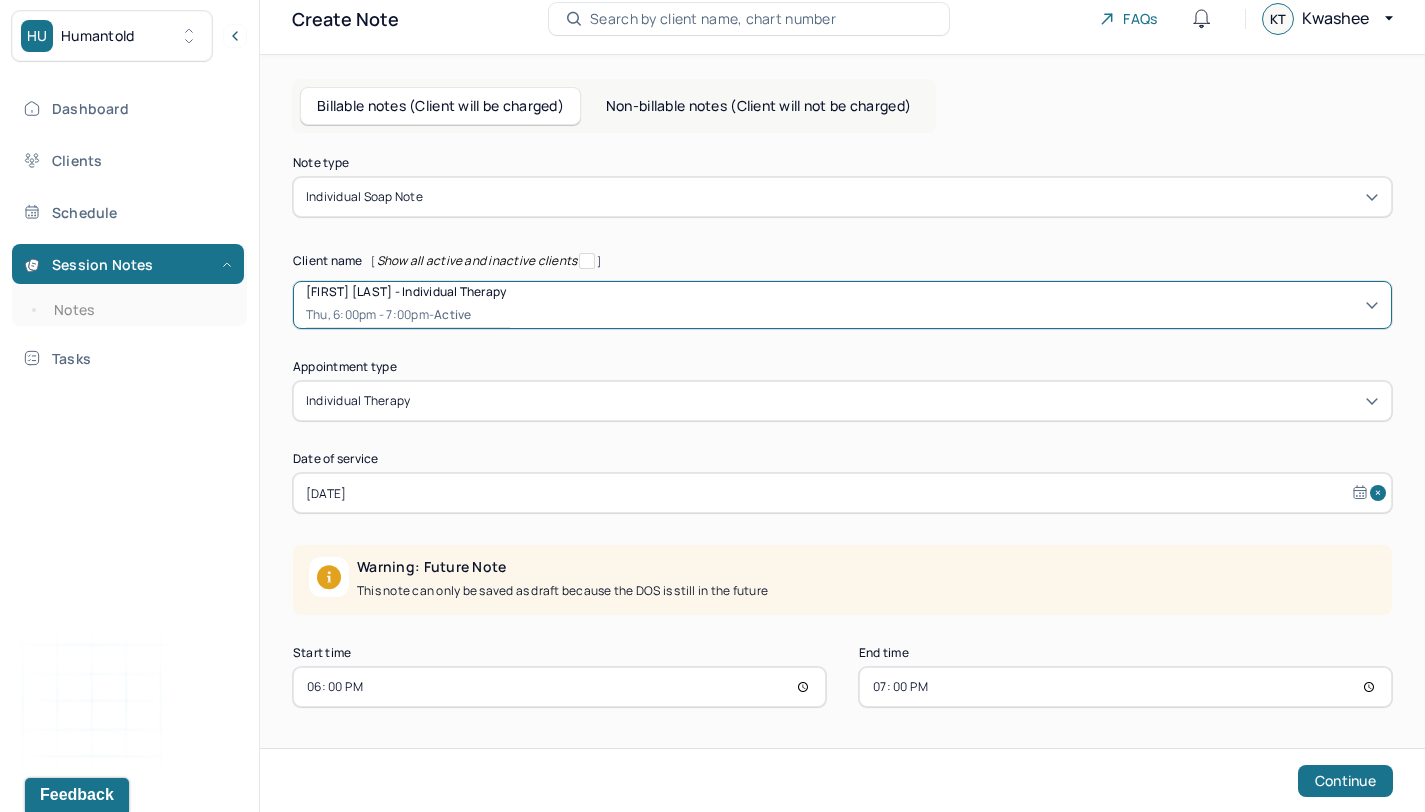 click on "[DATE]" at bounding box center (842, 493) 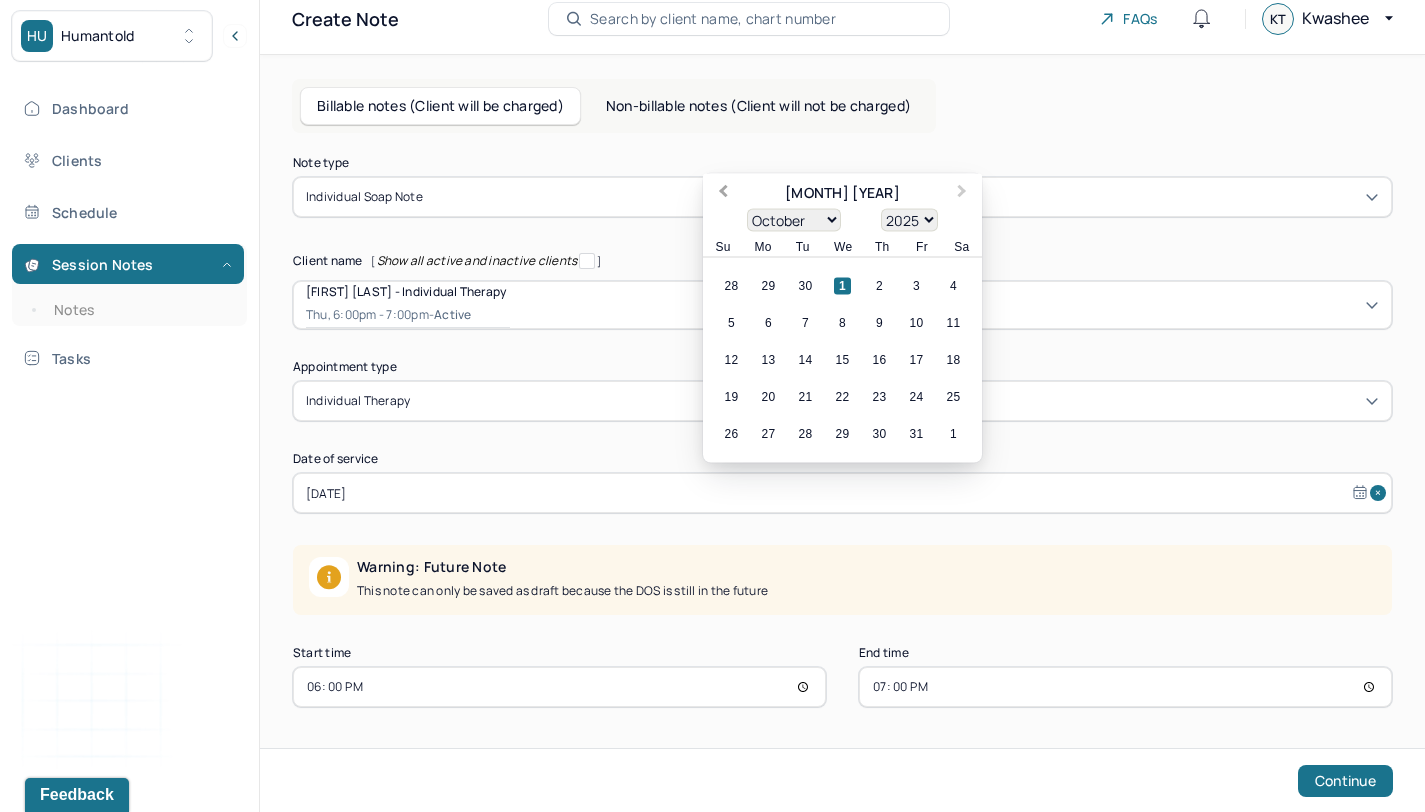 click on "Previous Month" at bounding box center (723, 193) 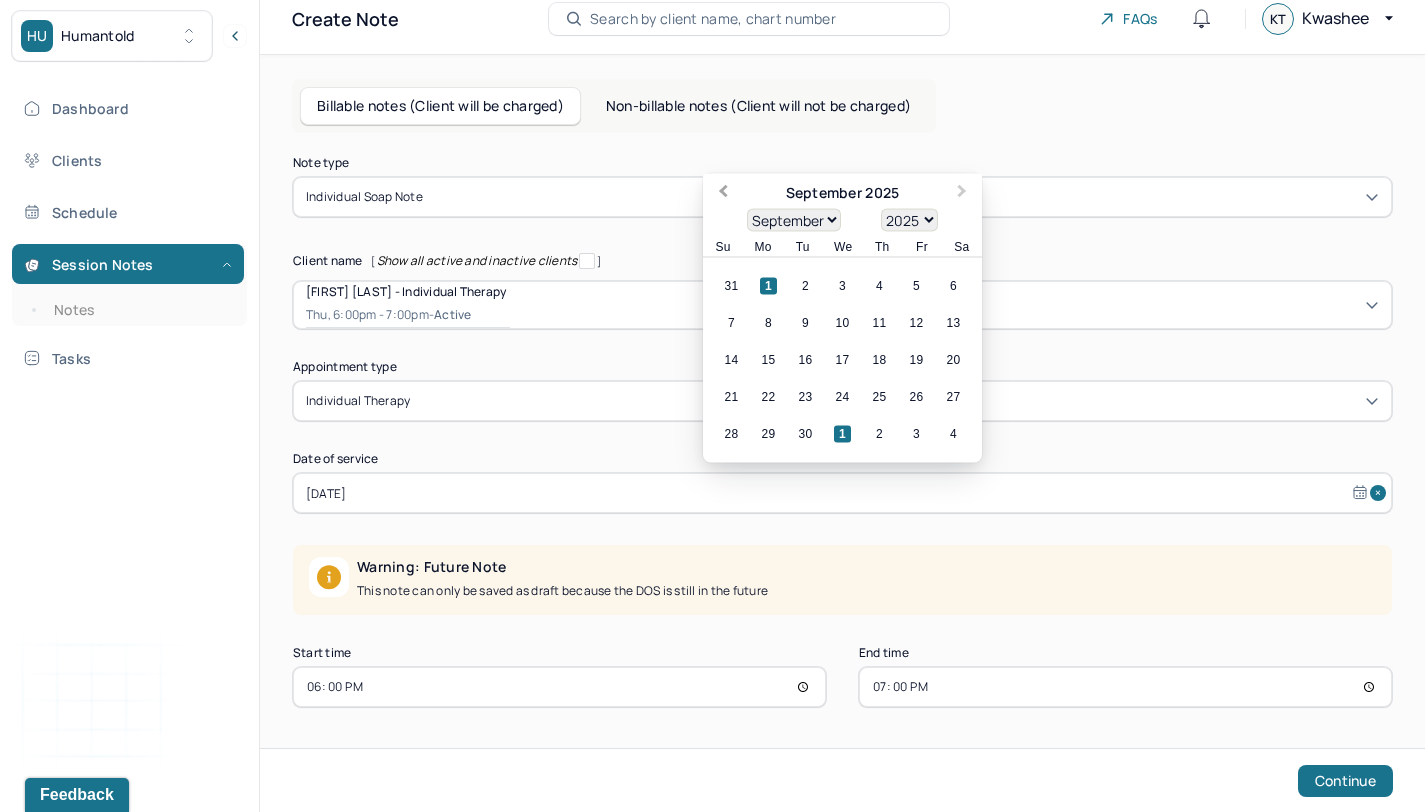 click on "Previous Month" at bounding box center [723, 193] 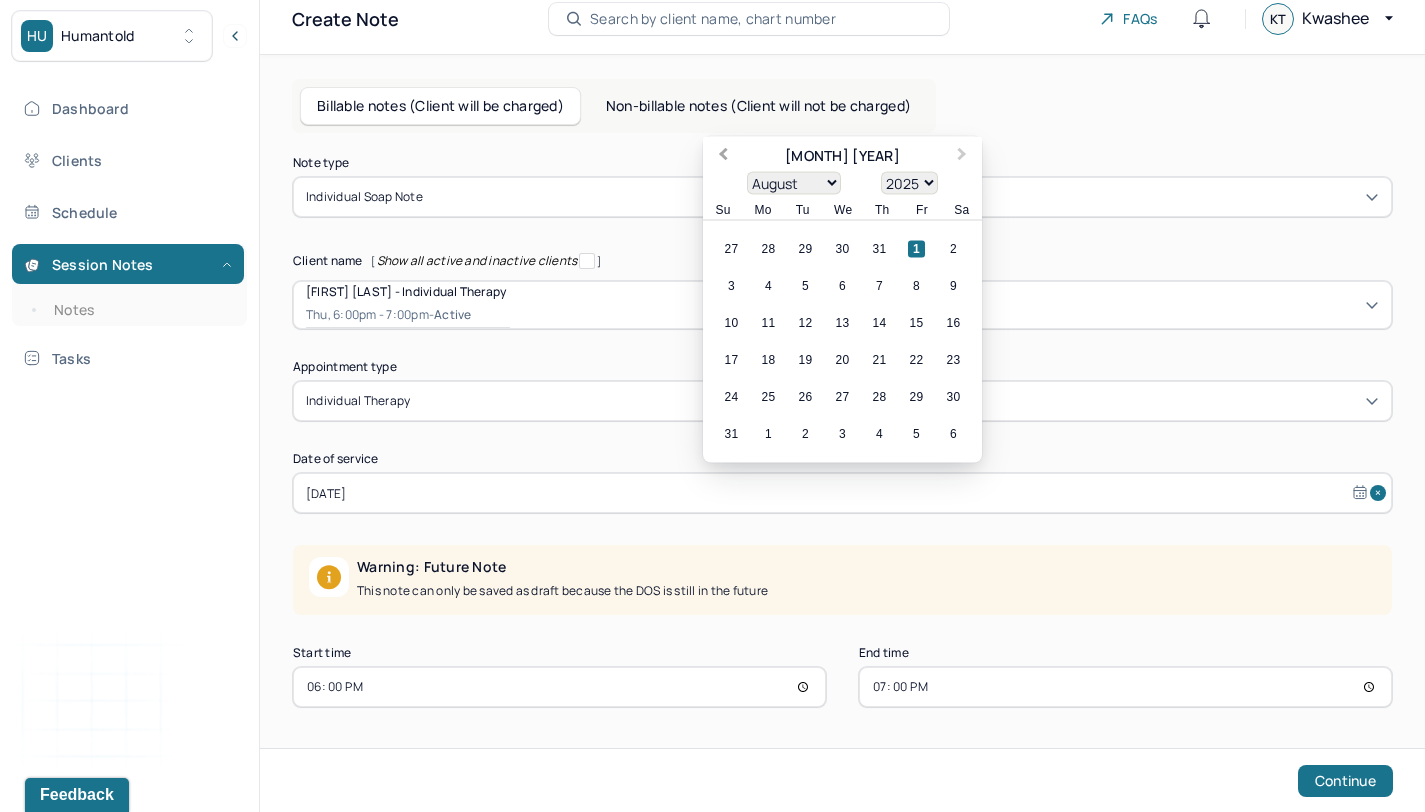 click on "Previous Month" at bounding box center (721, 158) 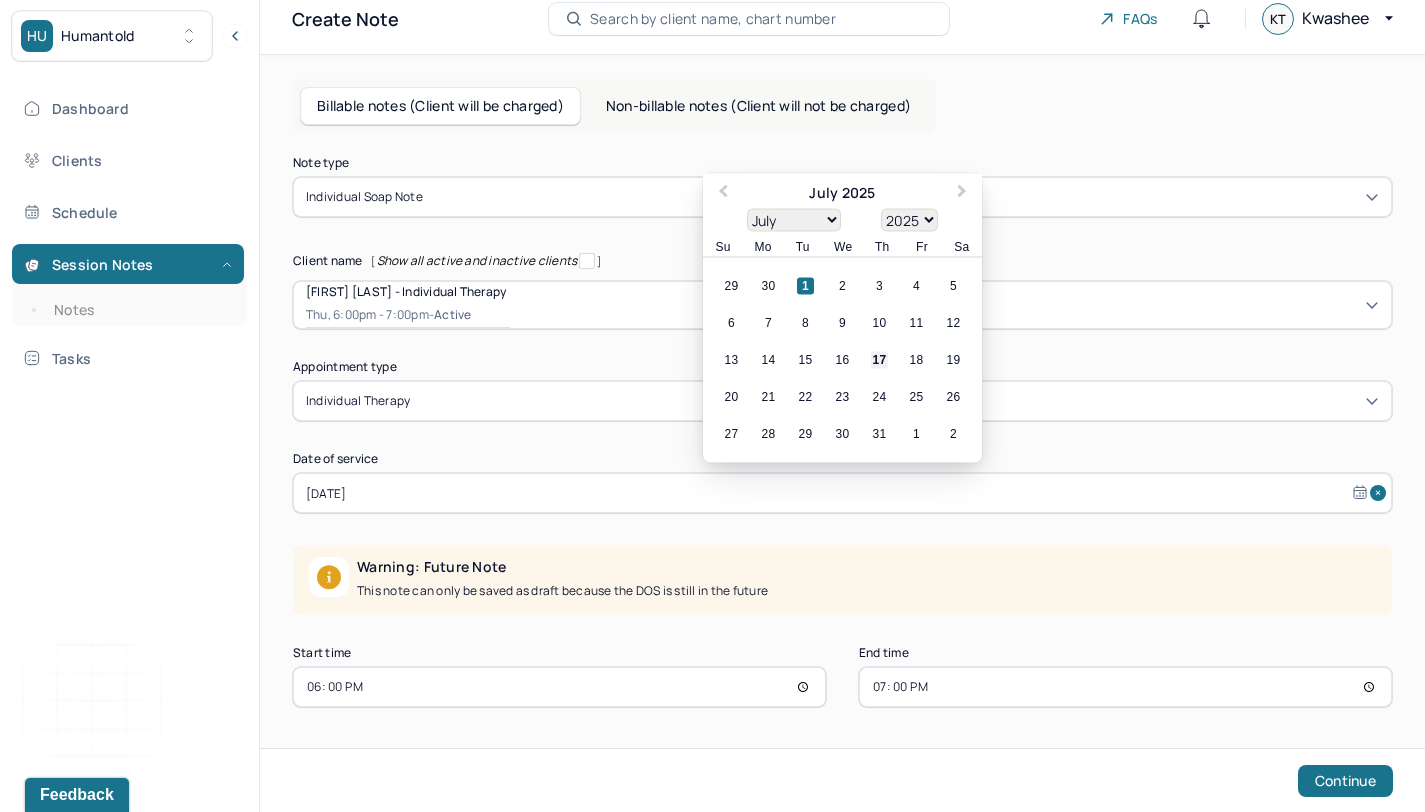 click on "17" at bounding box center (879, 360) 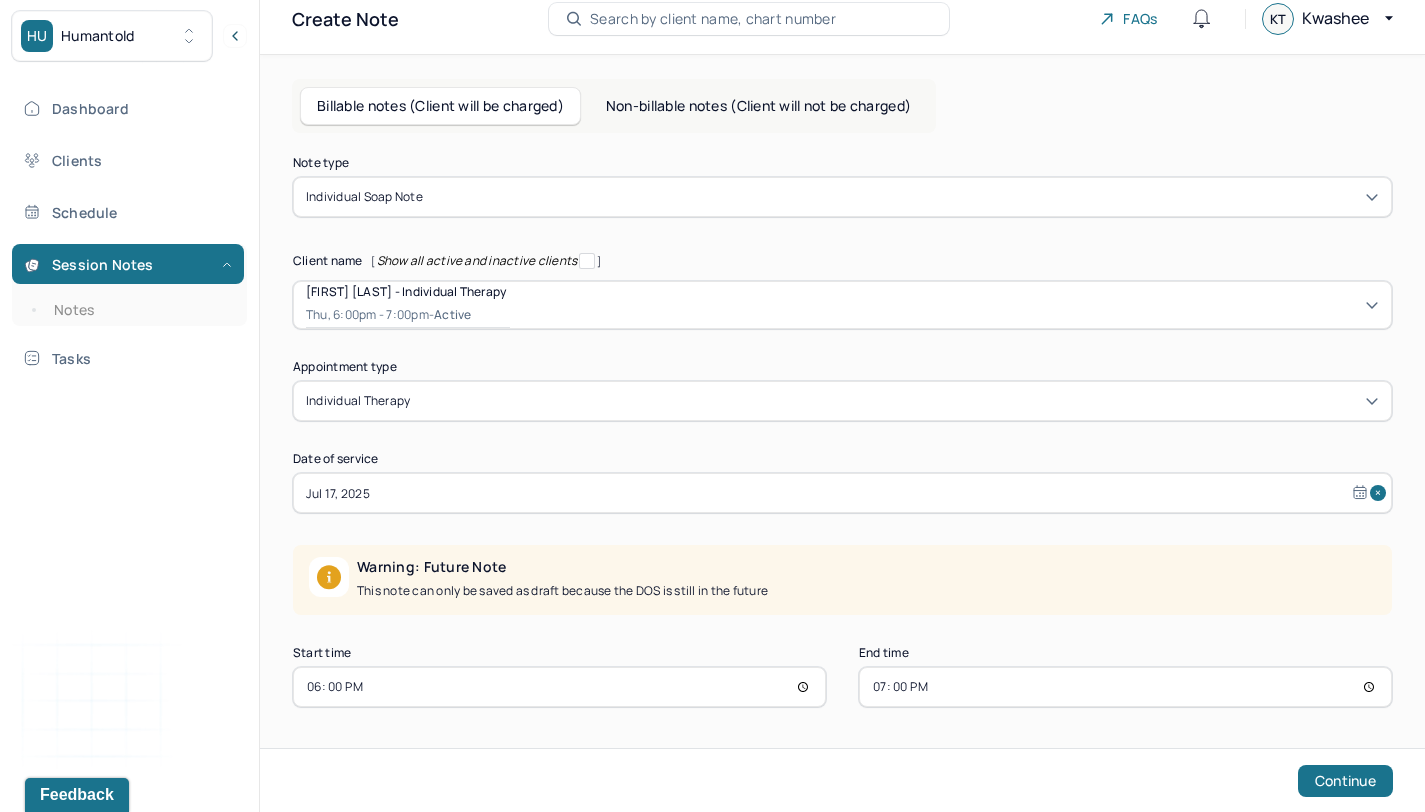click on "18:00" at bounding box center [559, 687] 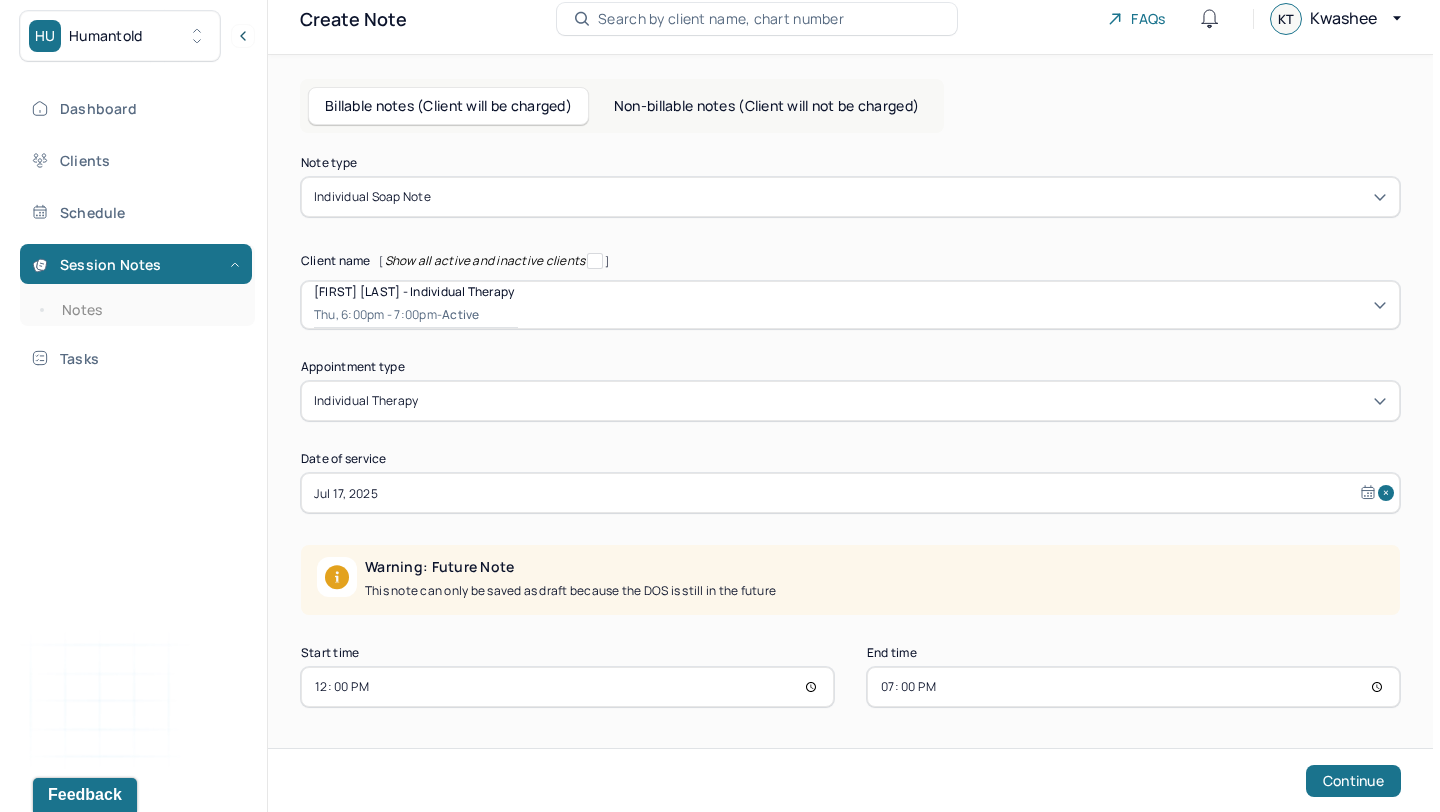 scroll, scrollTop: 0, scrollLeft: 0, axis: both 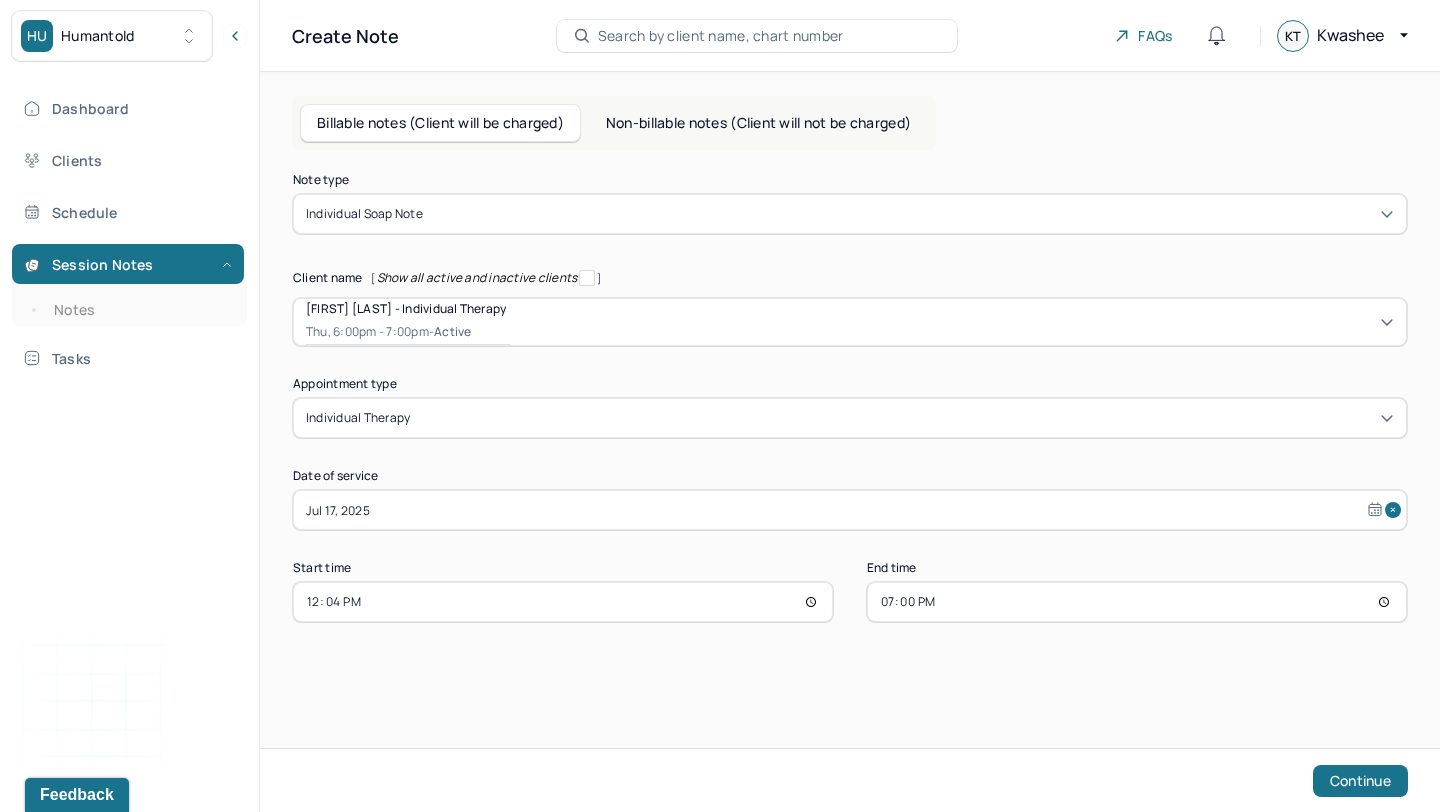 type on "12:40" 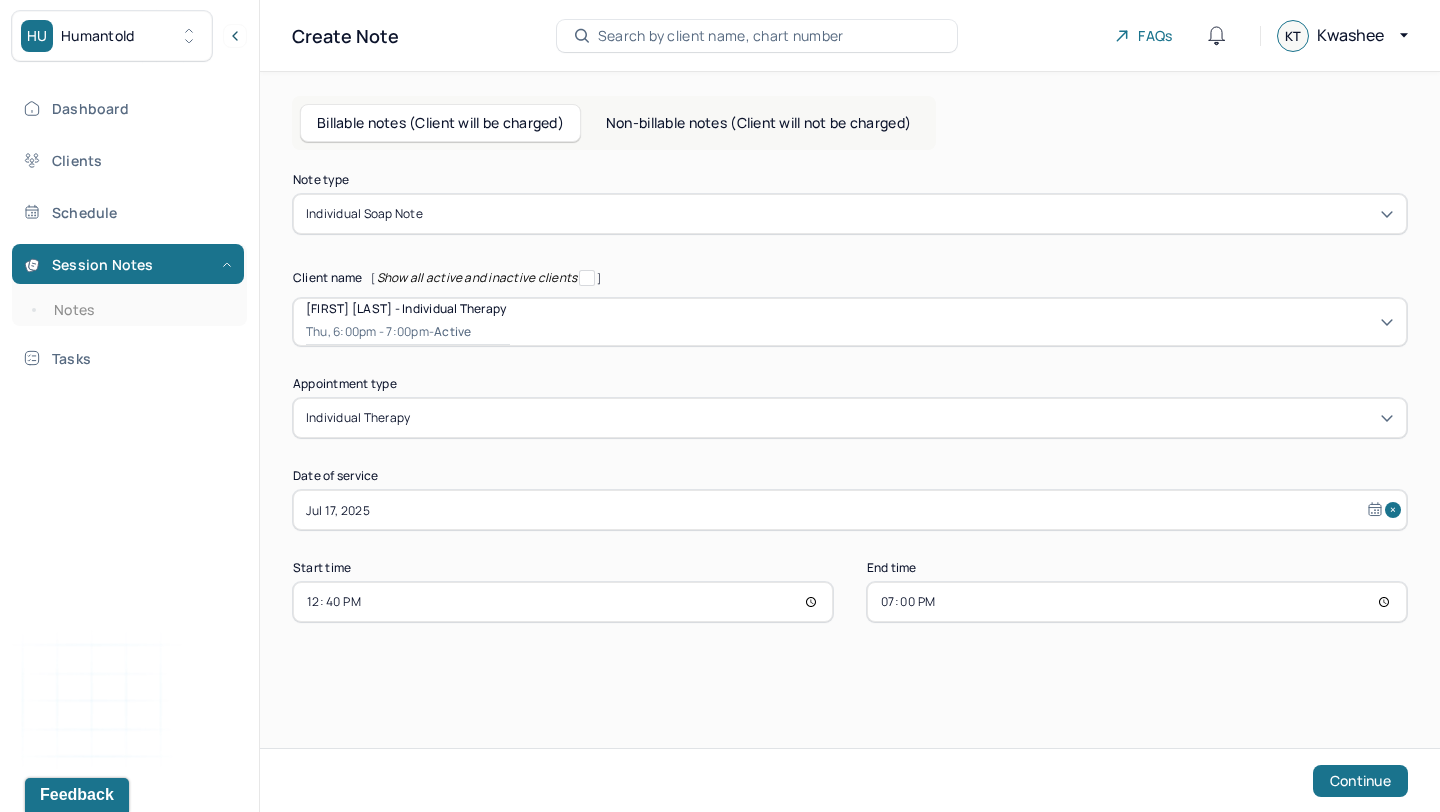 click on "Note type Individual soap note Client name [ Show all active and inactive clients ] [FIRST] [LAST] - Individual therapy Thu, 6:00pm - 7:00pm  -  active Supervisee name Kwashee Totimeh Appointment type individual therapy Date of service Jul 17, 2025 Start time 12:40 End time 19:00   Continue" at bounding box center (850, 398) 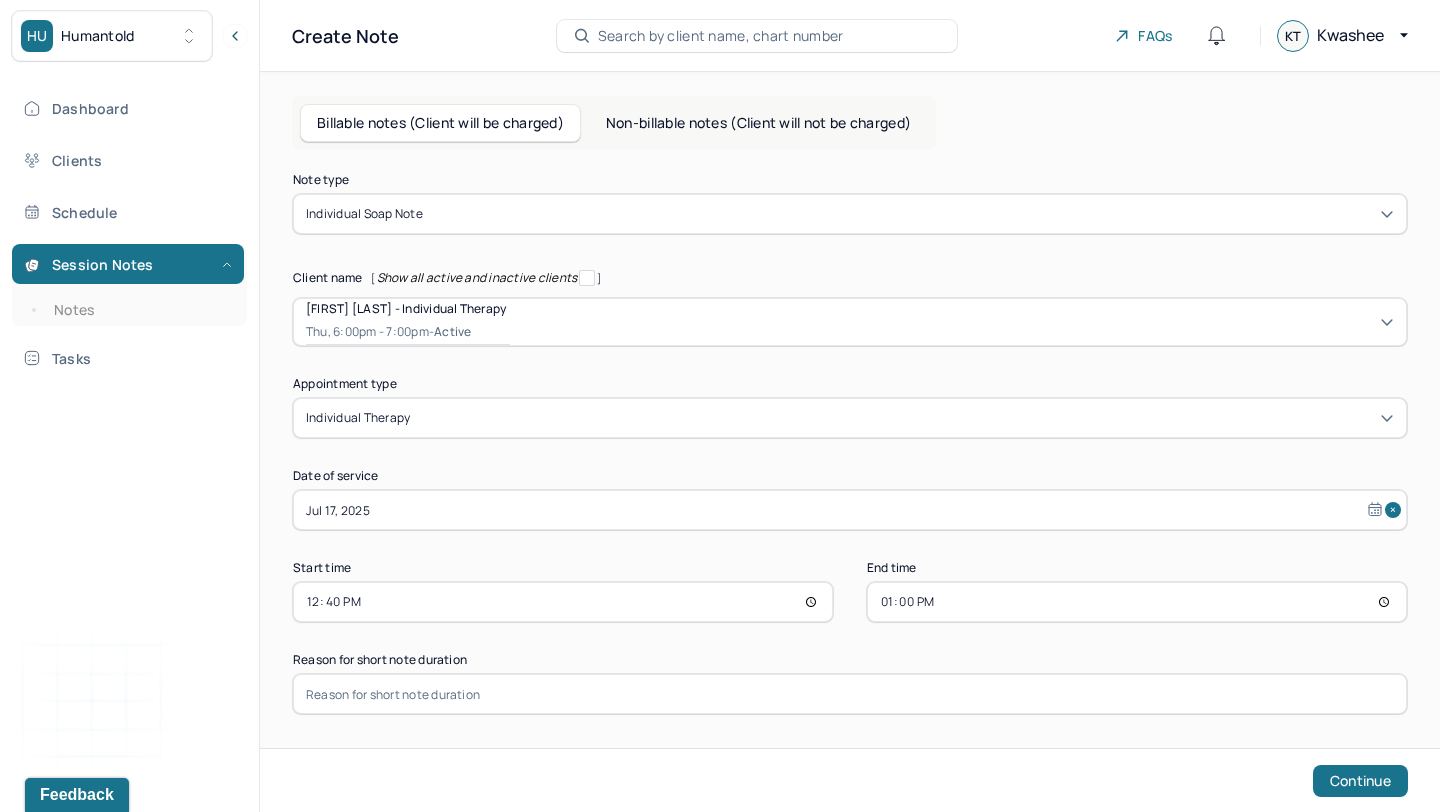 click on "13:00" at bounding box center [1137, 602] 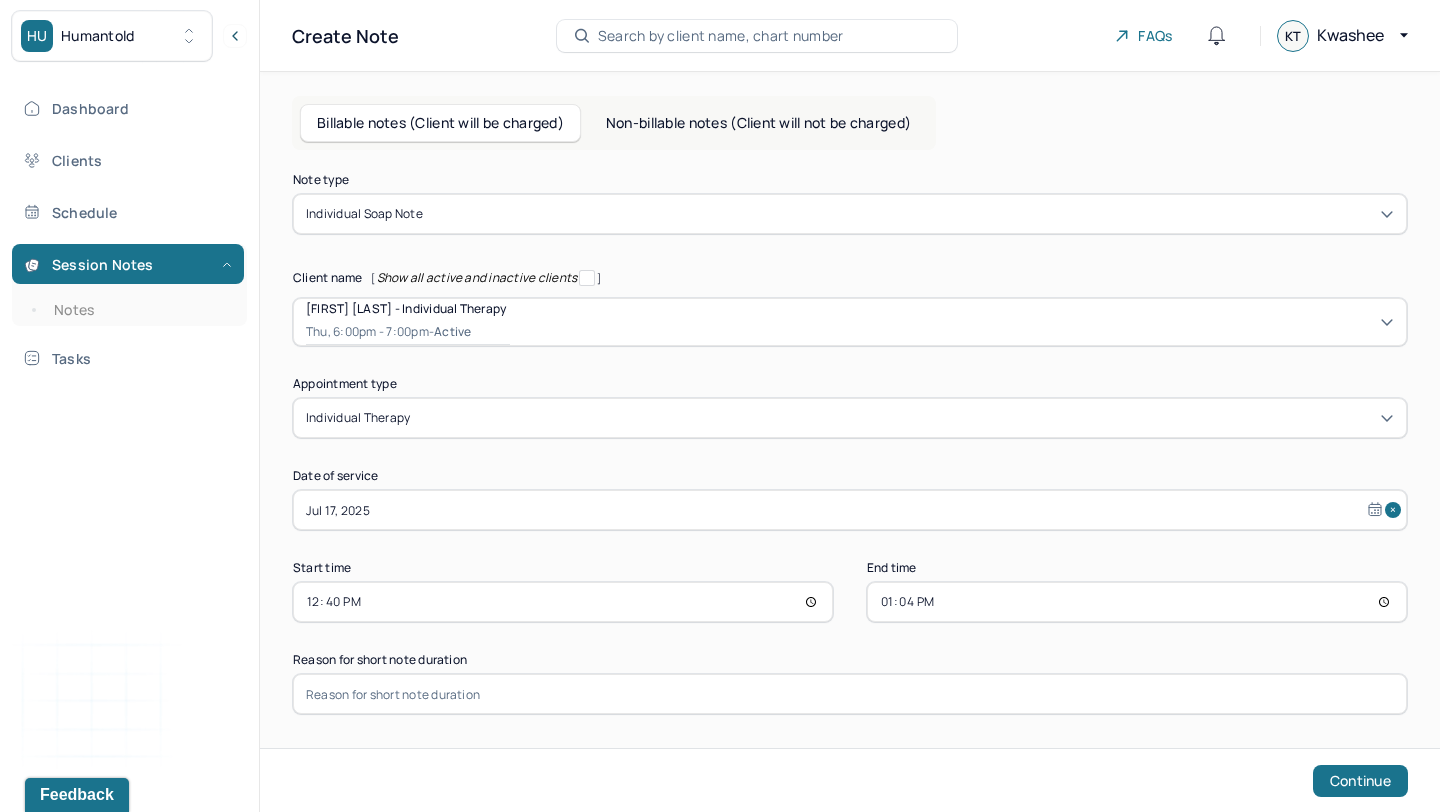 type on "13:40" 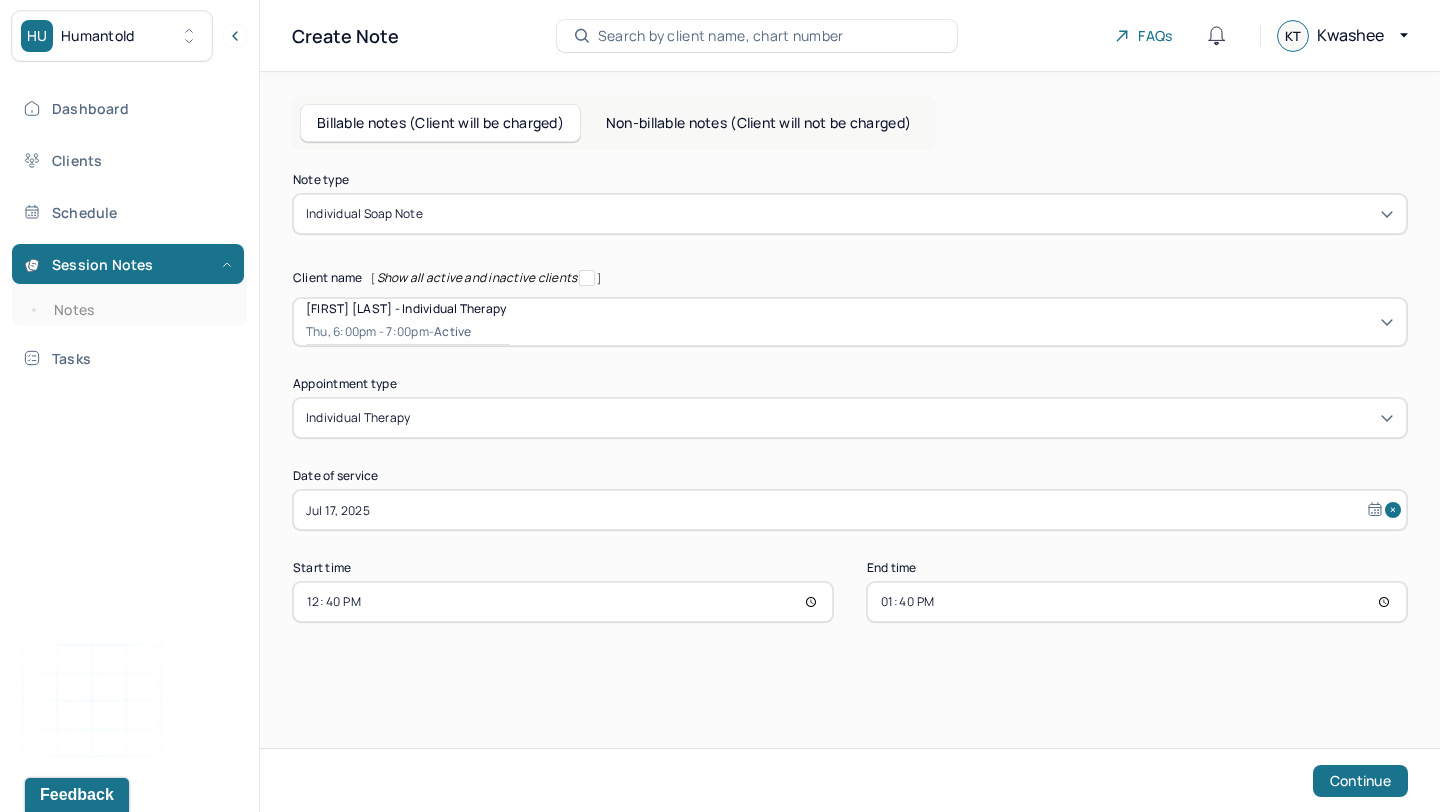 click on "Note type Individual soap note Client name [ Show all active and inactive clients ] [PERSON] - Individual therapy Thu, 6:00pm - 7:00pm  -  active Supervisee name [PERSON] Appointment type individual therapy Date of service Jul 17, 2025 Start time 12:40 End time 13:40   Continue" at bounding box center (850, 439) 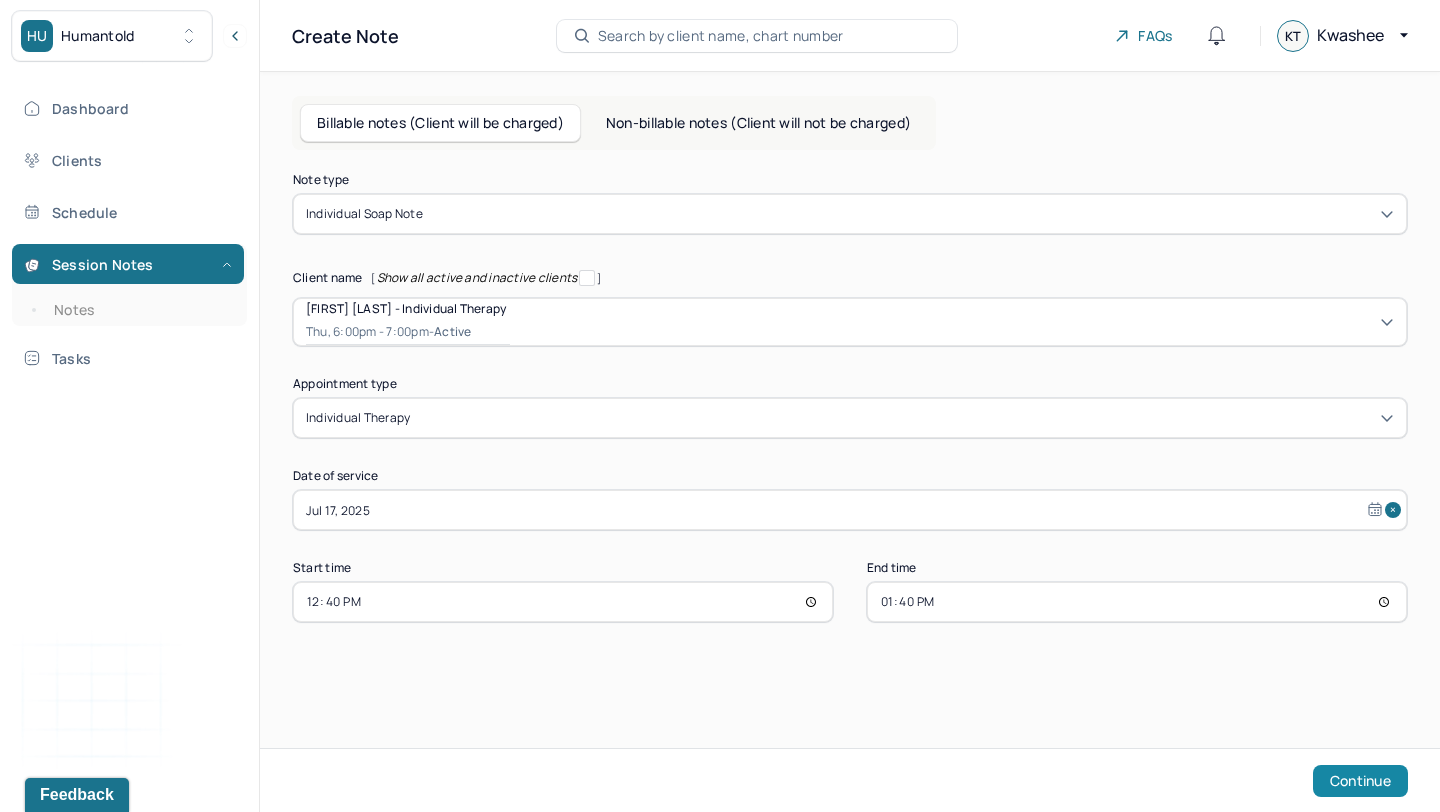 click on "Continue" at bounding box center [1360, 781] 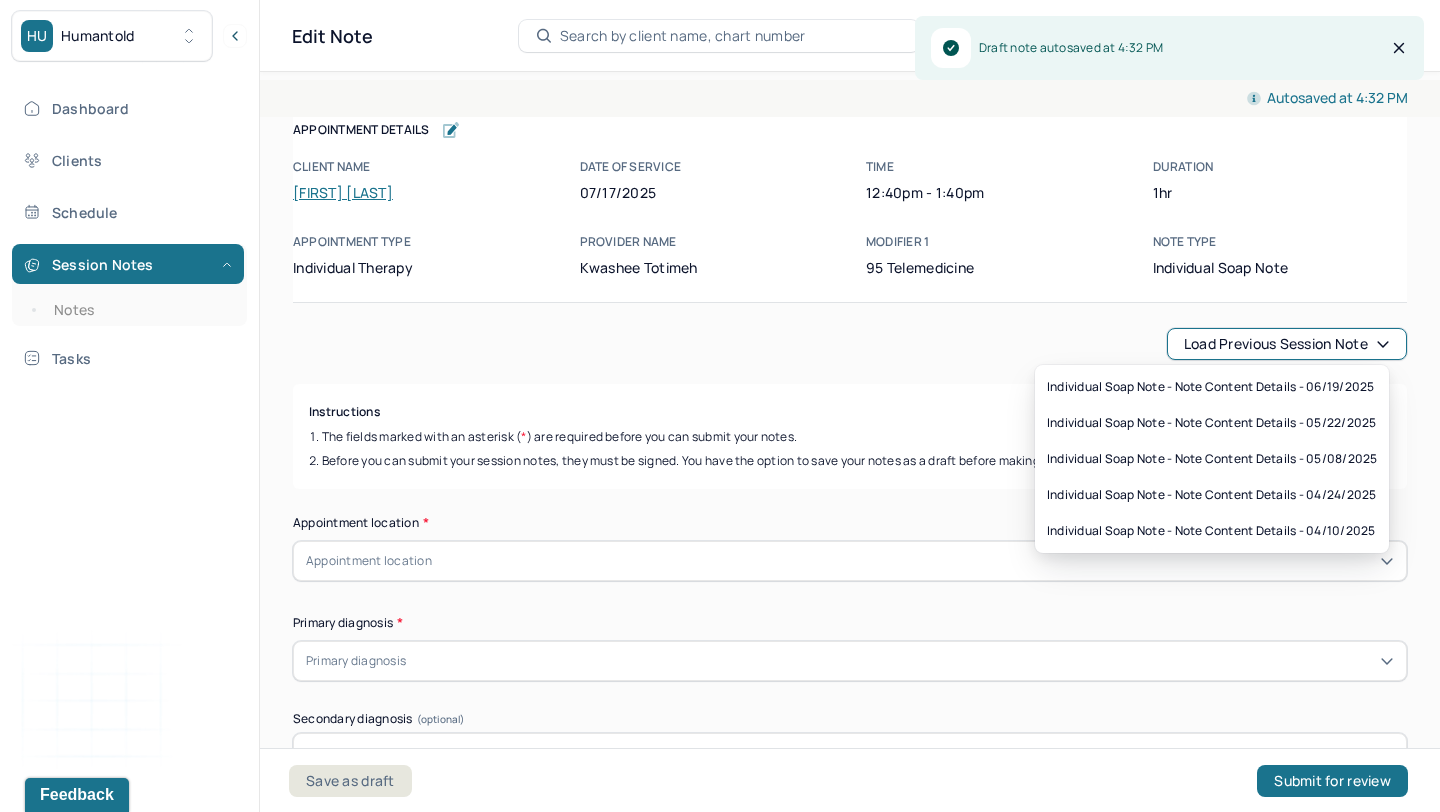 click on "Load previous session note" at bounding box center [1287, 344] 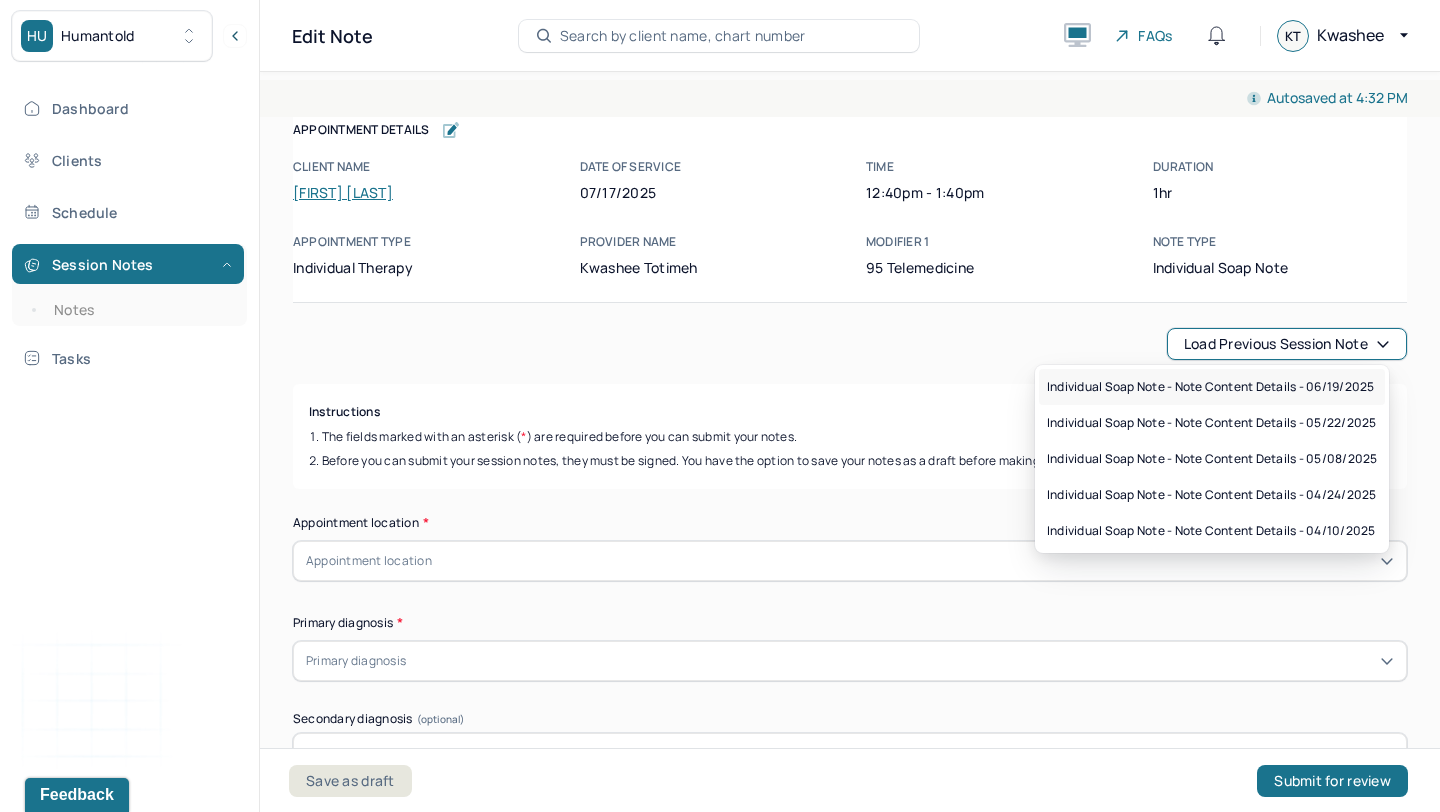 click on "Individual soap note   - Note content Details -   [DATE]" at bounding box center [1212, 387] 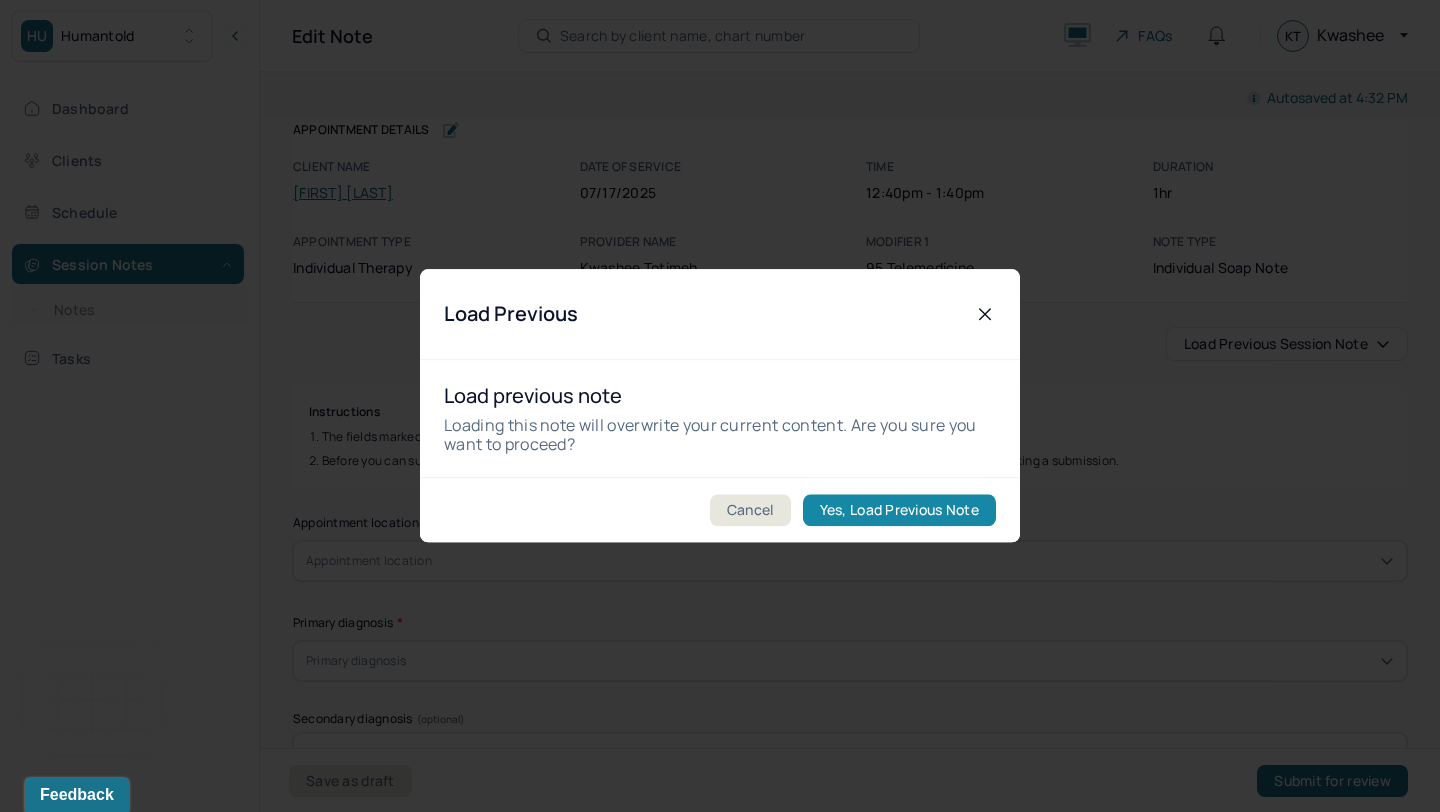 click on "Yes, Load Previous Note" at bounding box center [899, 511] 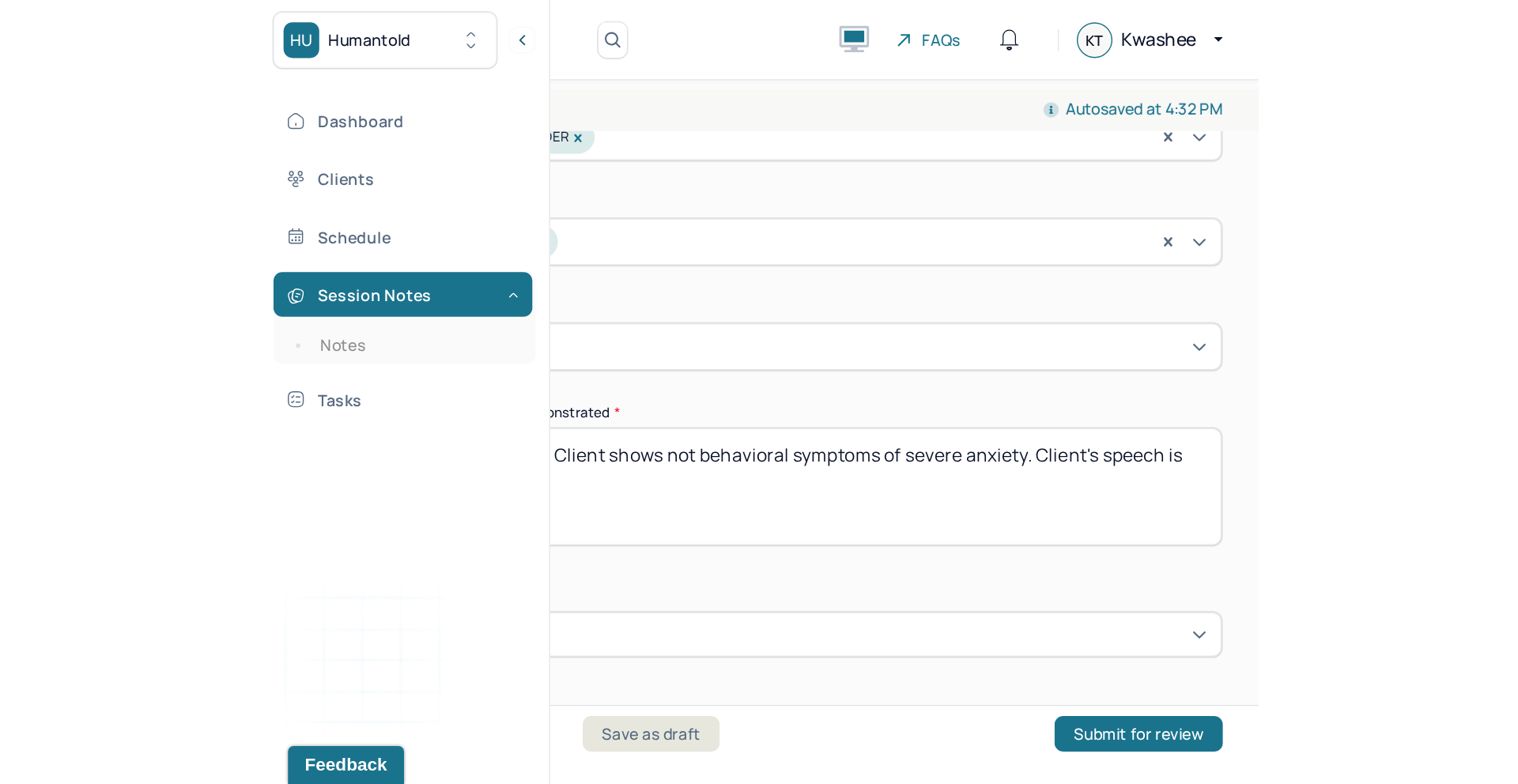 scroll, scrollTop: 647, scrollLeft: 0, axis: vertical 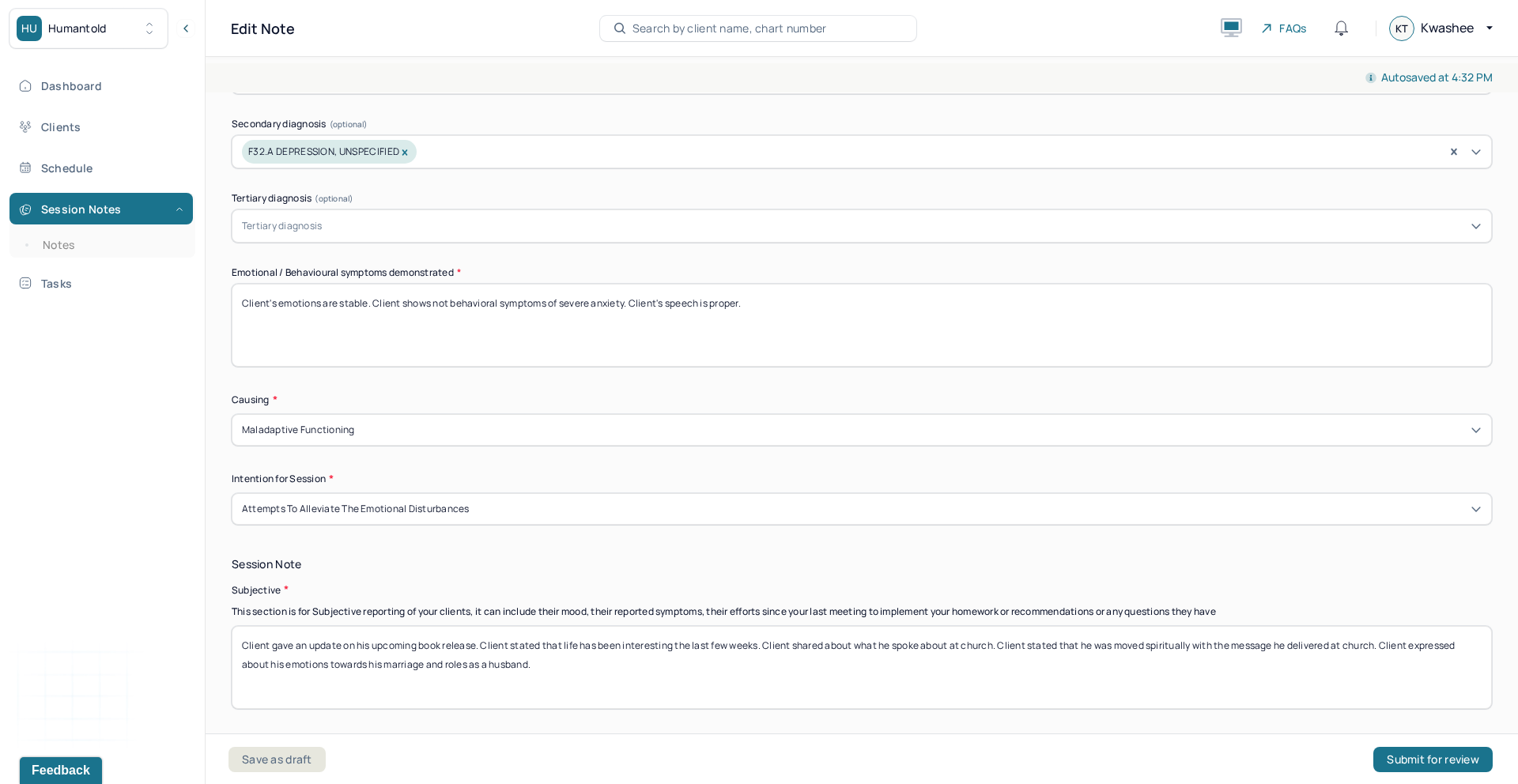 drag, startPoint x: 372, startPoint y: 301, endPoint x: 780, endPoint y: 312, distance: 408.1483 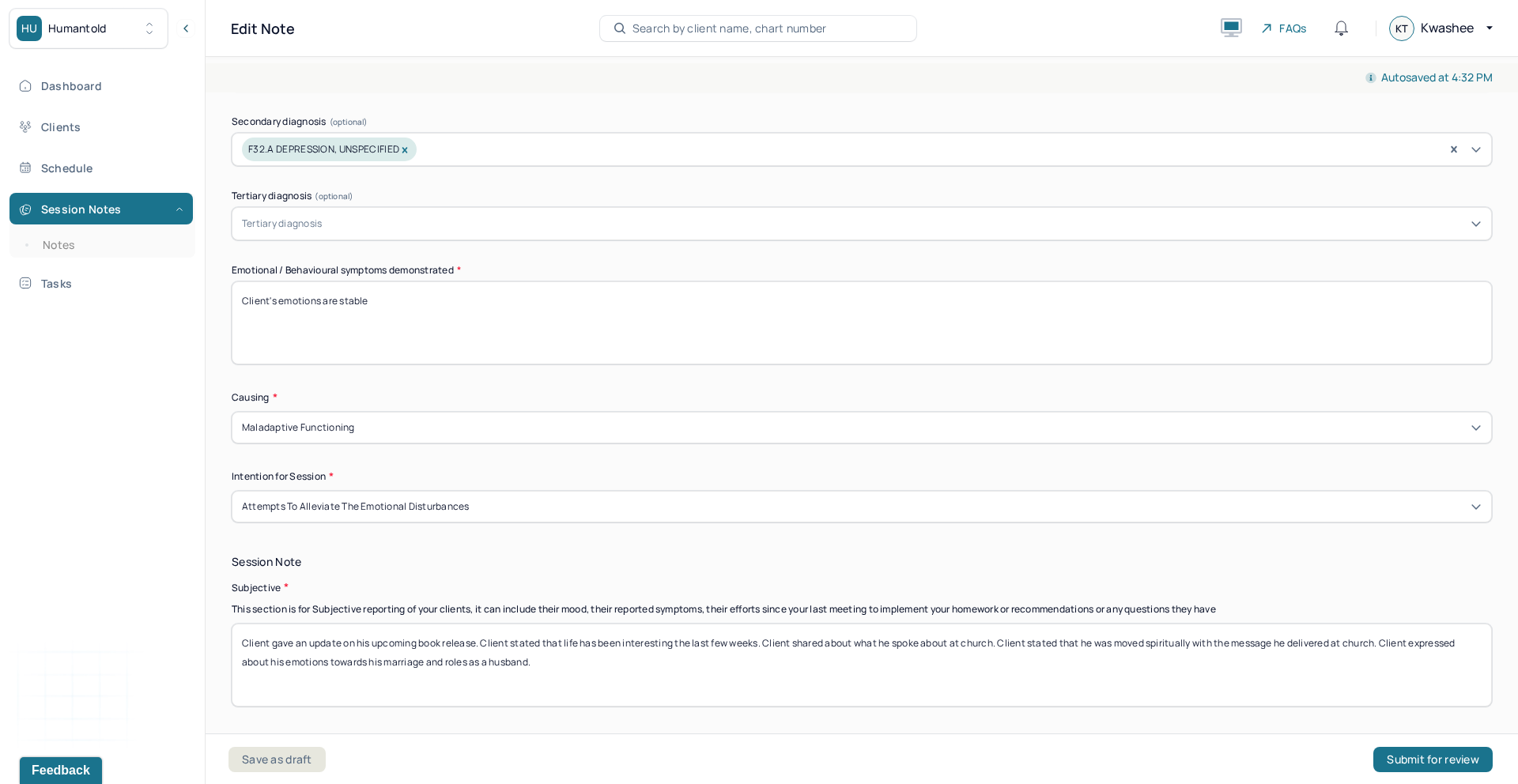 scroll, scrollTop: 650, scrollLeft: 0, axis: vertical 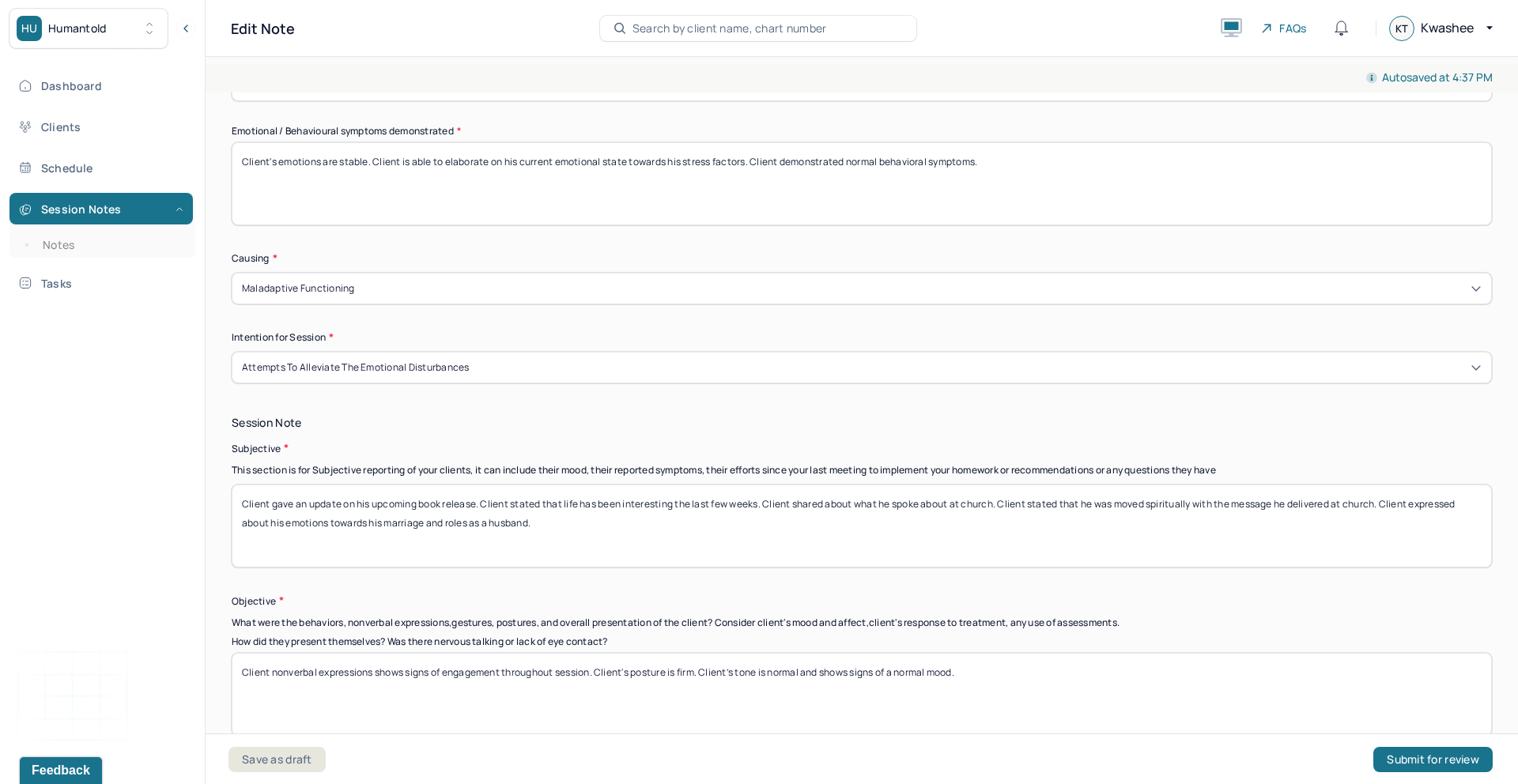 type on "Client's emotions are stable. Client is able to elaborate on his current emotional state towards his stress factors. Client demonstrated normal behavioral symptoms." 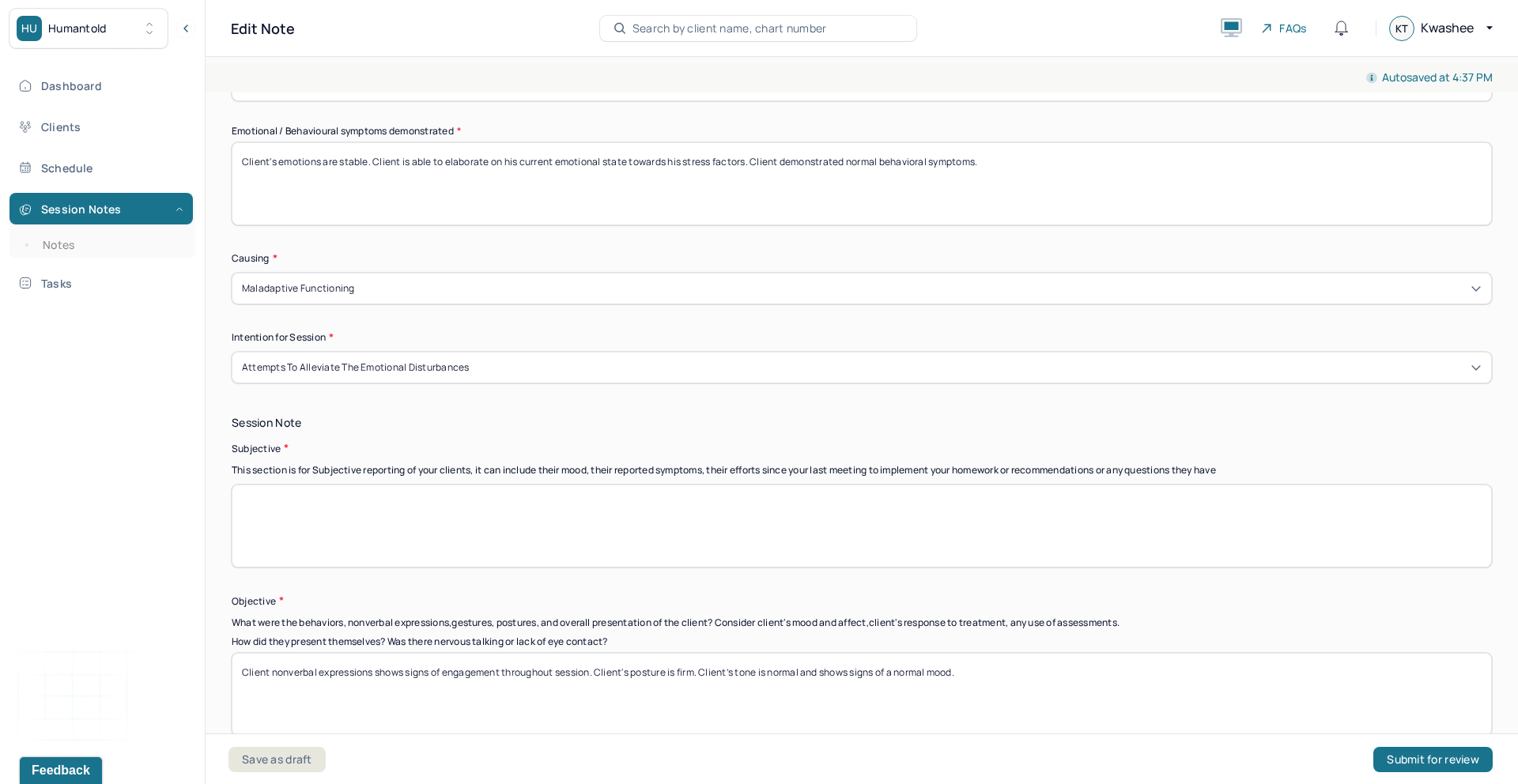 paste on "- lient shared about their recent business trip and his Fourth of July. Client stated that they are anticipating a lot of good stuff regarding this personal business.  Client stated currently they have low stress due to low stress factors.
- Client shared about their relationship dynamics with their wife. Client stated that they dove more into their work as a defense mechanisms.
- Client feels unappreciated in his relationship and having to make his needs smaller.
- Client shared a list of what they want in a relationship." 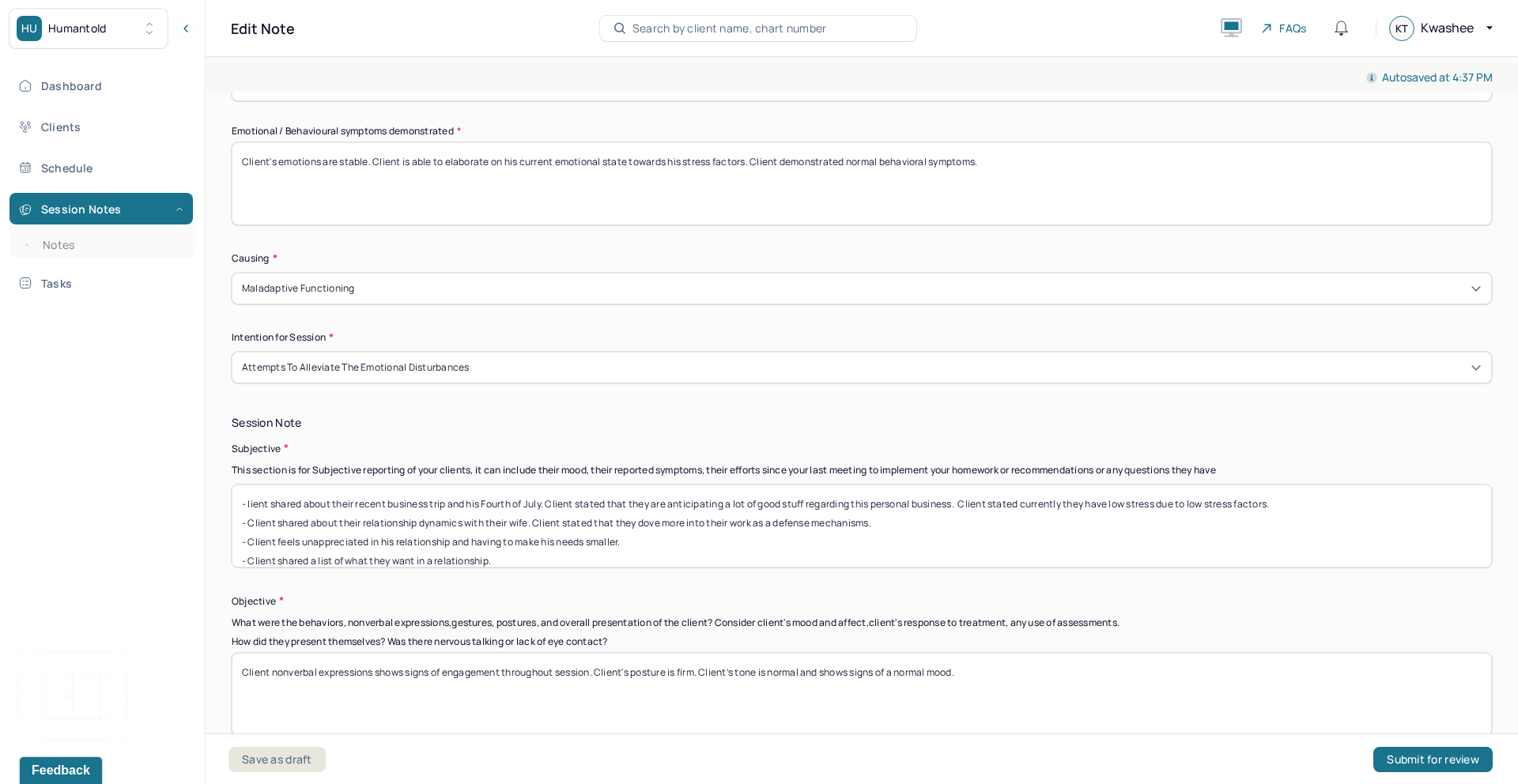 scroll, scrollTop: 1, scrollLeft: 0, axis: vertical 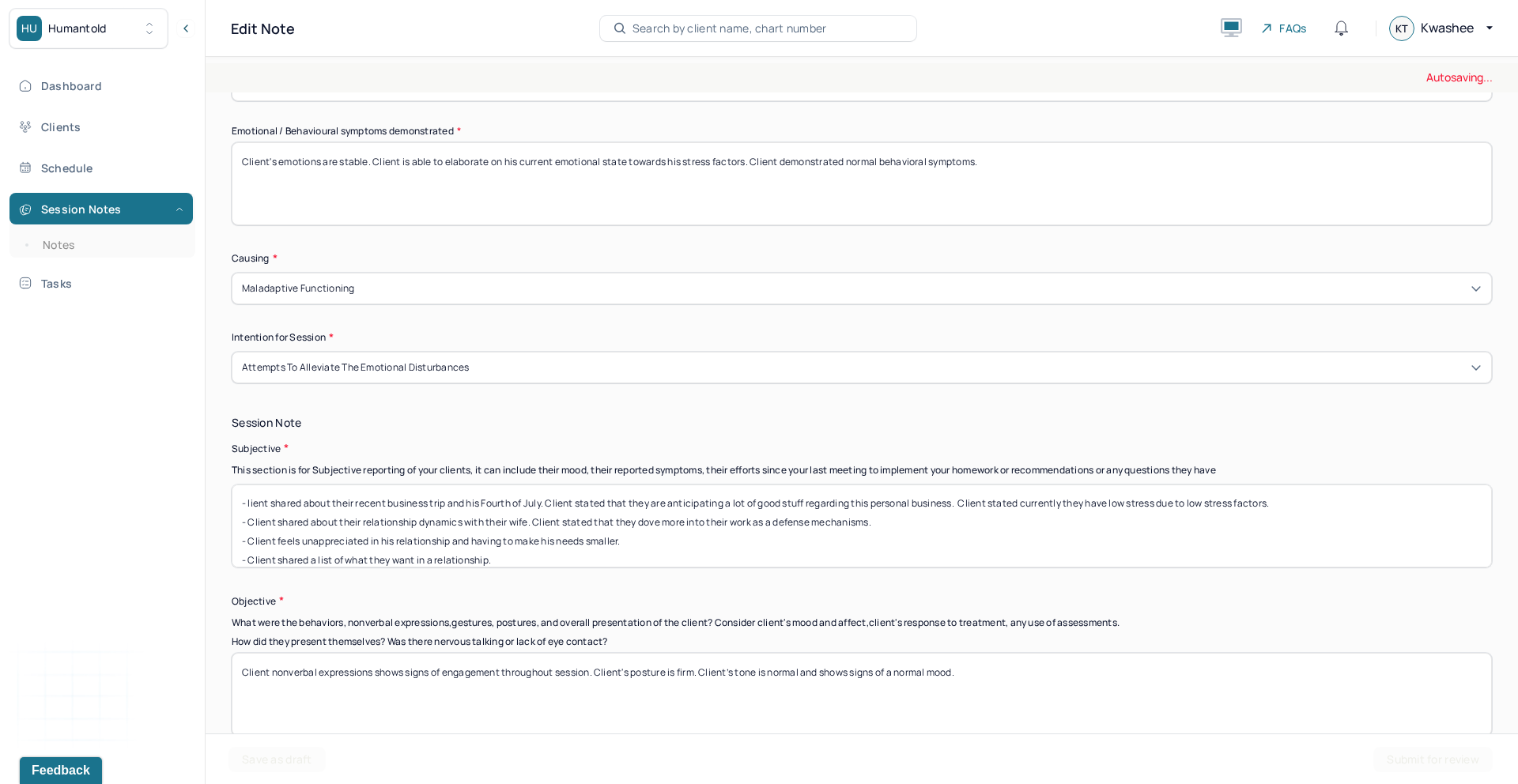 click at bounding box center (862, 526) 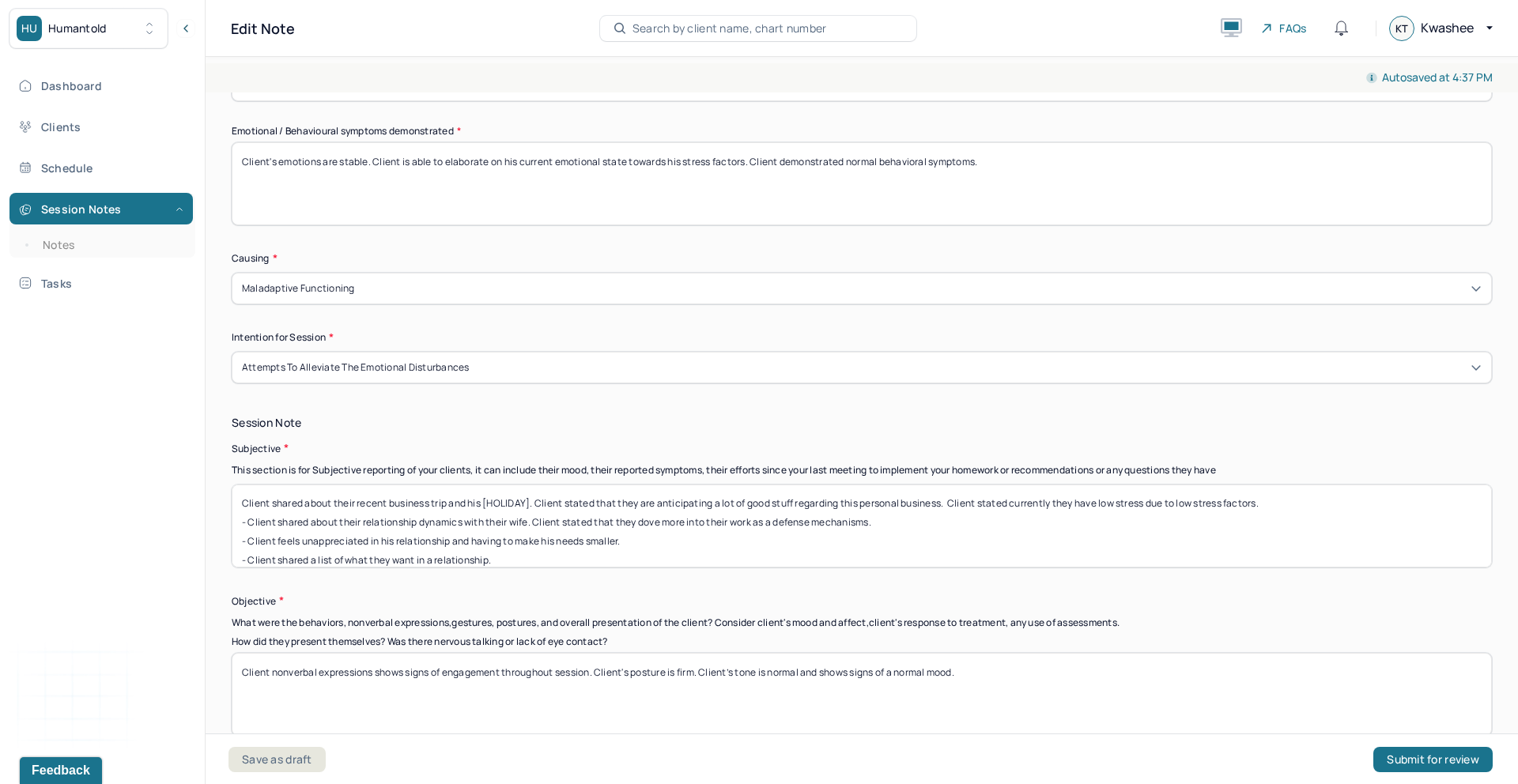 click on "Client shared about their recent business trip and his [HOLIDAY]. Client stated that they are anticipating a lot of good stuff regarding this personal business.  Client stated currently they have low stress due to low stress factors.
- Client shared about their relationship dynamics with their wife. Client stated that they dove more into their work as a defense mechanisms.
- Client feels unappreciated in his relationship and having to make his needs smaller.
- Client shared a list of what they want in a relationship." at bounding box center [862, 526] 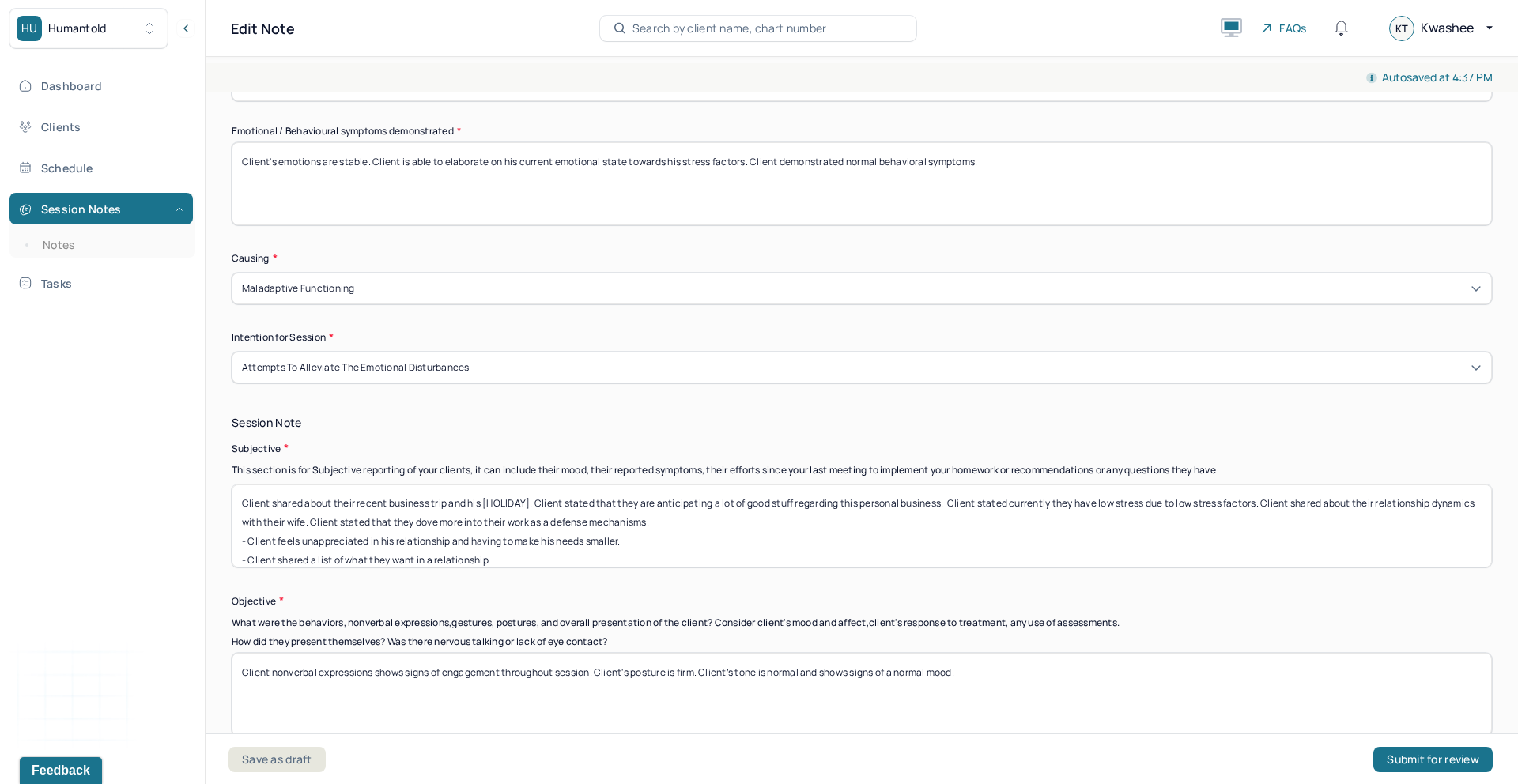 click on "Client shared about their recent business trip and his [HOLIDAY]. Client stated that they are anticipating a lot of good stuff regarding this personal business.  Client stated currently they have low stress due to low stress factors. Client shared about their relationship dynamics with their wife. Client stated that they dove more into their work as a defense mechanisms.
- Client feels unappreciated in his relationship and having to make his needs smaller.
- Client shared a list of what they want in a relationship." at bounding box center [862, 526] 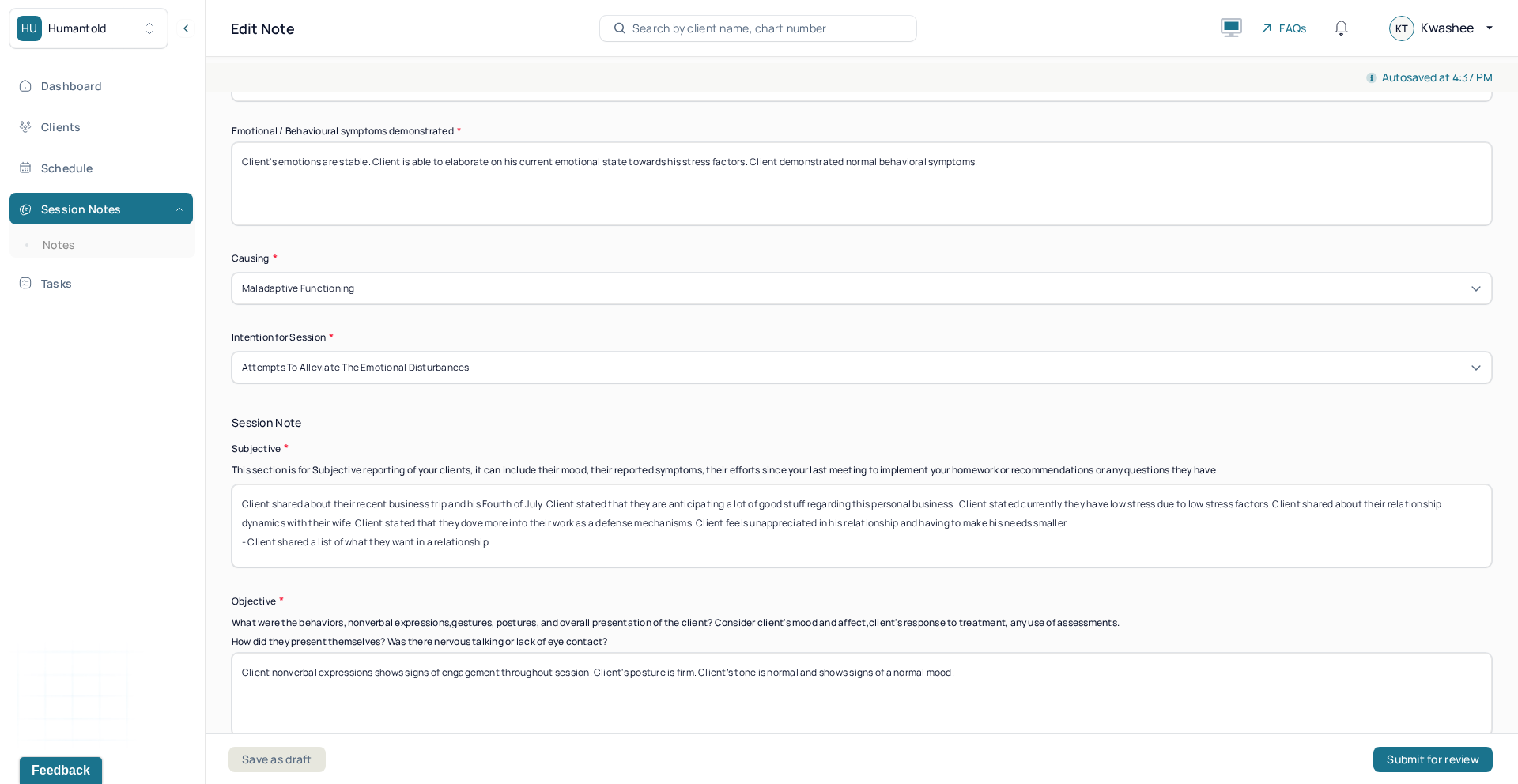 click on "Client shared about their recent business trip and his Fourth of July. Client stated that they are anticipating a lot of good stuff regarding this personal business.  Client stated currently they have low stress due to low stress factors. Client shared about their relationship dynamics with their wife. Client stated that they dove more into their work as a defense mechanisms. Client feels unappreciated in his relationship and having to make his needs smaller.
- Client shared a list of what they want in a relationship." at bounding box center (862, 526) 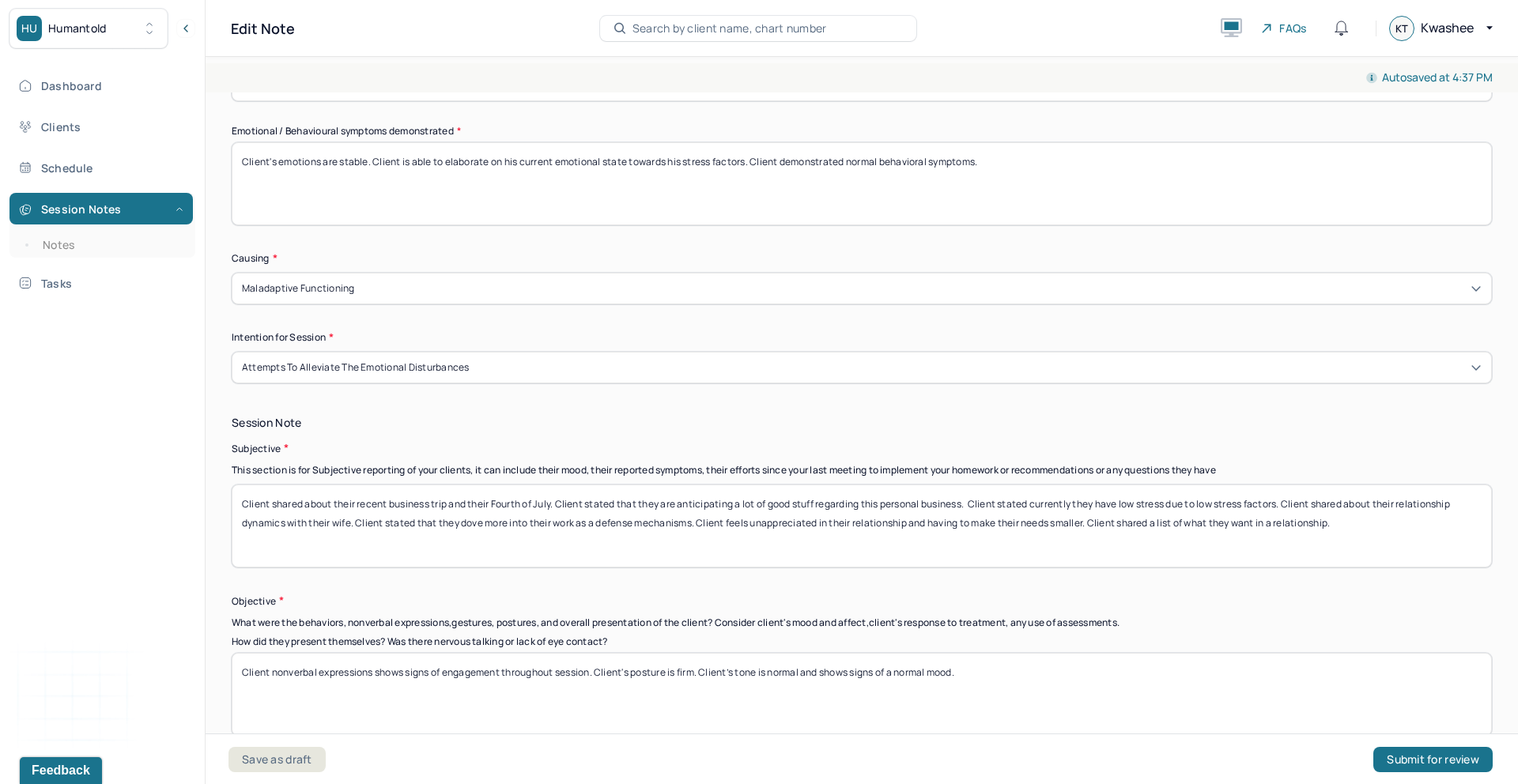 scroll, scrollTop: 0, scrollLeft: 0, axis: both 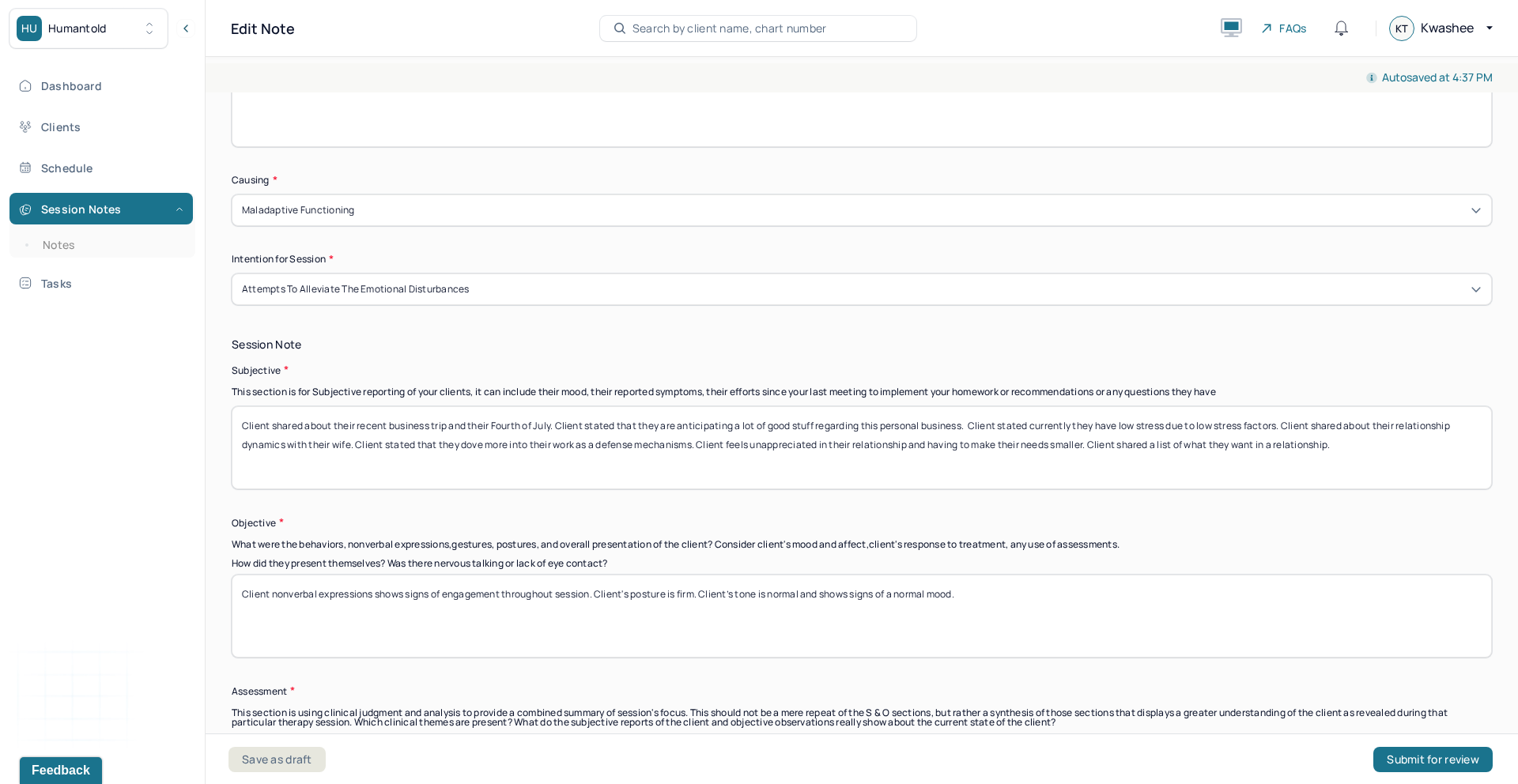 type on "Client shared about their recent business trip and their Fourth of July. Client stated that they are anticipating a lot of good stuff regarding this personal business.  Client stated currently they have low stress due to low stress factors. Client shared about their relationship dynamics with their wife. Client stated that they dove more into their work as a defense mechanisms. Client feels unappreciated in their relationship and having to make their needs smaller. Client shared a list of what they want in a relationship." 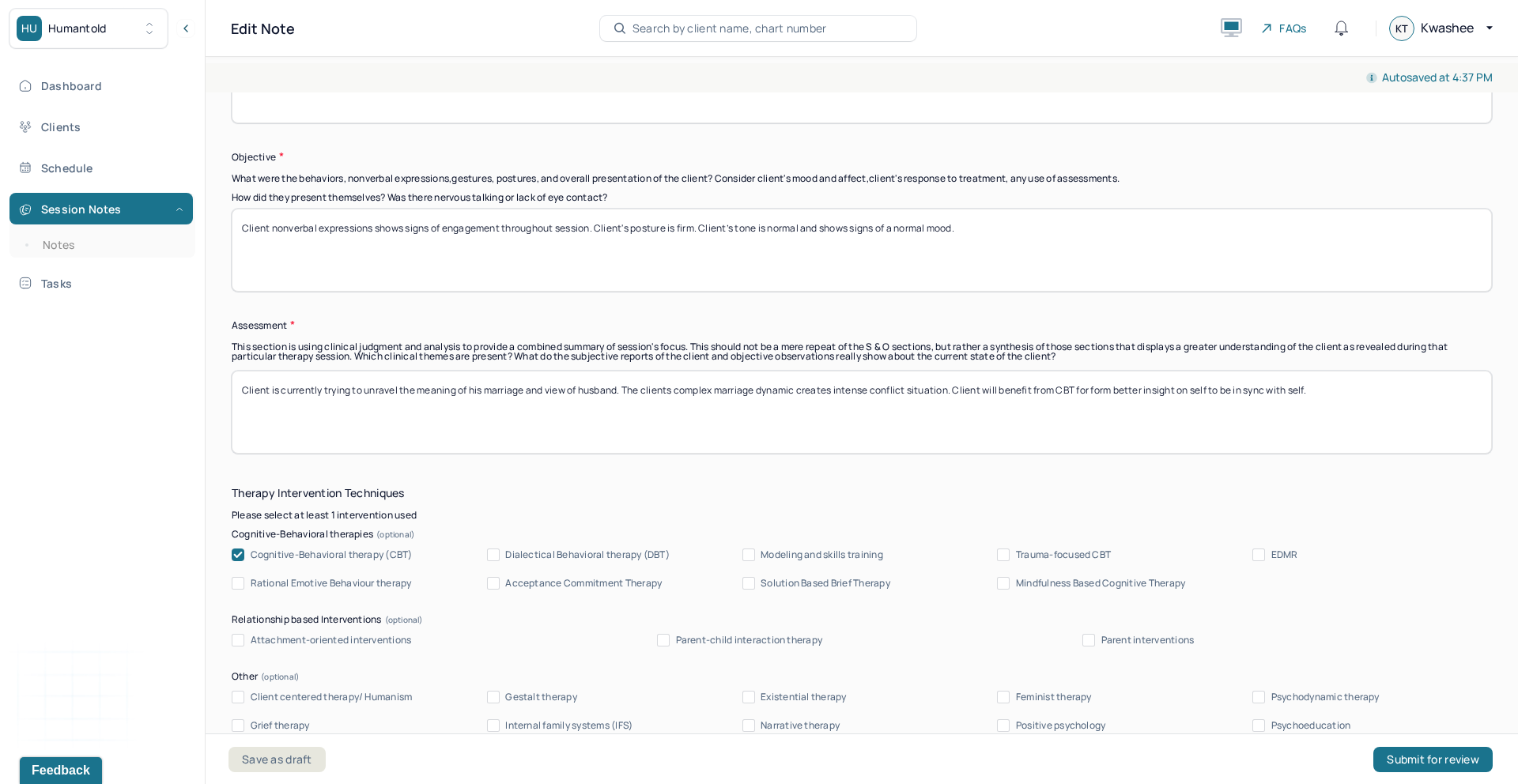 scroll, scrollTop: 1264, scrollLeft: 0, axis: vertical 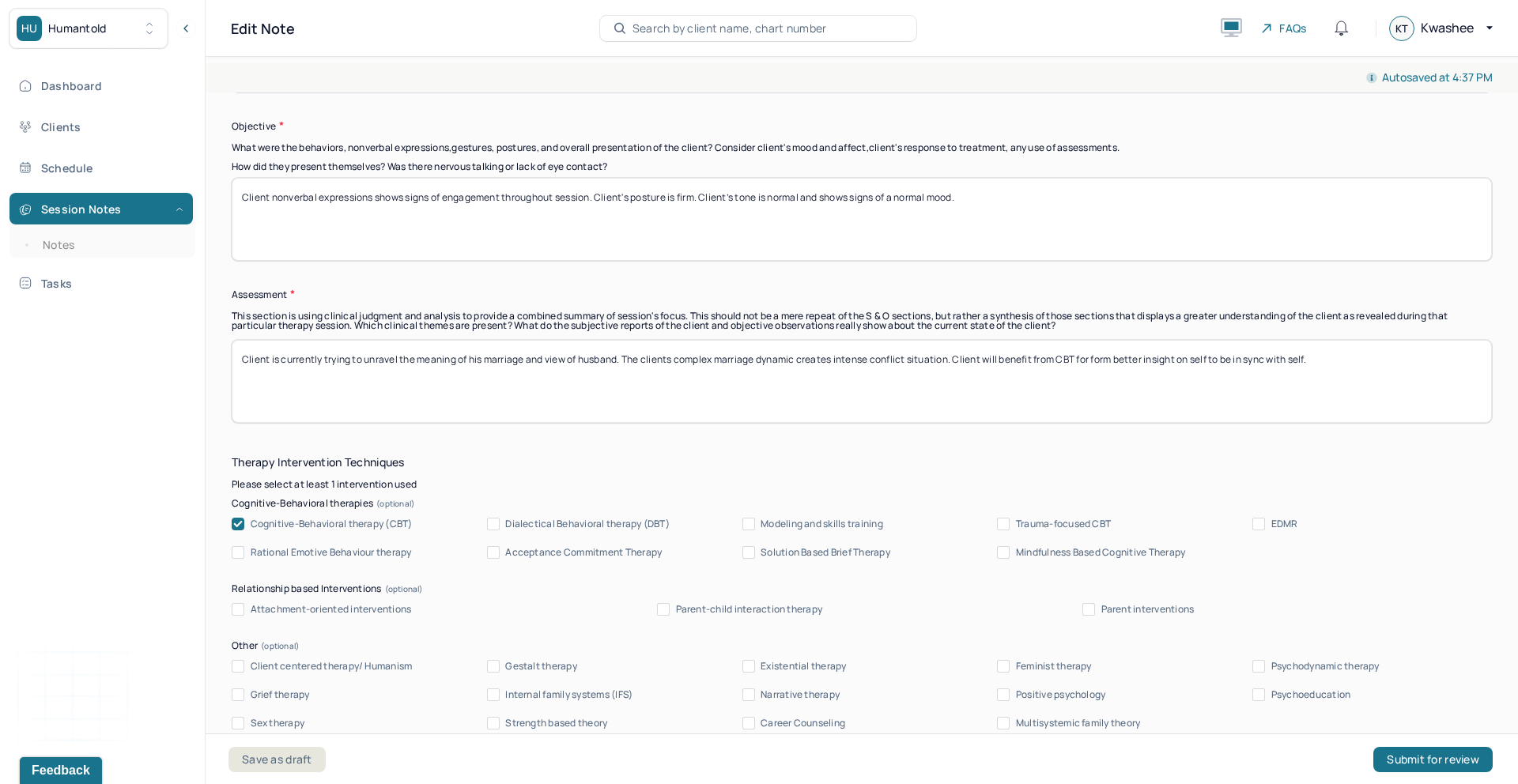 click on "Client is currently trying to unravel the meaning of his marriage and view of husband. The clients complex marriage dynamic creates intense conflict situation. Client will benefit from CBT for form better insight on self to be in sync with self." at bounding box center (862, 381) 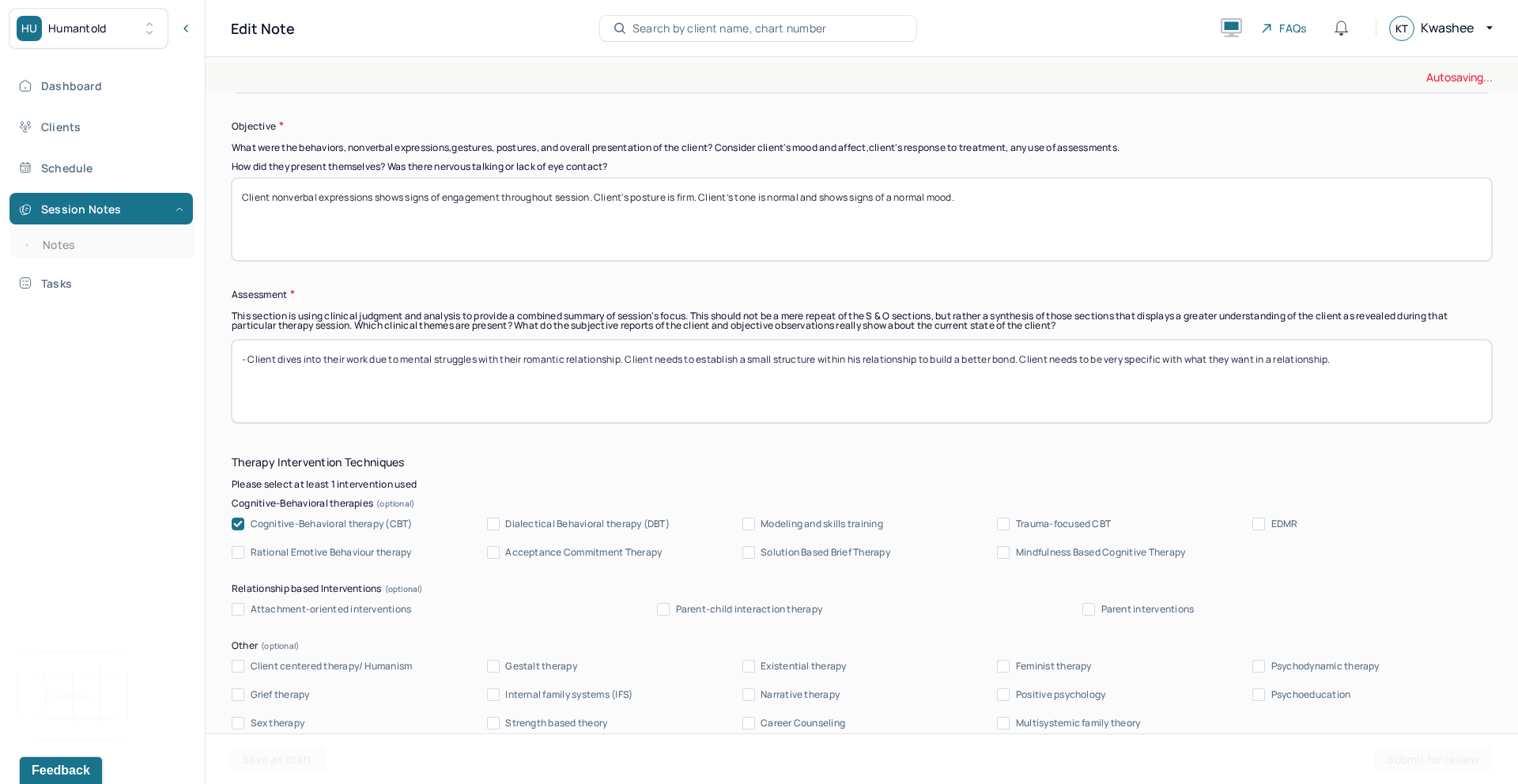 click on "Client is currently trying to unravel the meaning of his marriage and view of husband. The clients complex marriage dynamic creates intense conflict situation. Client will benefit from CBT for form better insight on self to be in sync with self." at bounding box center [862, 381] 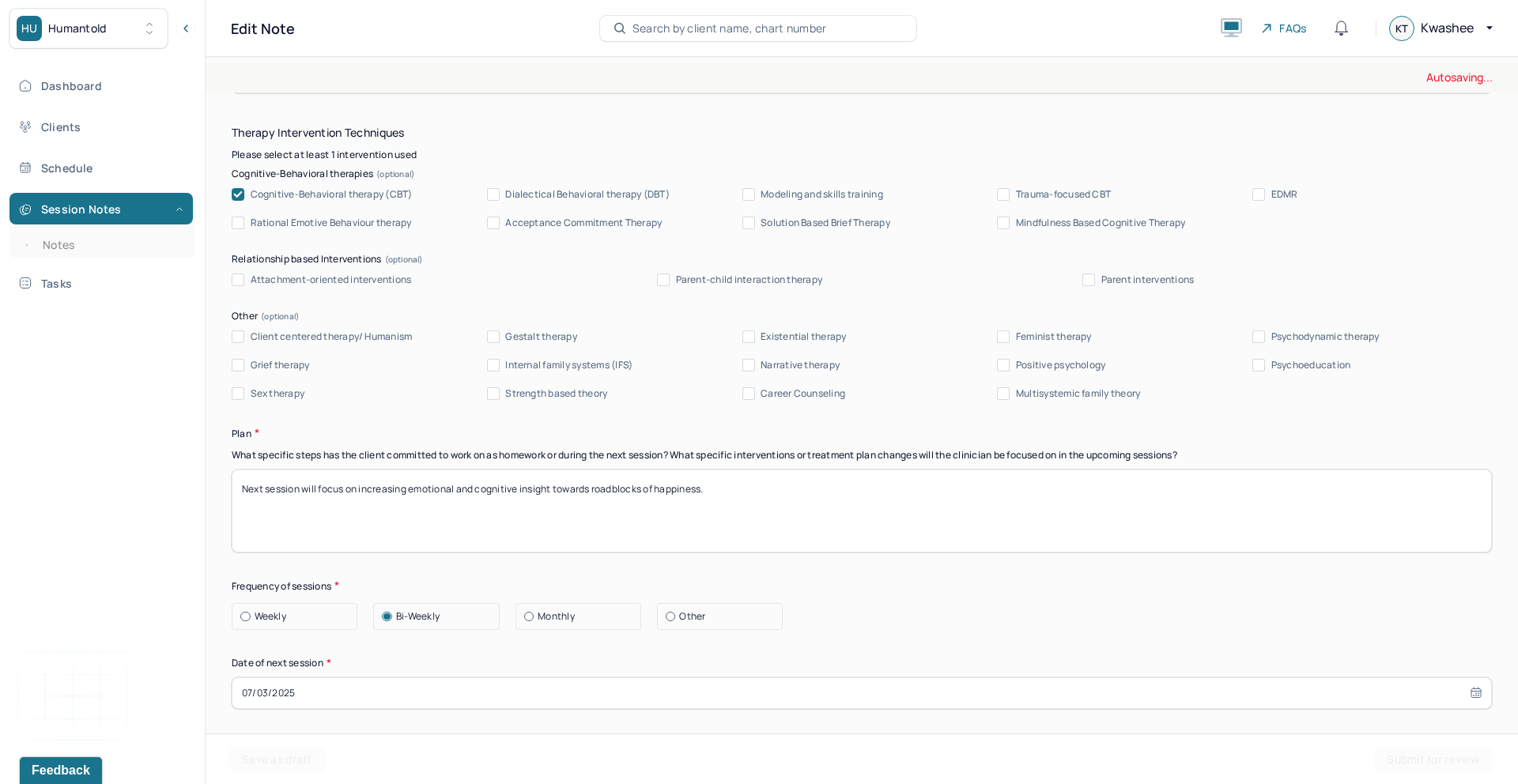 scroll, scrollTop: 1659, scrollLeft: 0, axis: vertical 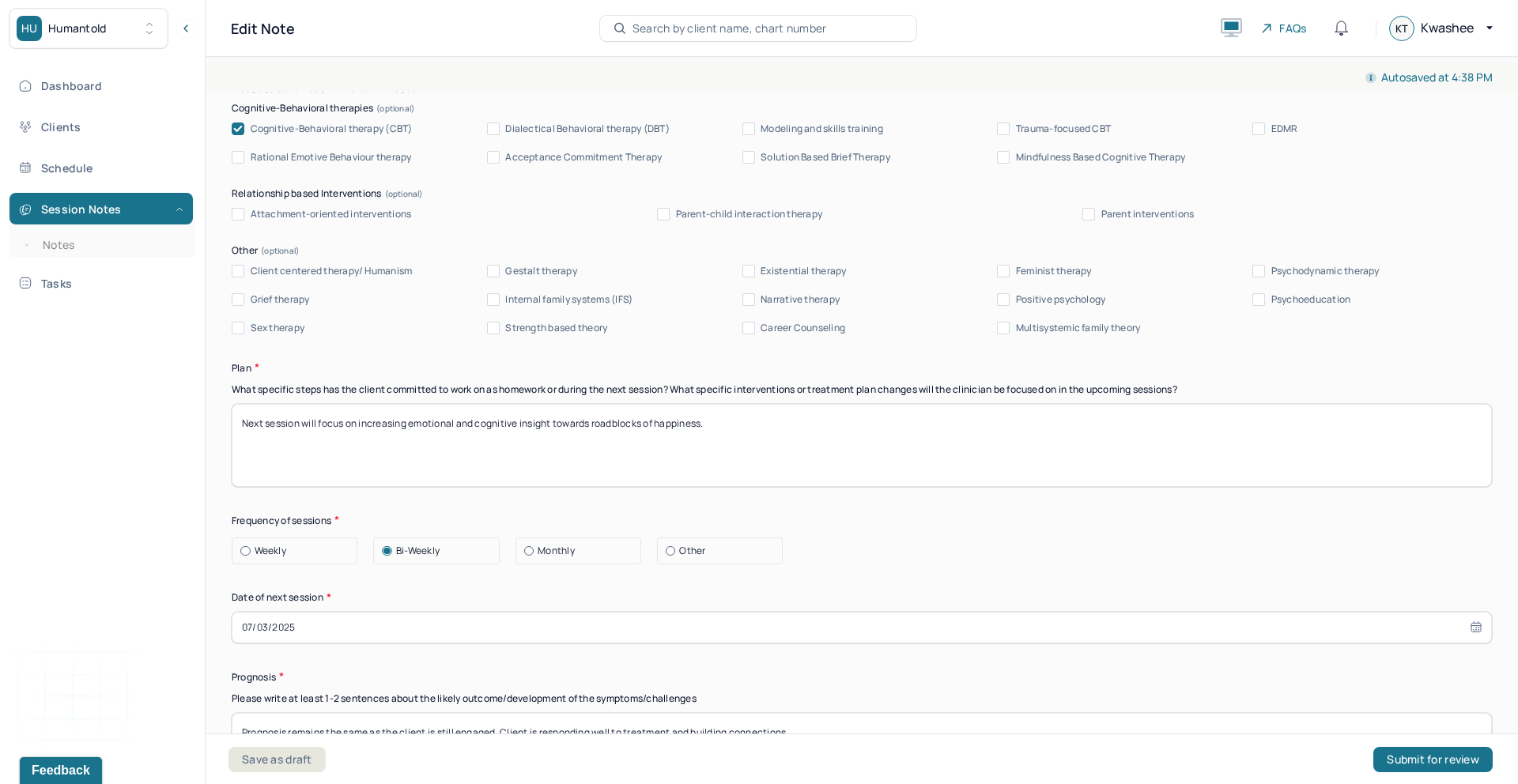 type on "Client dives into their work due to mental struggles with their romantic relationship. Client needs to establish a small structure within his relationship to build a better bond. Client needs to be very specific with what they want in a relationship." 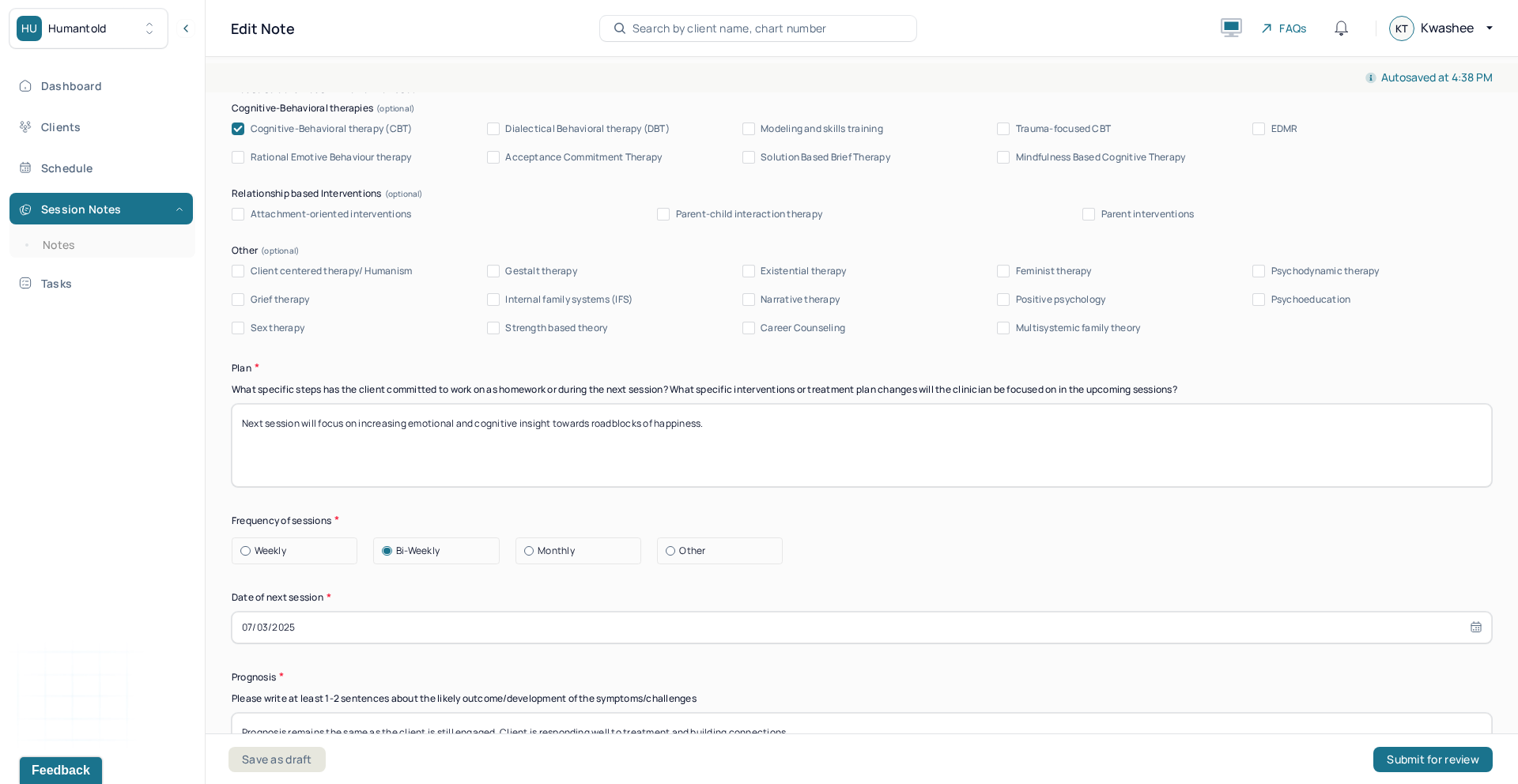 click on "Next session will focus on increasing emotional and cognitive insight towards roadblocks of happiness." at bounding box center [862, 445] 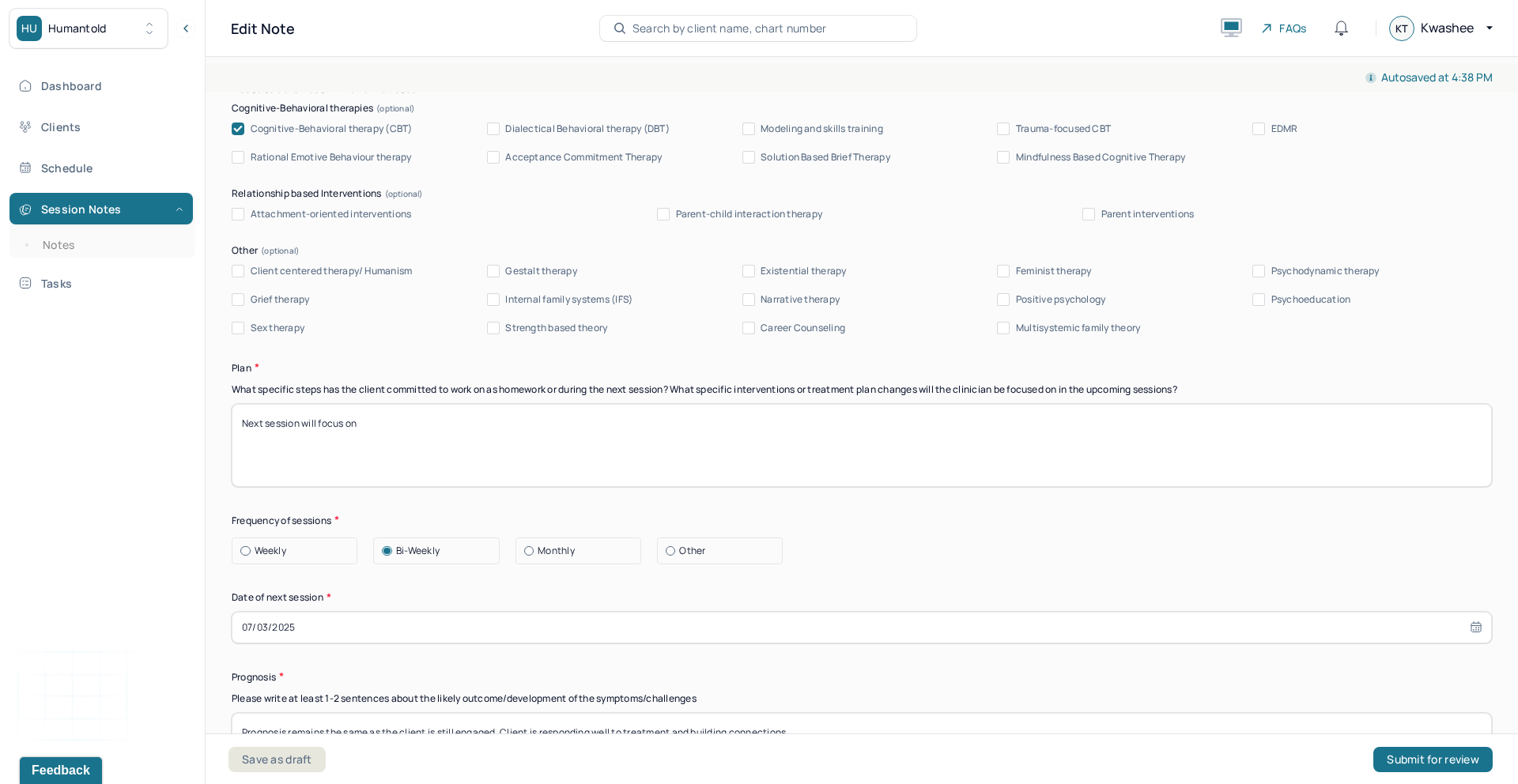 paste on "- Homework is to create a list of small changes they want in the relationship." 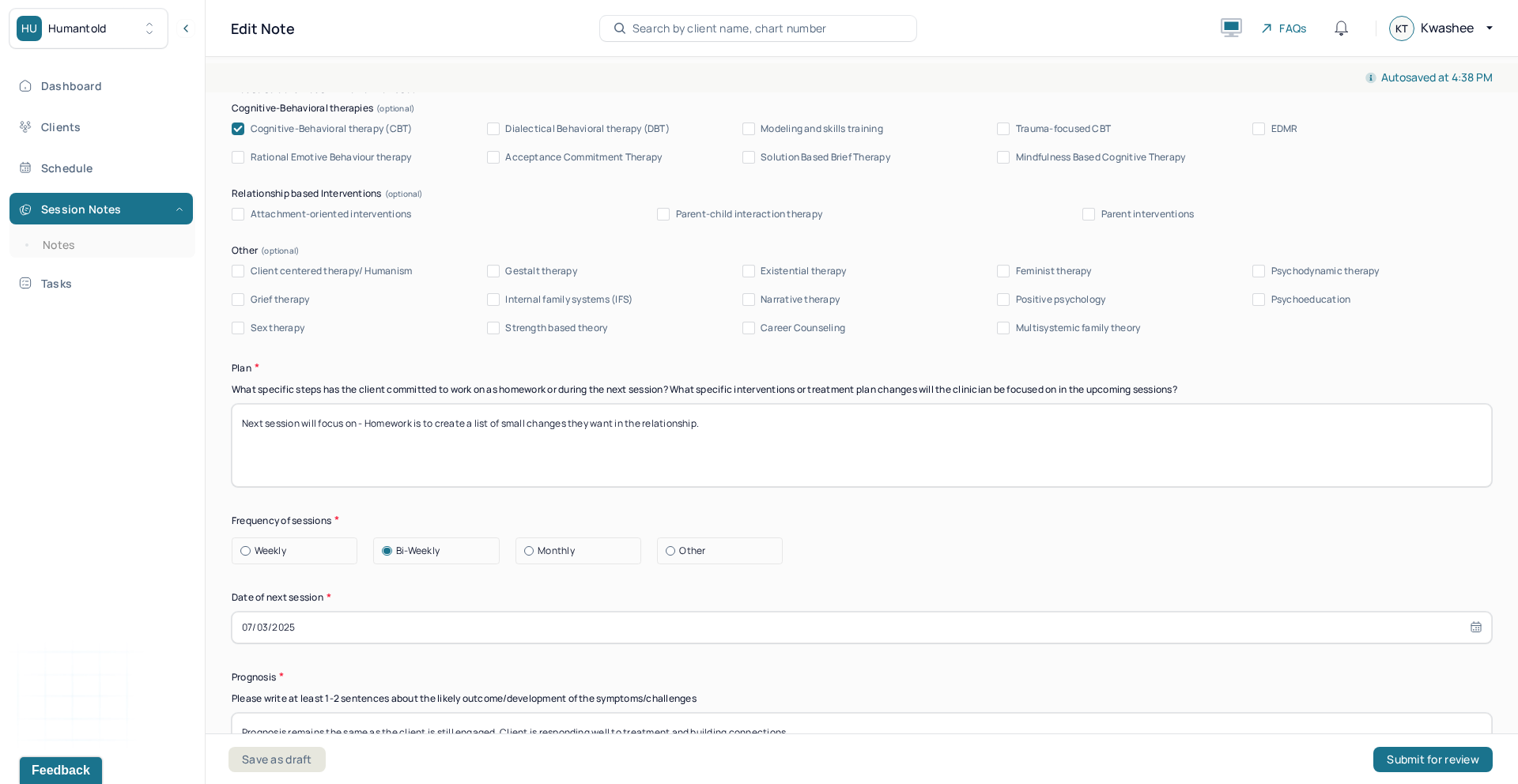 click on "Next session will focus on increasing emotional and cognitive insight towards roadblocks of happiness." at bounding box center (862, 445) 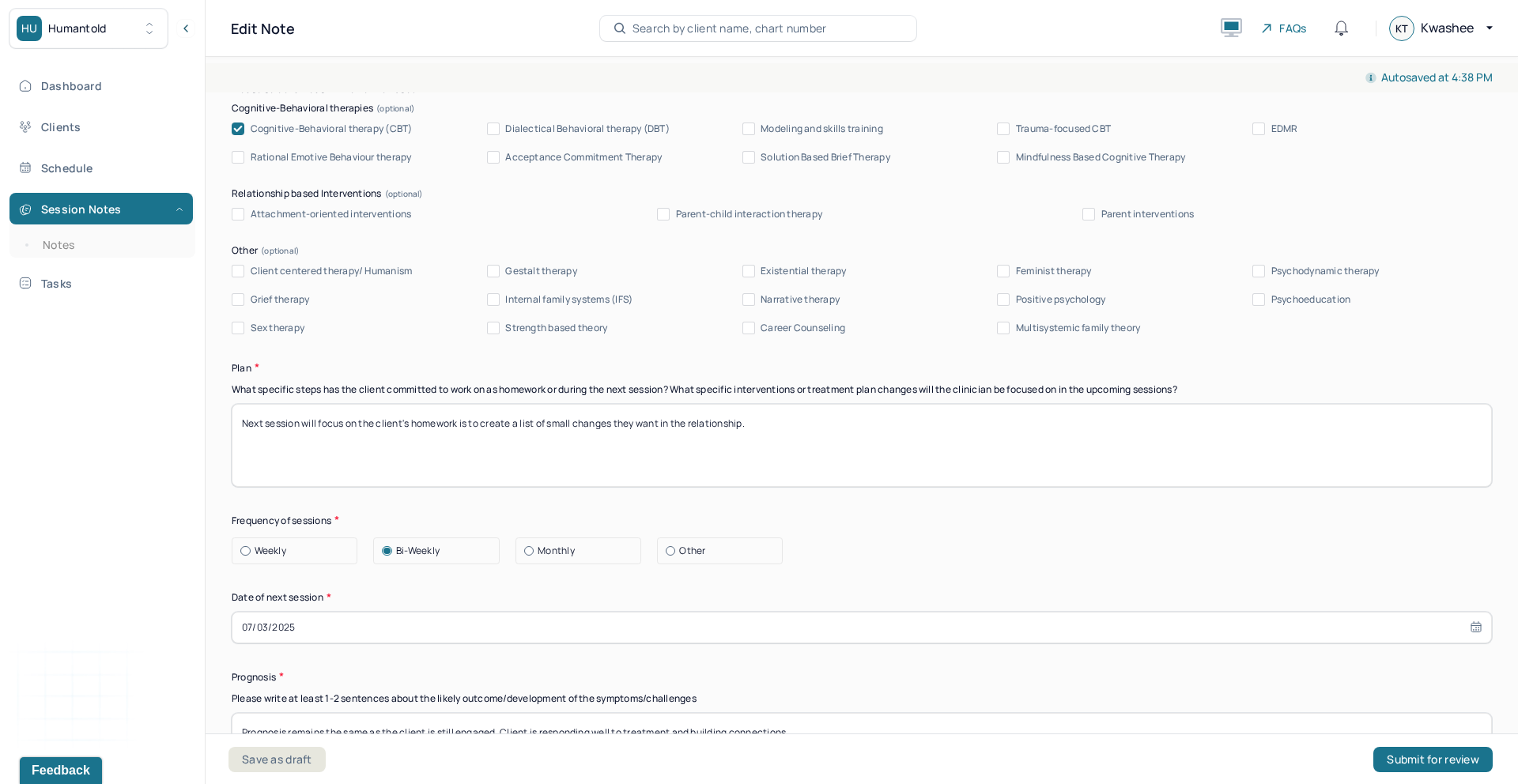 click on "Next session will focus on the client's homework is to create a list of small changes they want in the relationship." at bounding box center (862, 445) 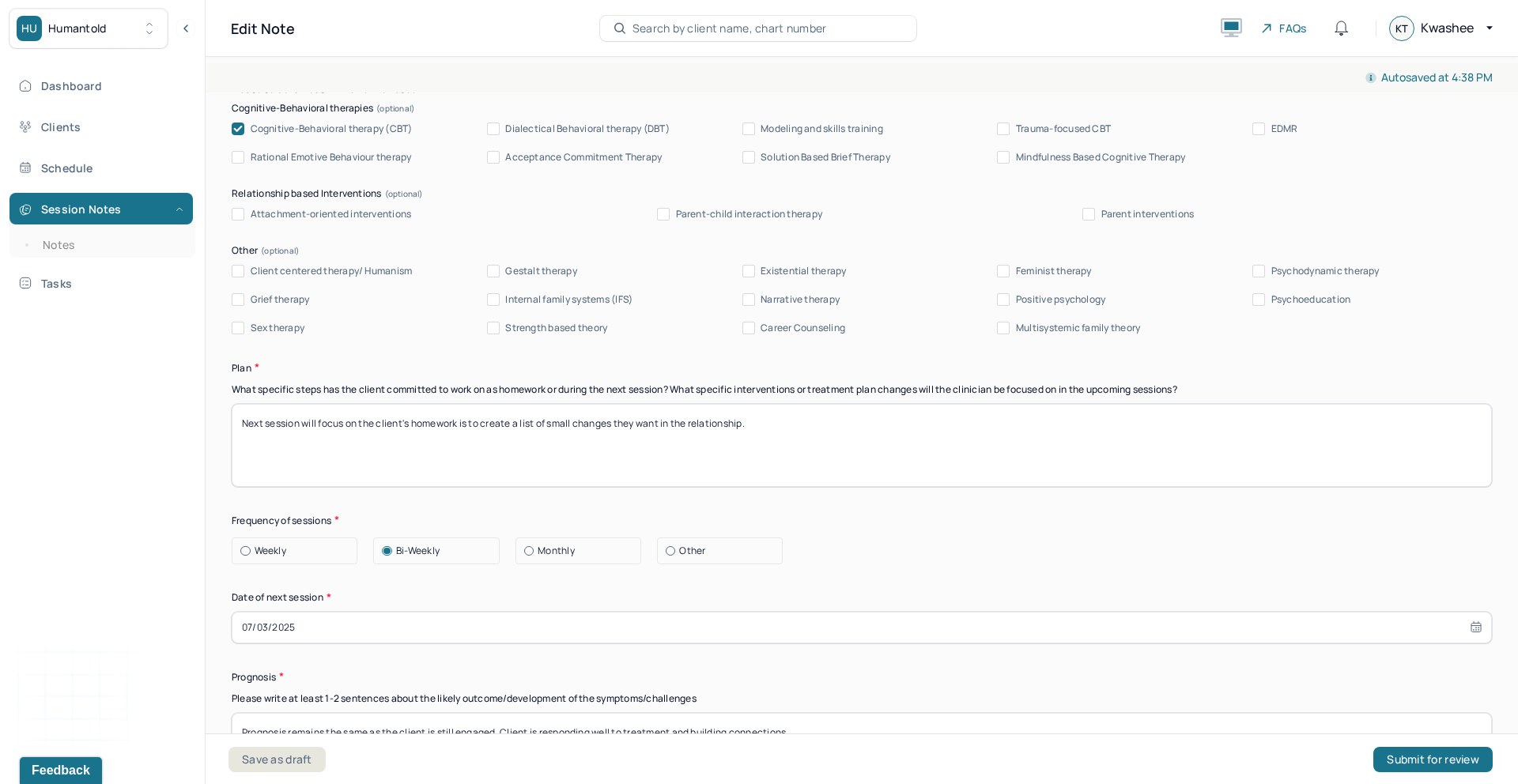 drag, startPoint x: 483, startPoint y: 478, endPoint x: 463, endPoint y: 481, distance: 20.223748 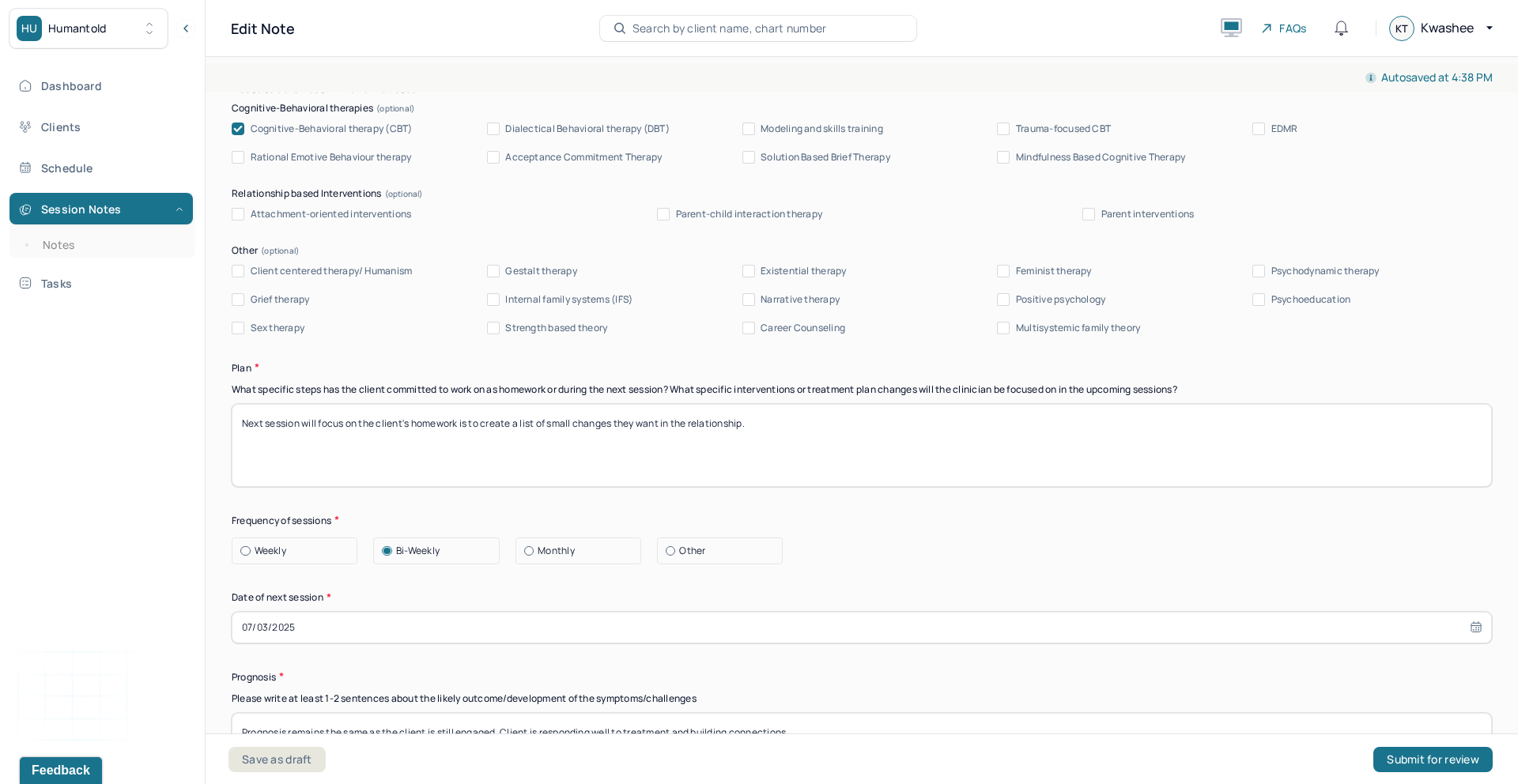 click on "Next session will focus on the client's homework is to create a list of small changes they want in the relationship." at bounding box center [862, 445] 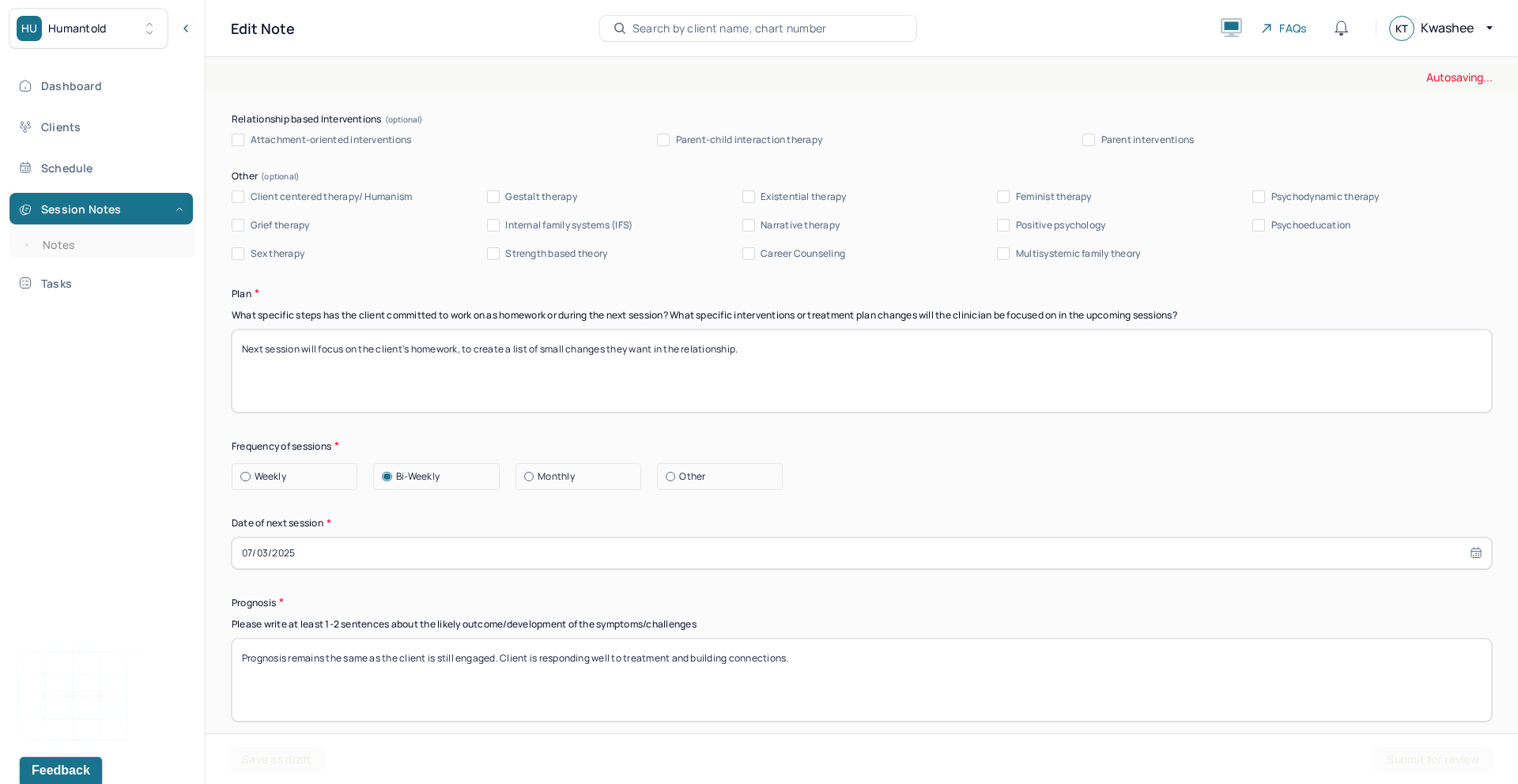 scroll, scrollTop: 1936, scrollLeft: 0, axis: vertical 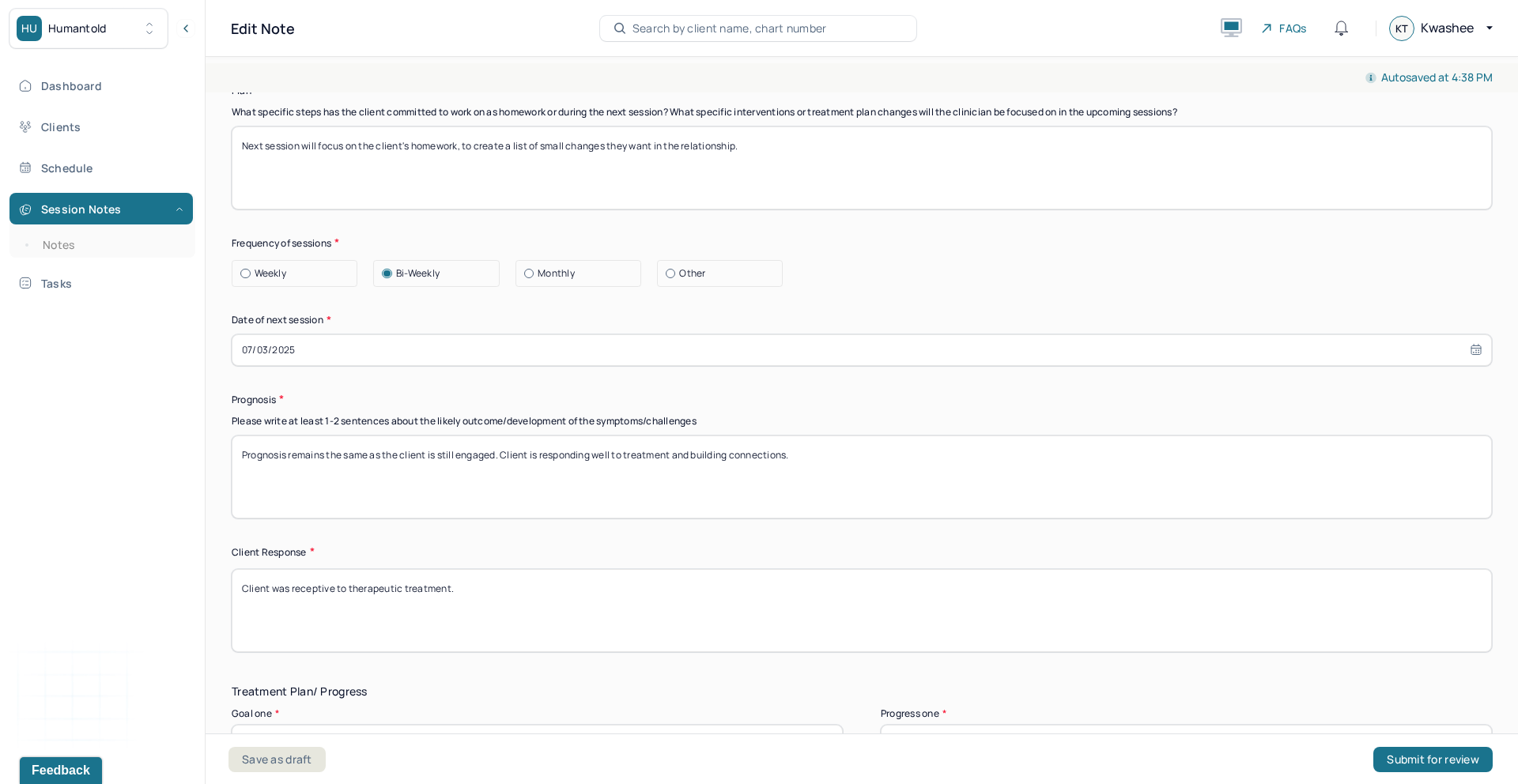 type on "Next session will focus on the client's homework, to create a list of small changes they want in the relationship." 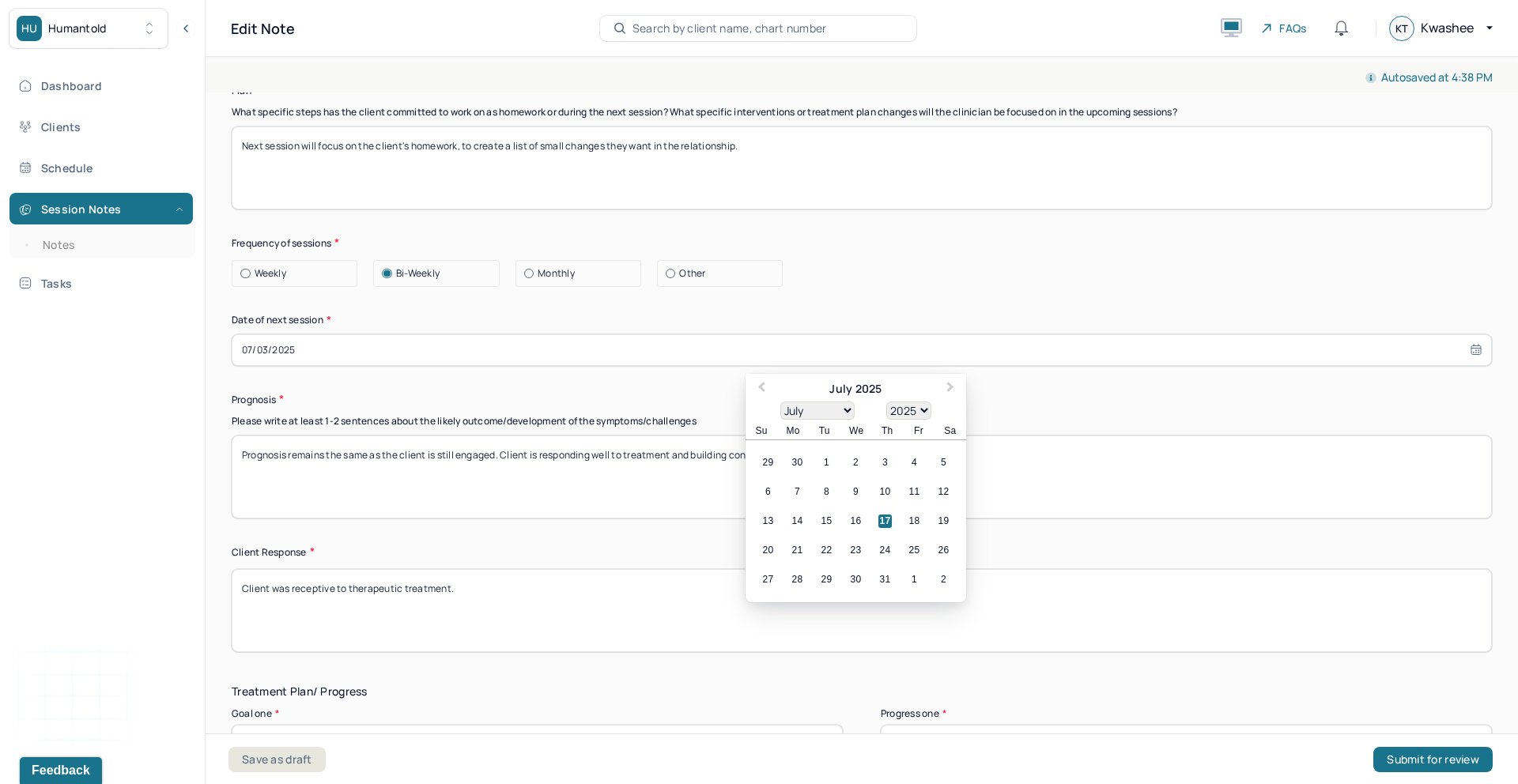 click on "31" at bounding box center [885, 579] 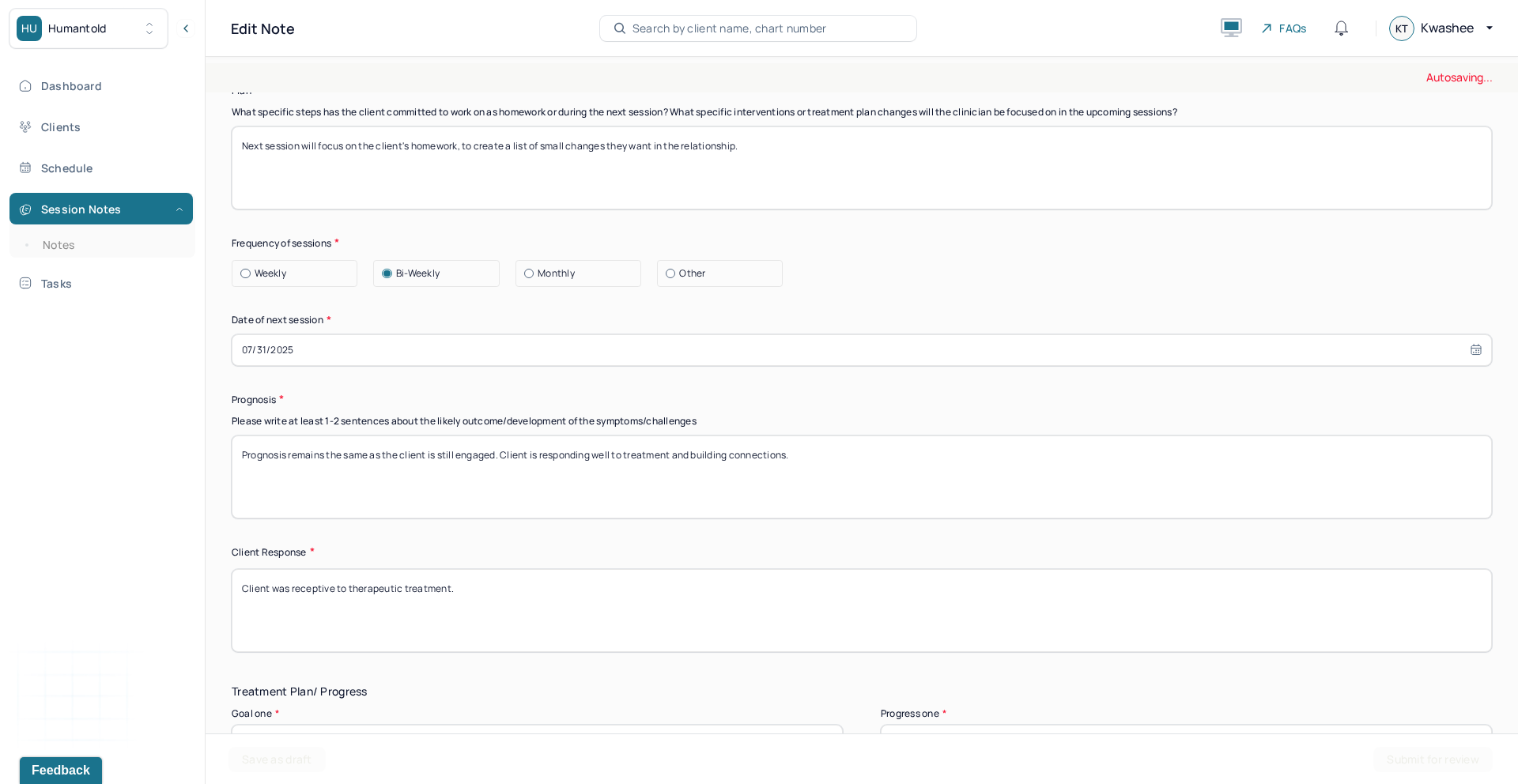 click on "Prognosis remains the same as the client is still engaged. Client is responding well to treatment and building connections." at bounding box center (862, 477) 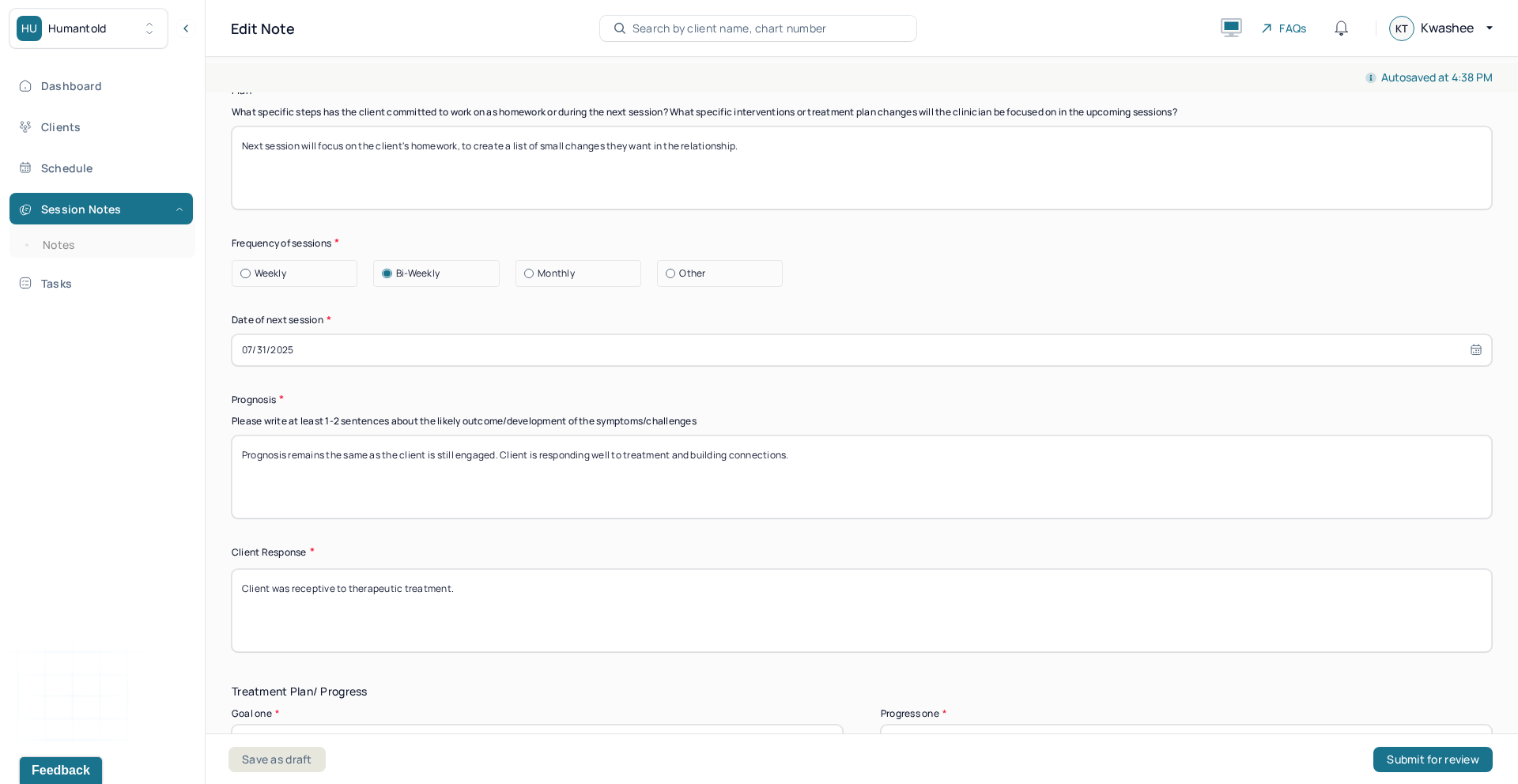 click on "Prognosis remains the same as the client is still engaged. Client is responding well to treatment and building connections." at bounding box center (862, 477) 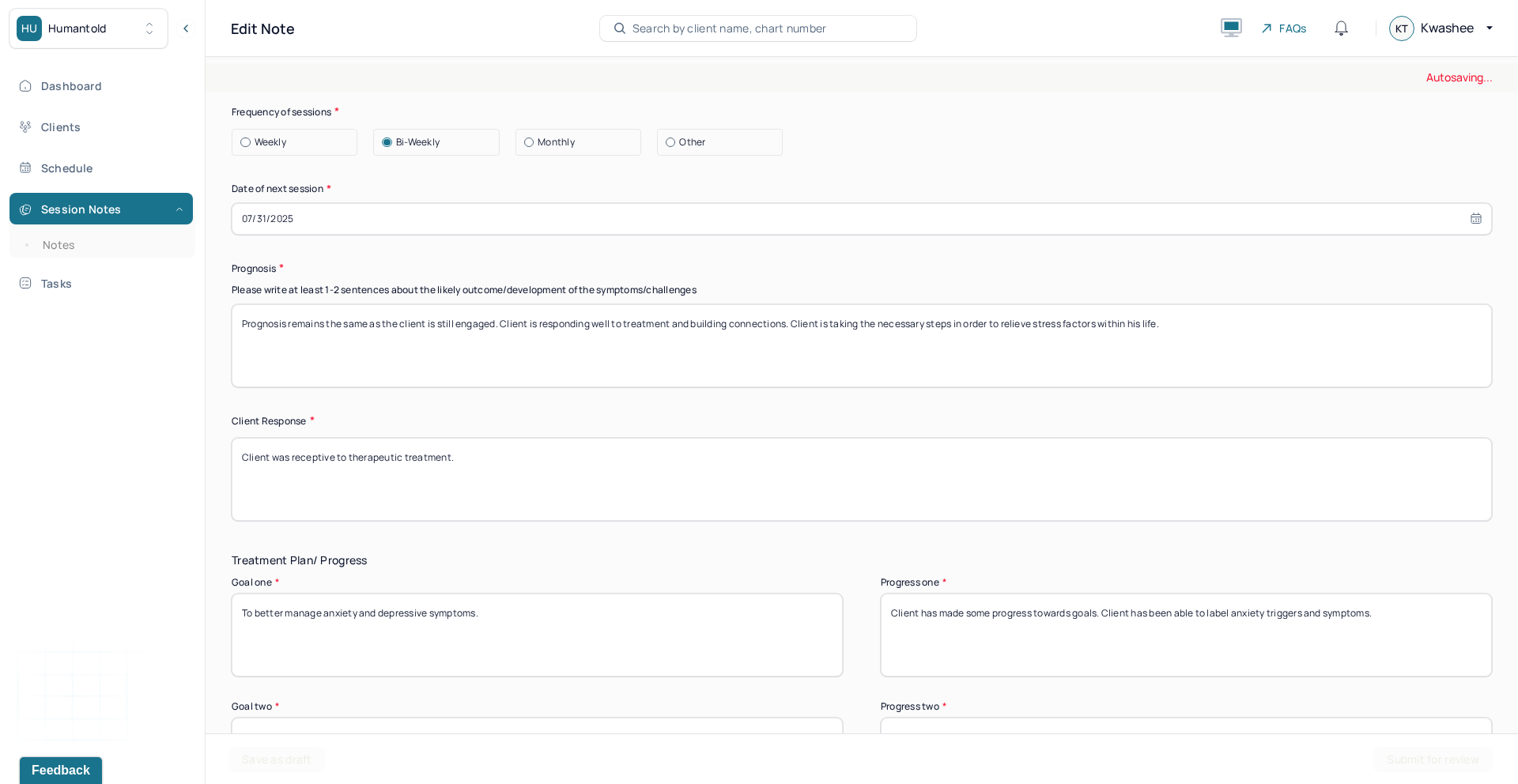 scroll, scrollTop: 2068, scrollLeft: 0, axis: vertical 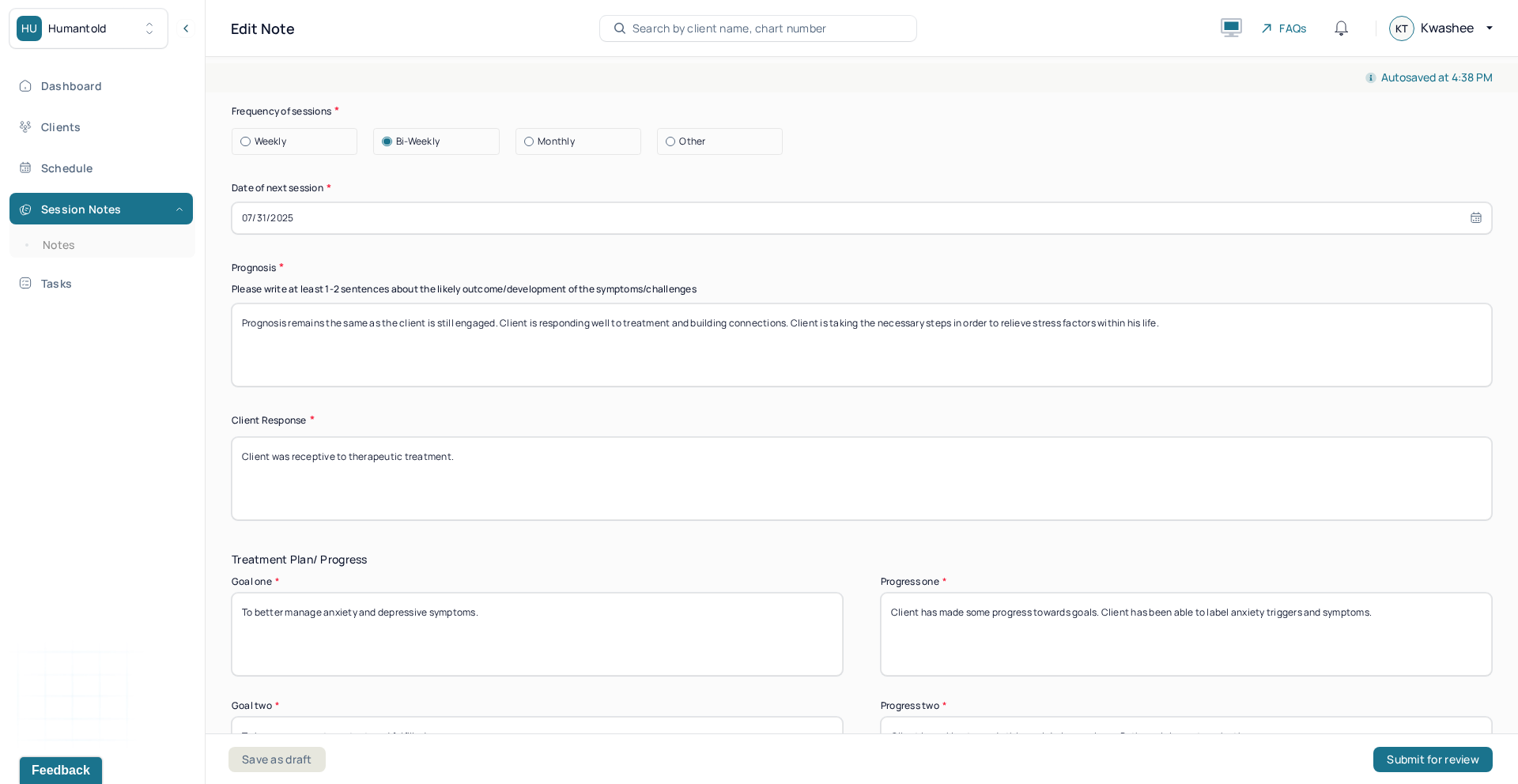 type on "Prognosis remains the same as the client is still engaged. Client is responding well to treatment and building connections. Client is taking the necessary steps in order to relieve stress factors within his life." 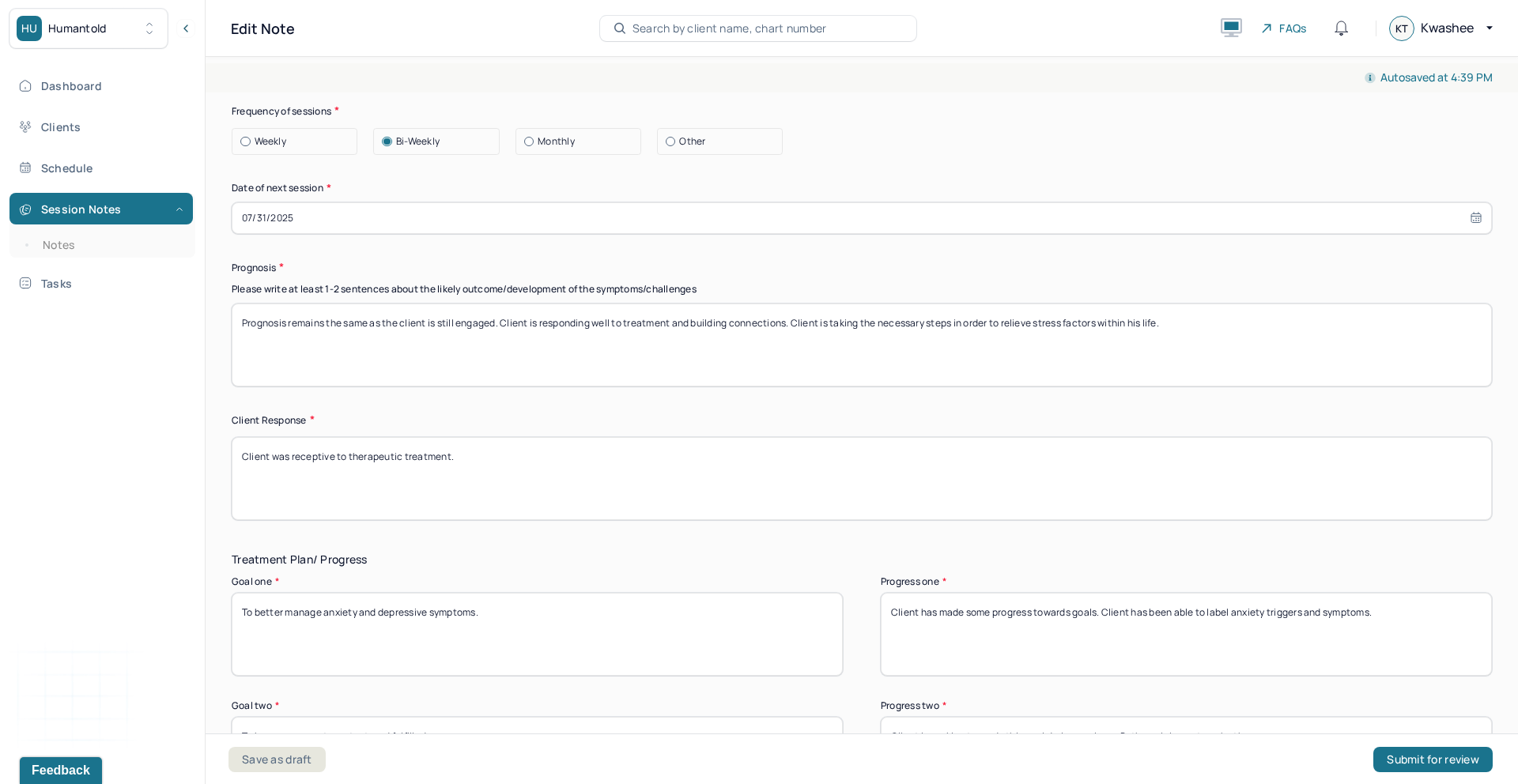 click on "Client was receptive to therapeutic treatment." at bounding box center (862, 478) 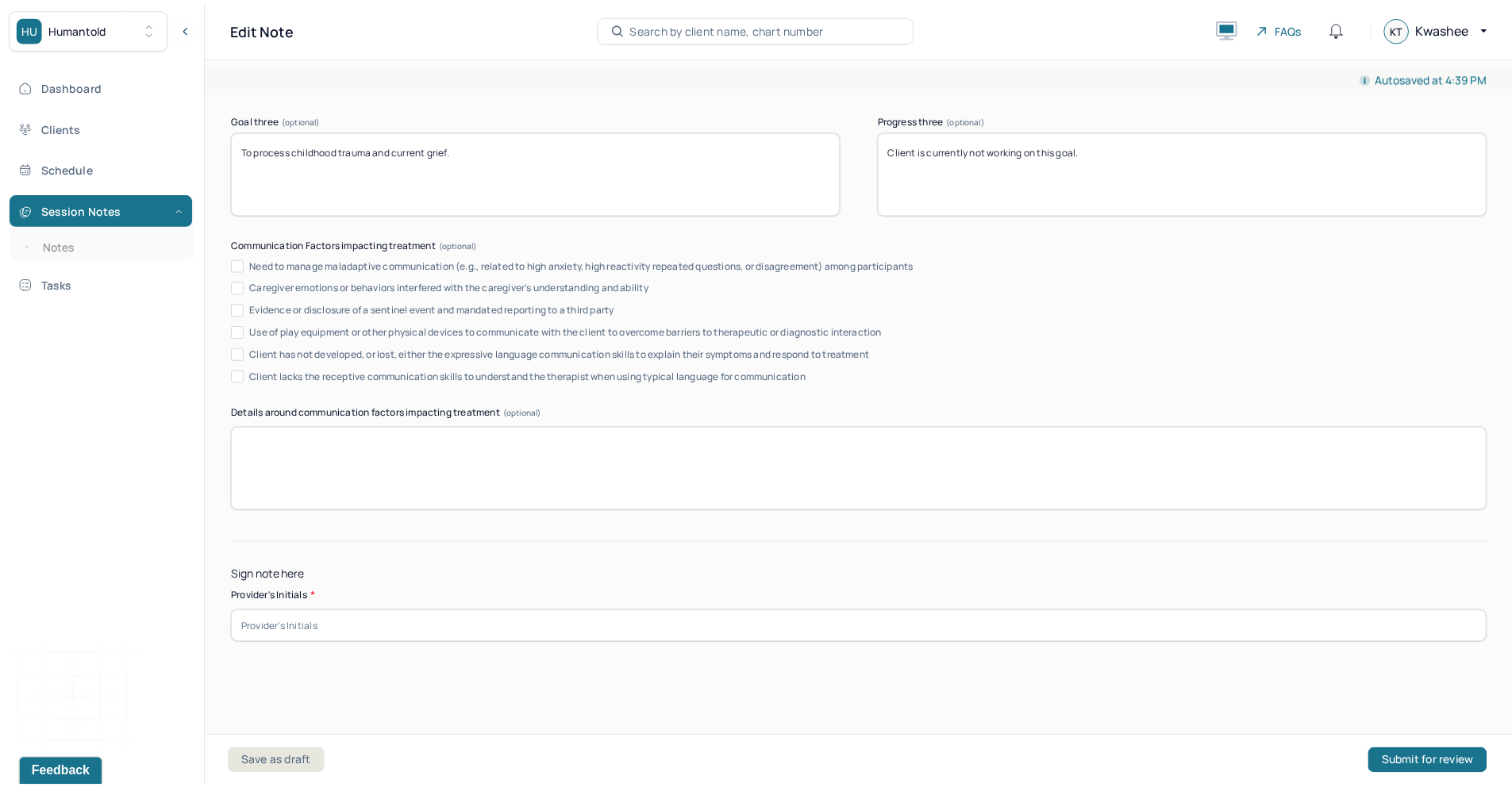scroll, scrollTop: 2847, scrollLeft: 0, axis: vertical 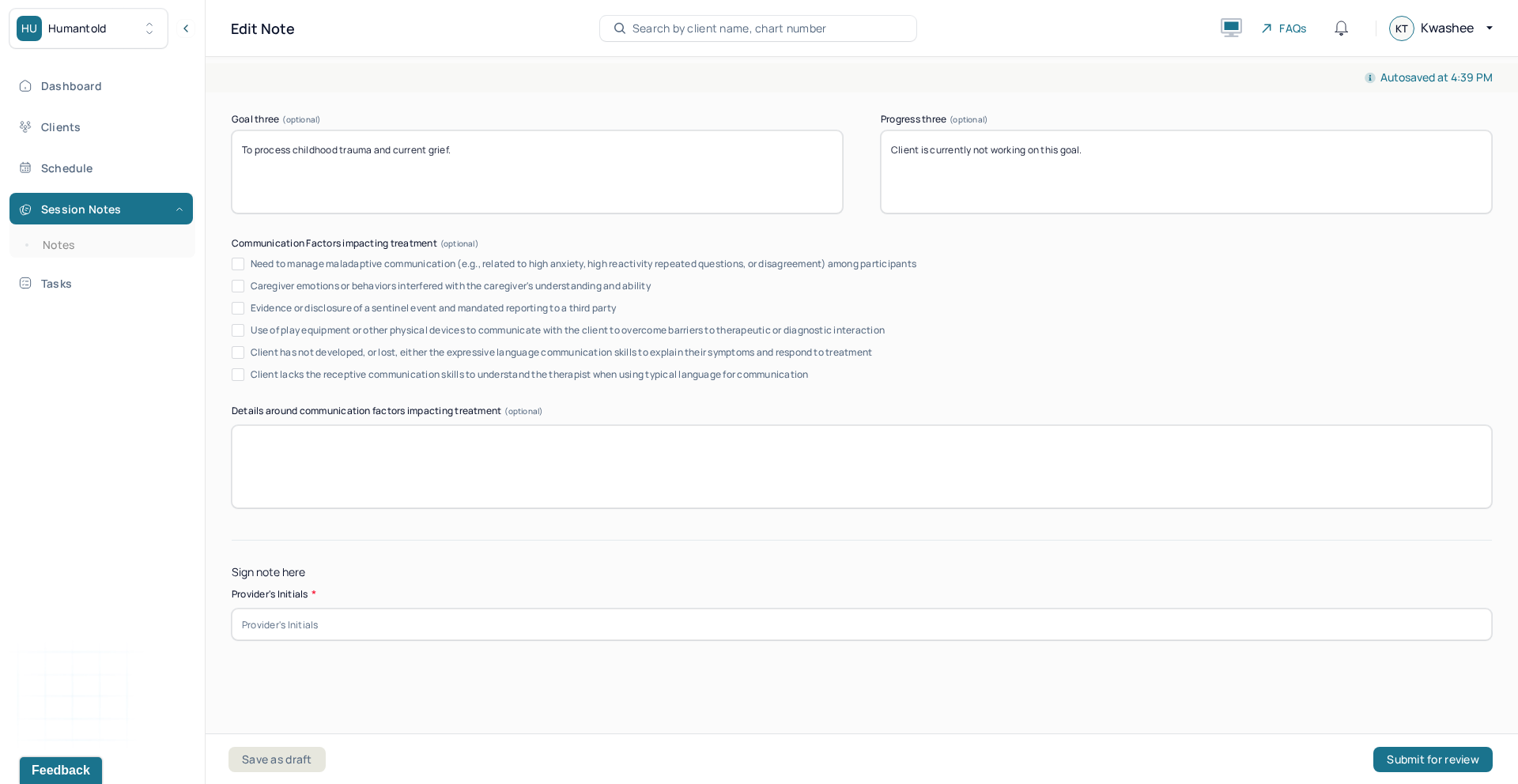 click at bounding box center [862, 624] 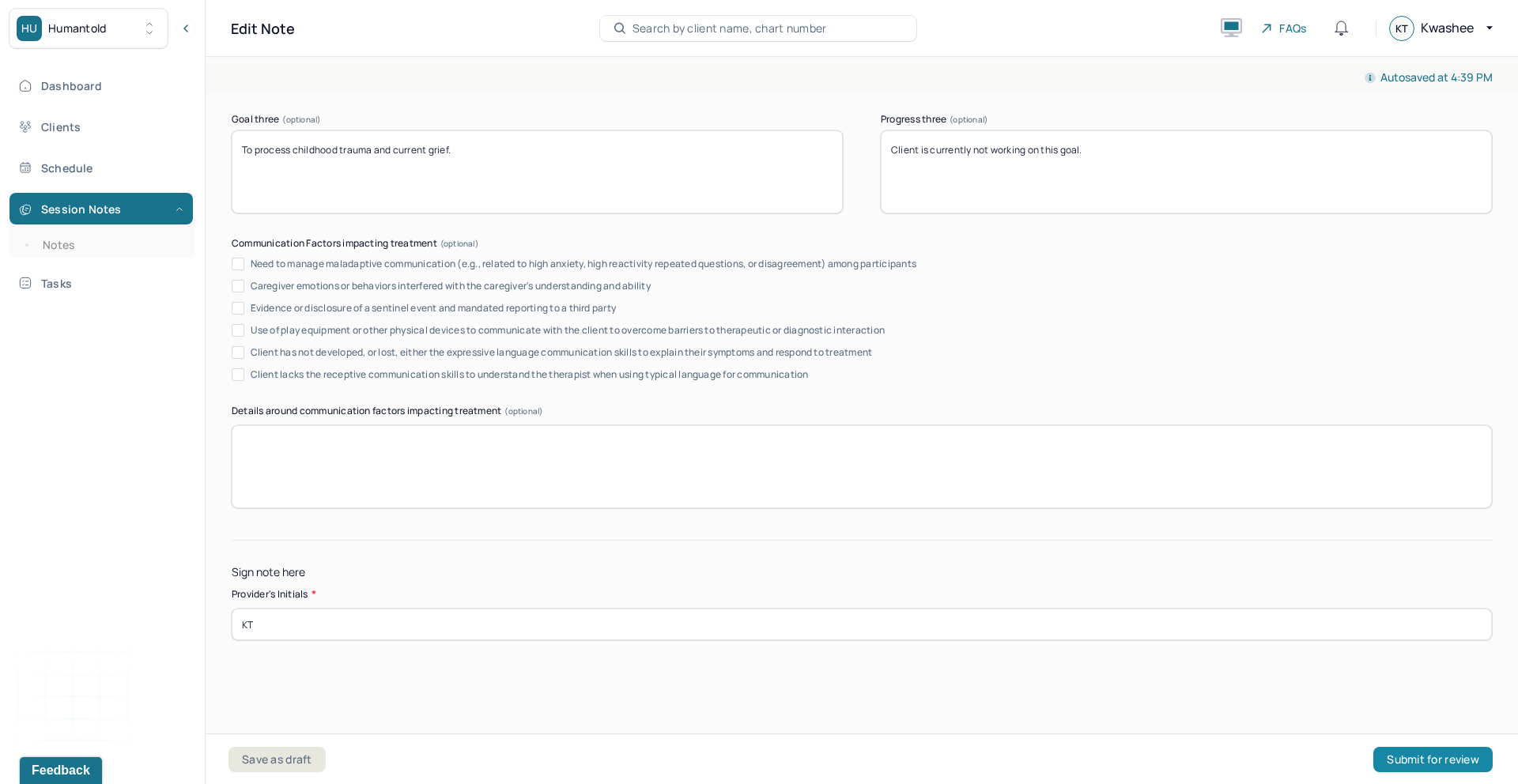 type on "KT" 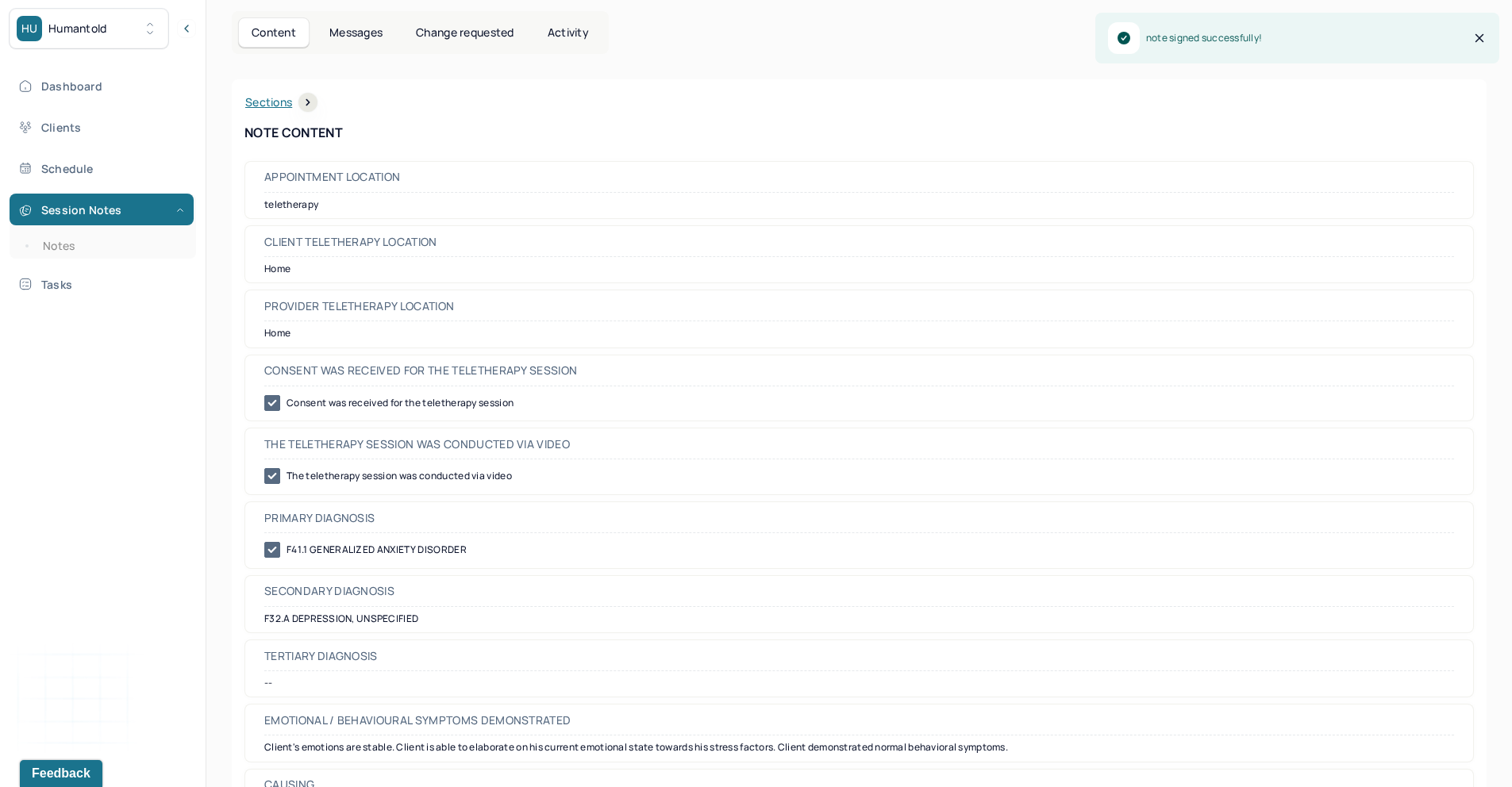 scroll, scrollTop: 0, scrollLeft: 0, axis: both 